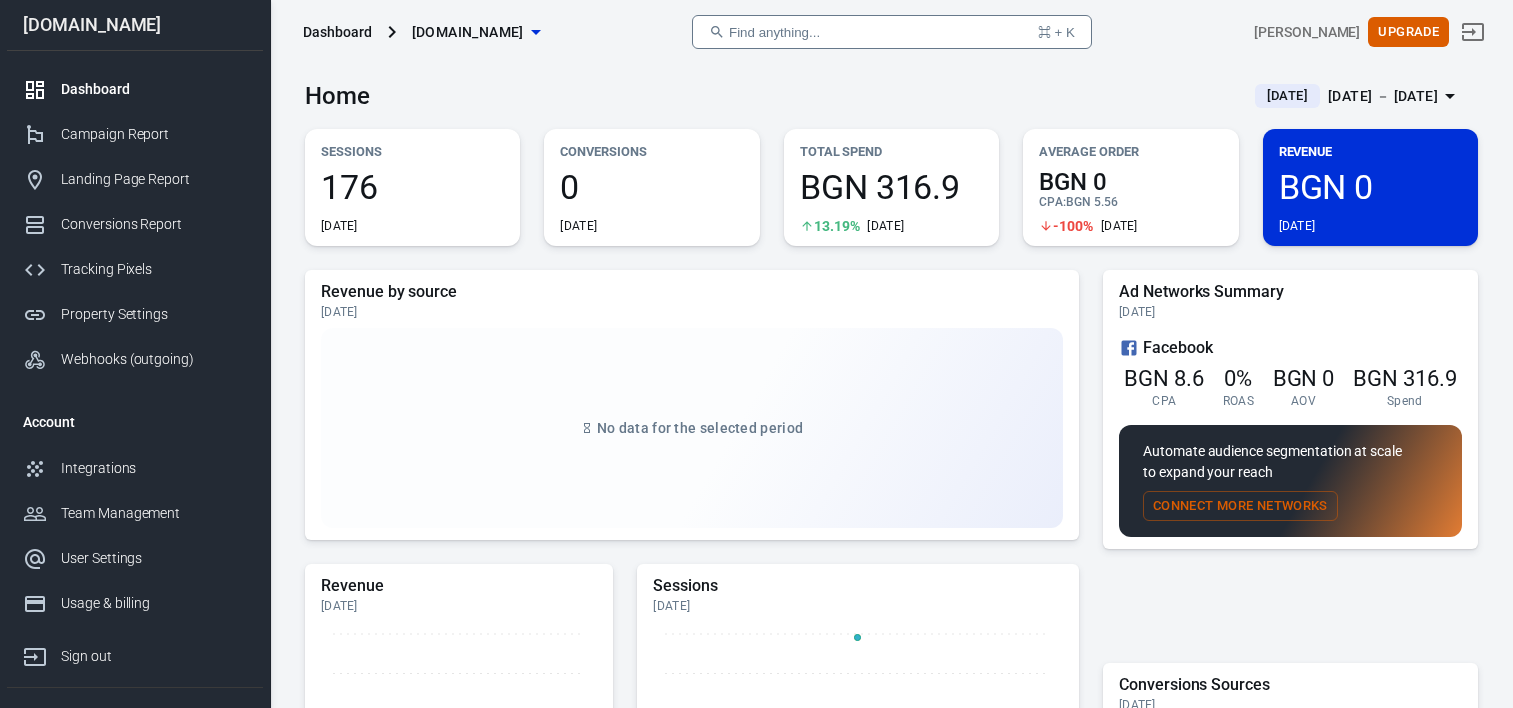 scroll, scrollTop: 0, scrollLeft: 0, axis: both 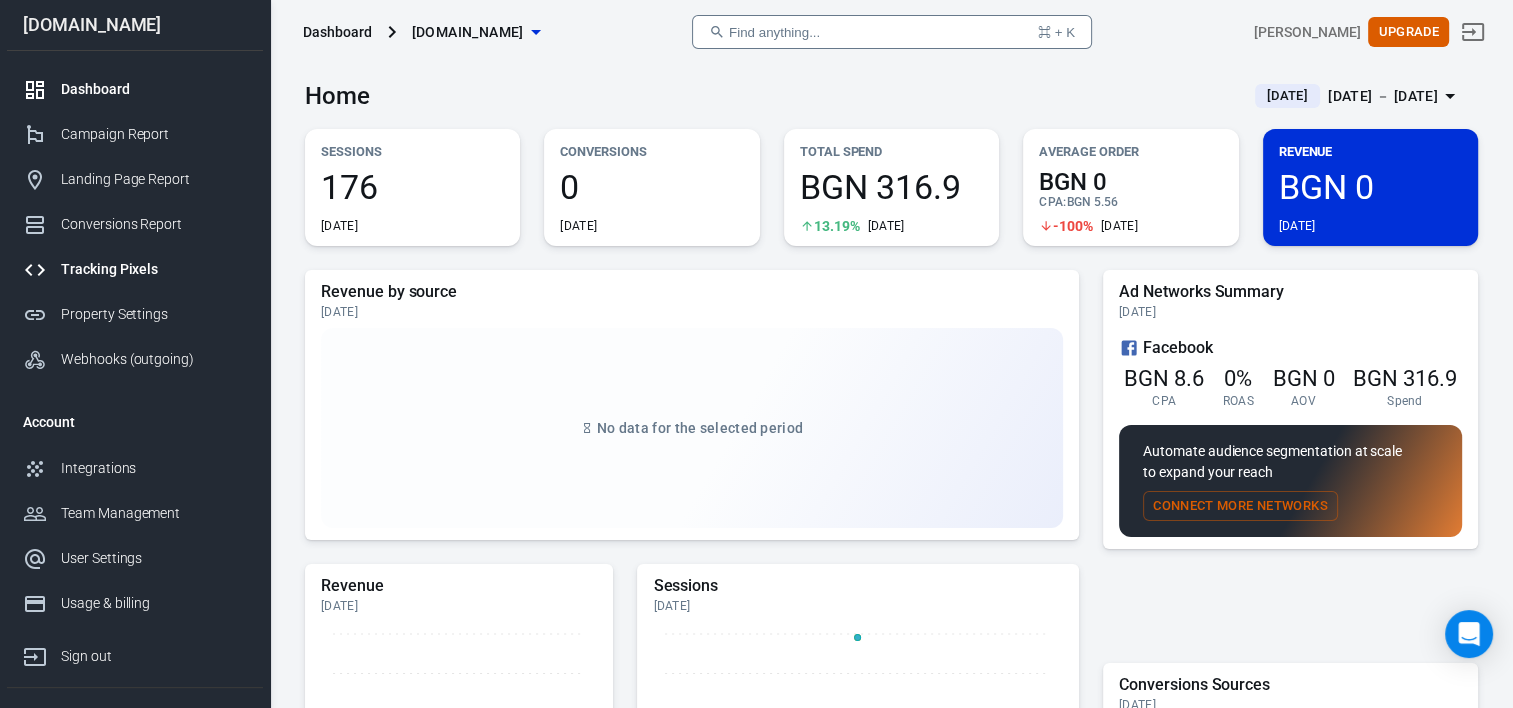 click on "Tracking Pixels" at bounding box center [154, 269] 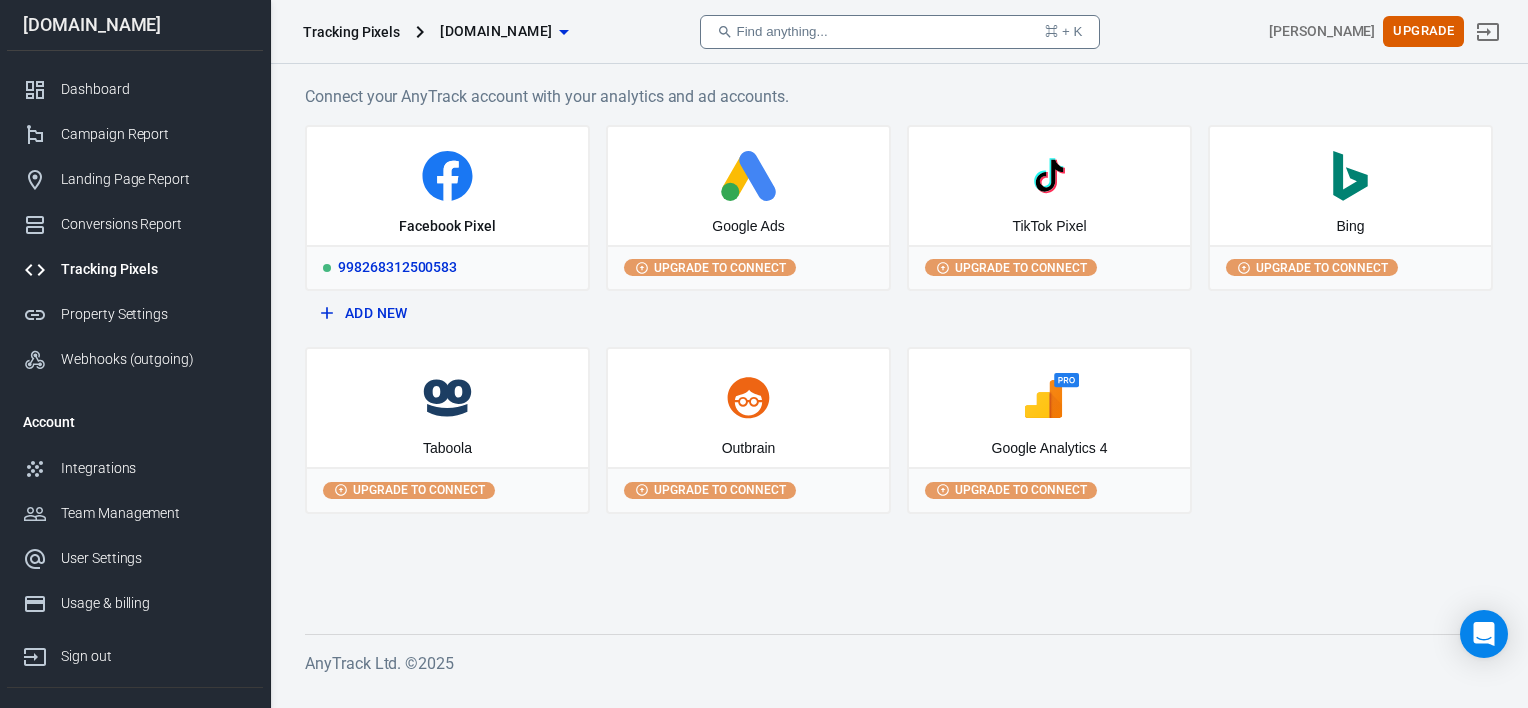 click on "Facebook Pixel" at bounding box center [447, 186] 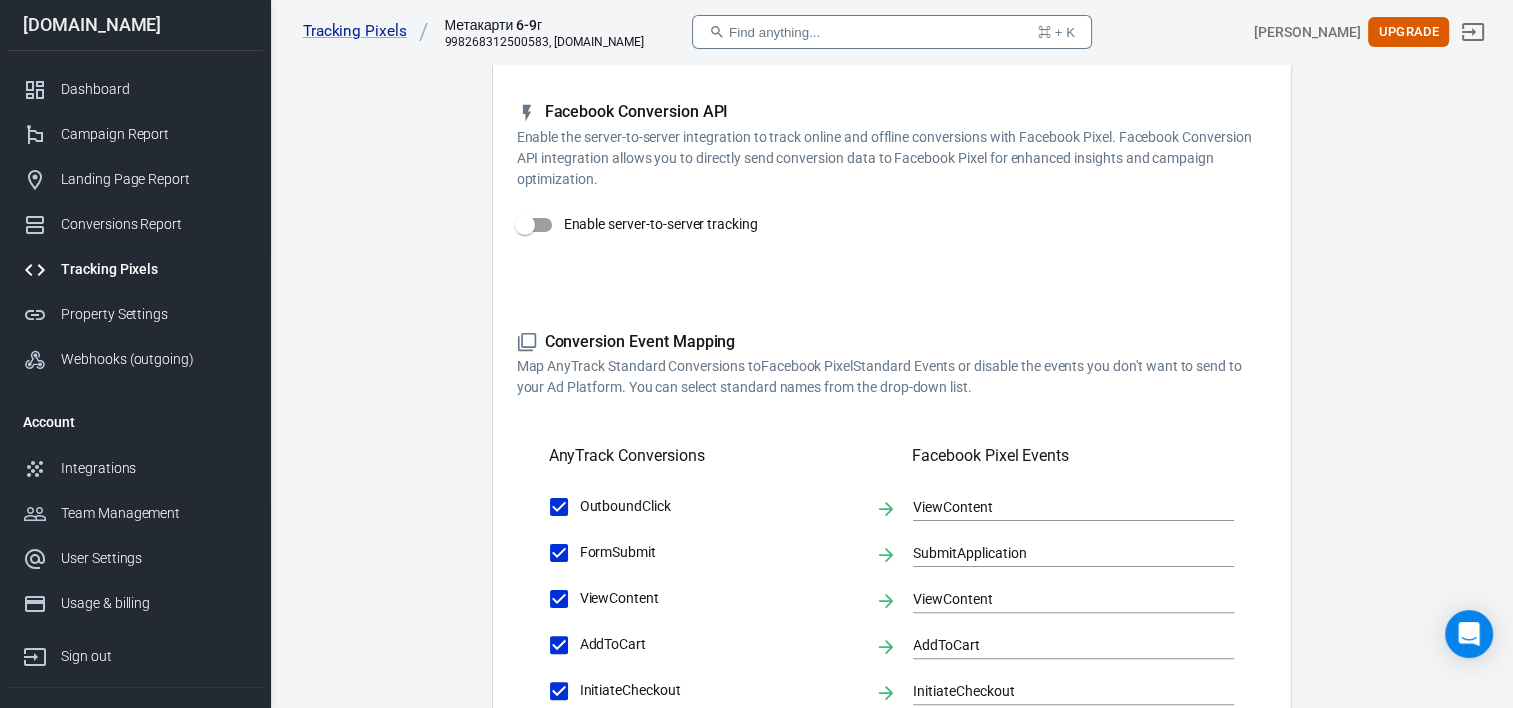 scroll, scrollTop: 253, scrollLeft: 0, axis: vertical 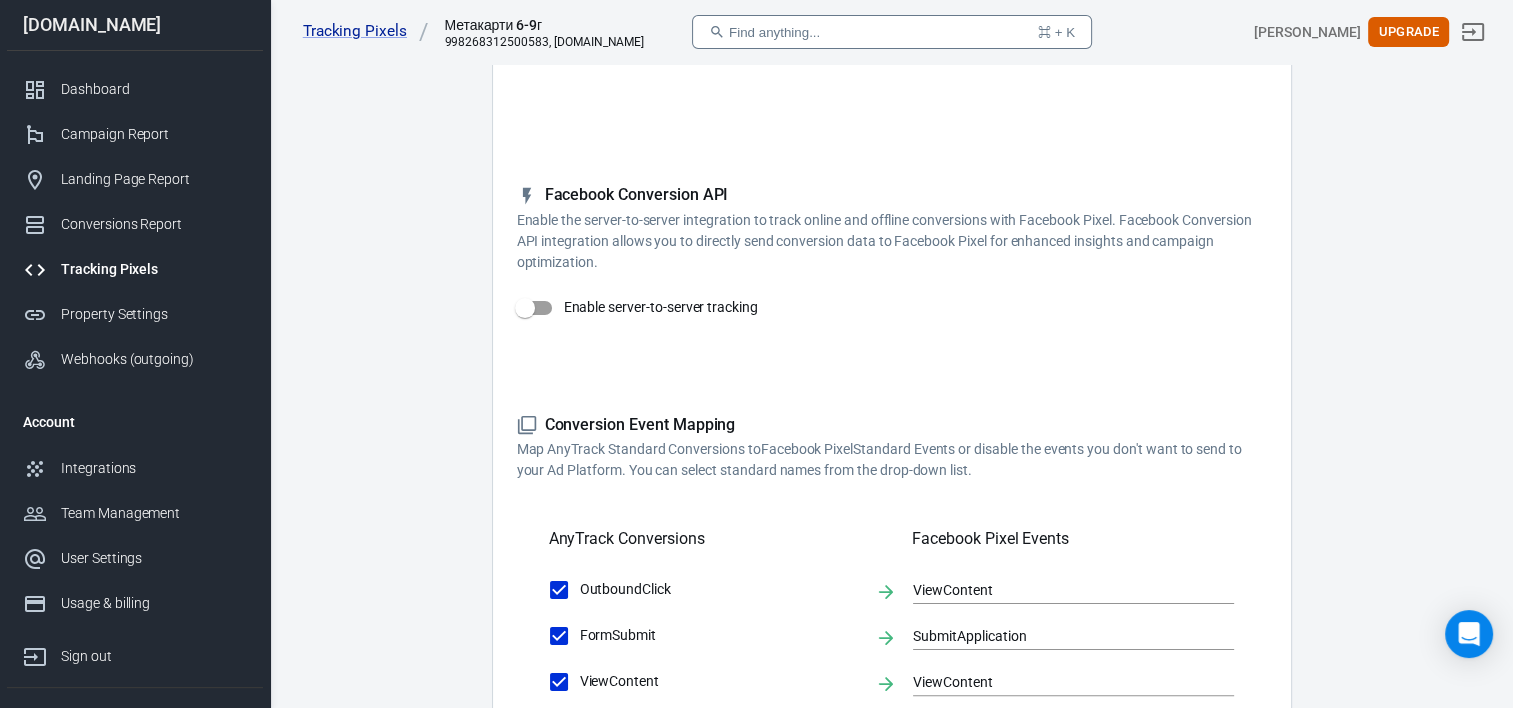 click on "Enable server-to-server tracking" at bounding box center (525, 308) 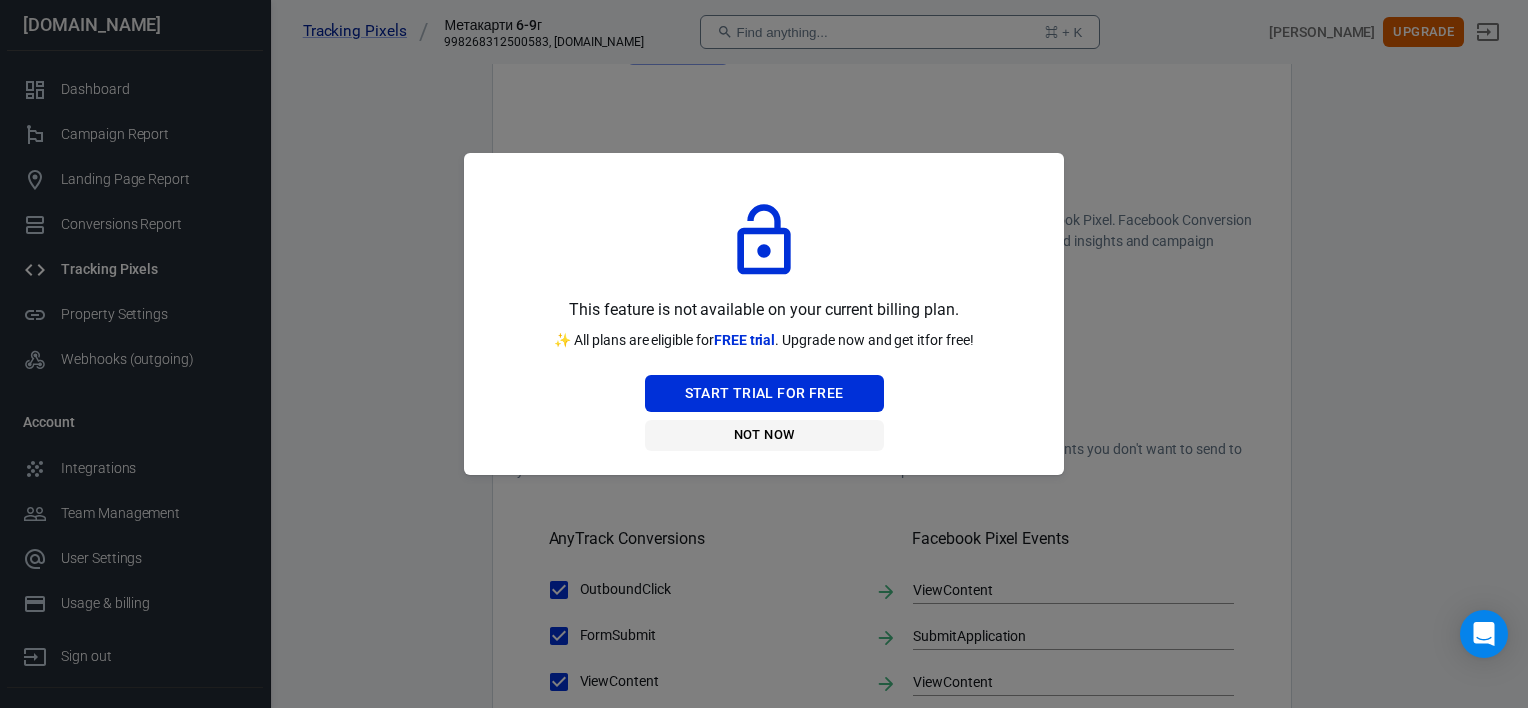 click on "Not Now" at bounding box center [764, 435] 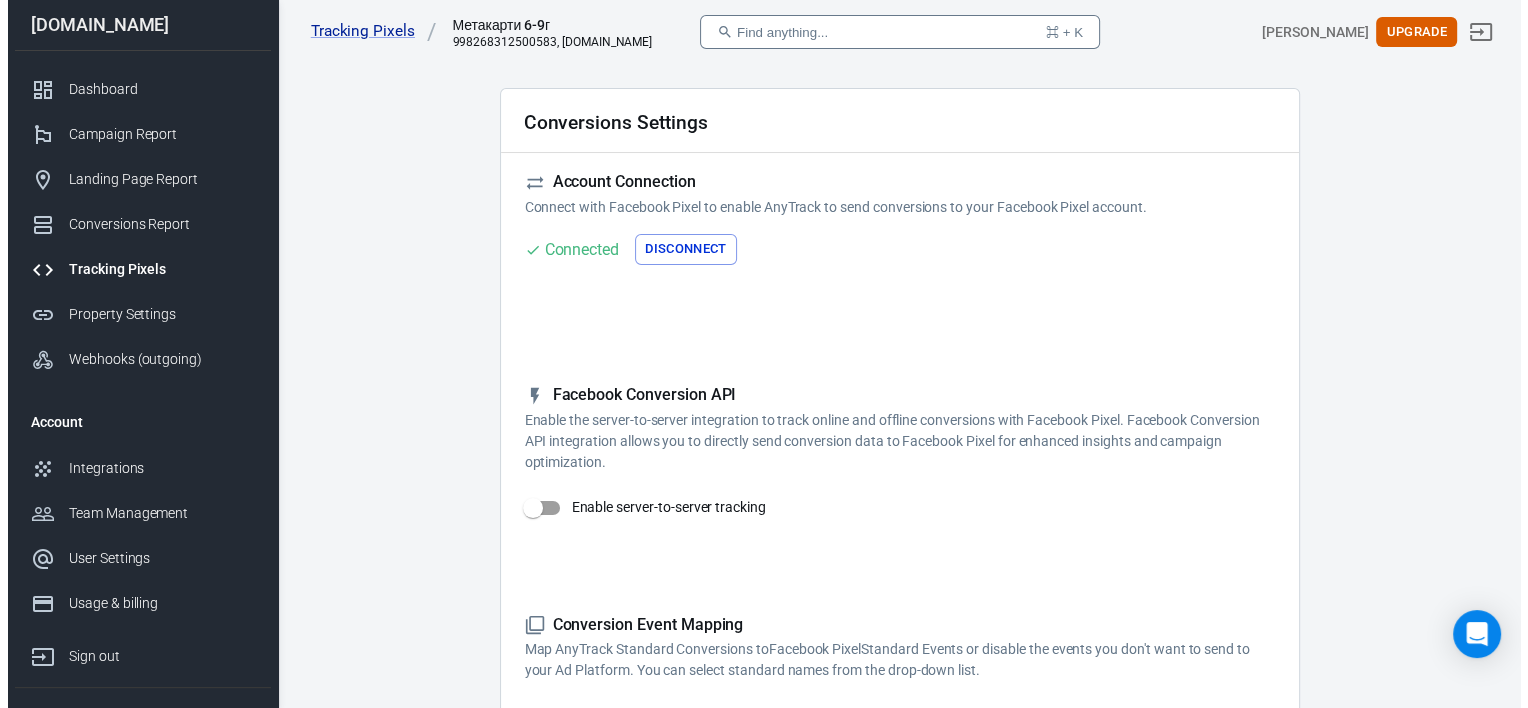 scroll, scrollTop: 0, scrollLeft: 0, axis: both 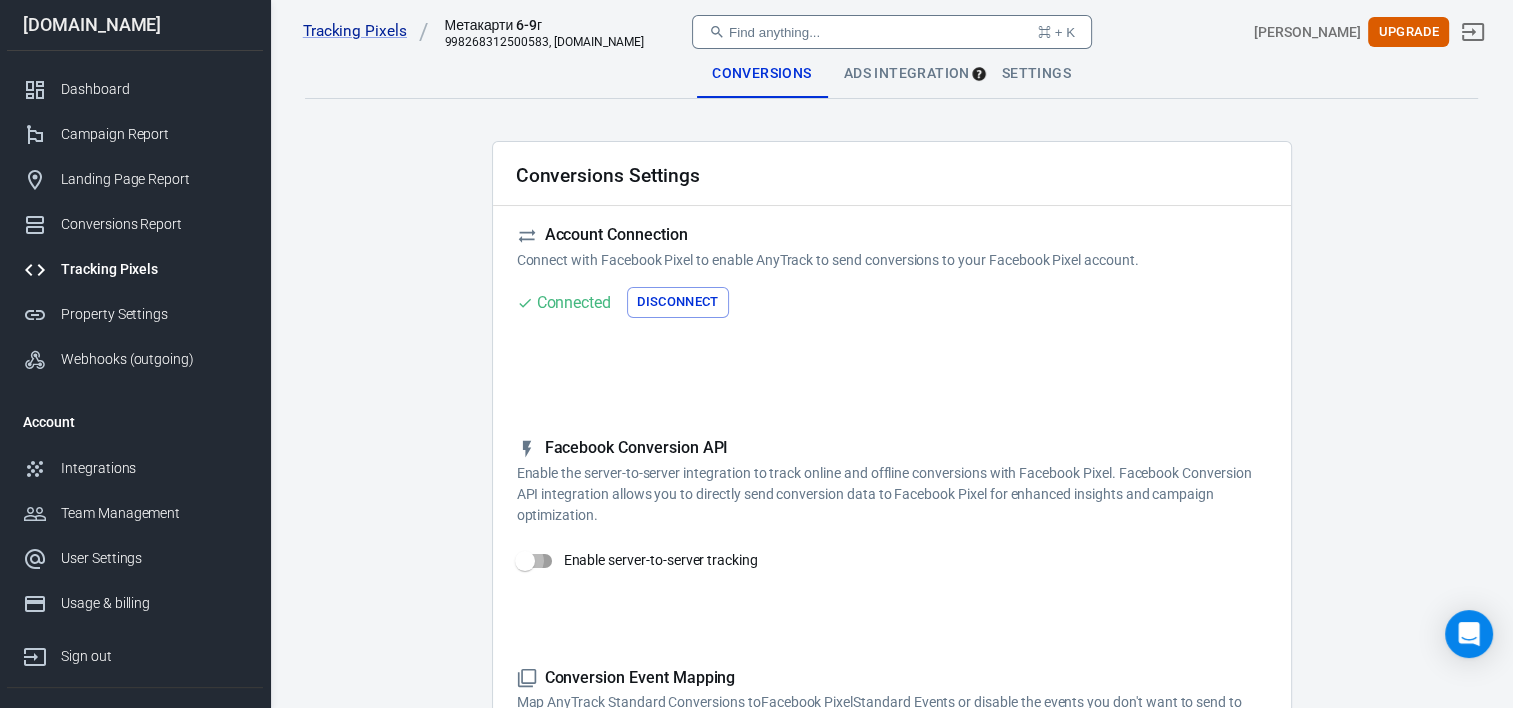 click on "Enable server-to-server tracking" at bounding box center [525, 561] 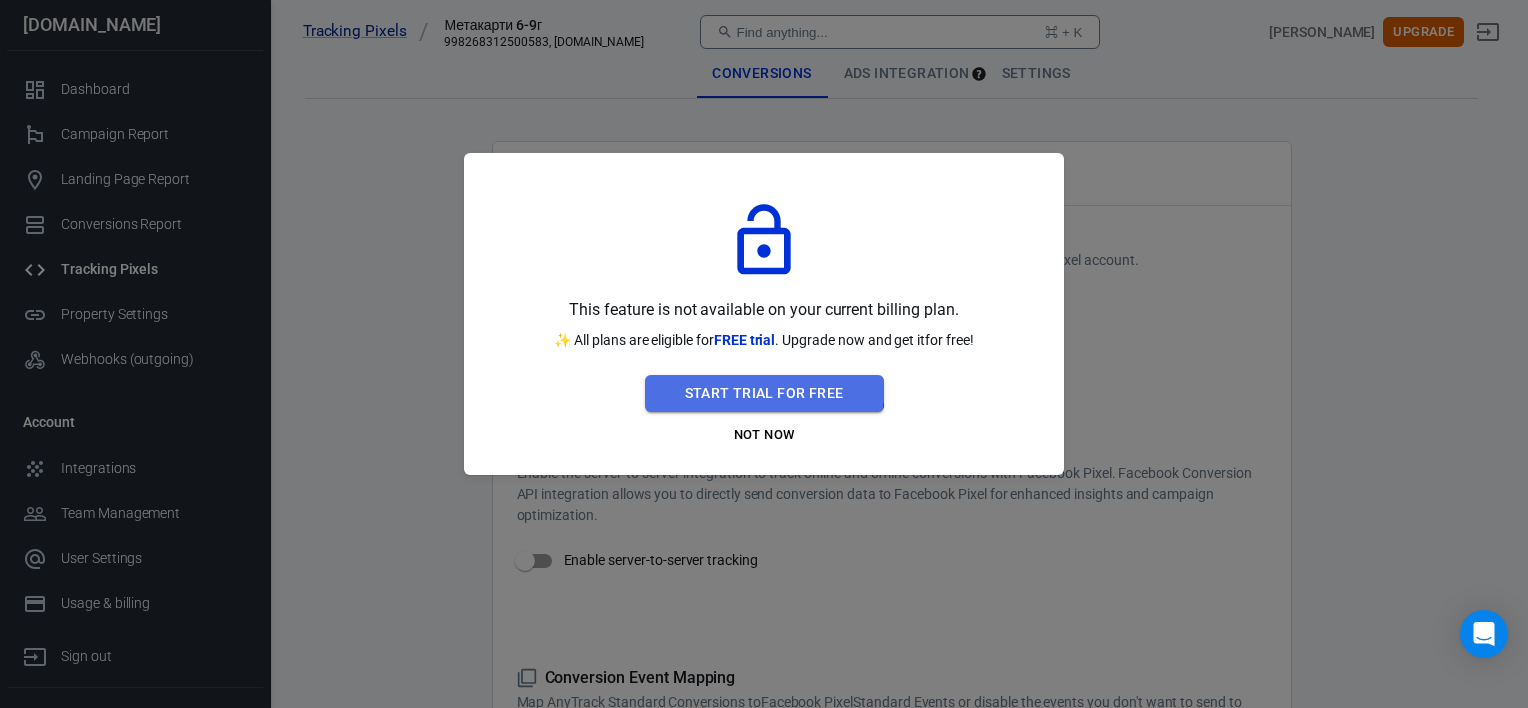 click on "Start Trial For Free" at bounding box center [764, 393] 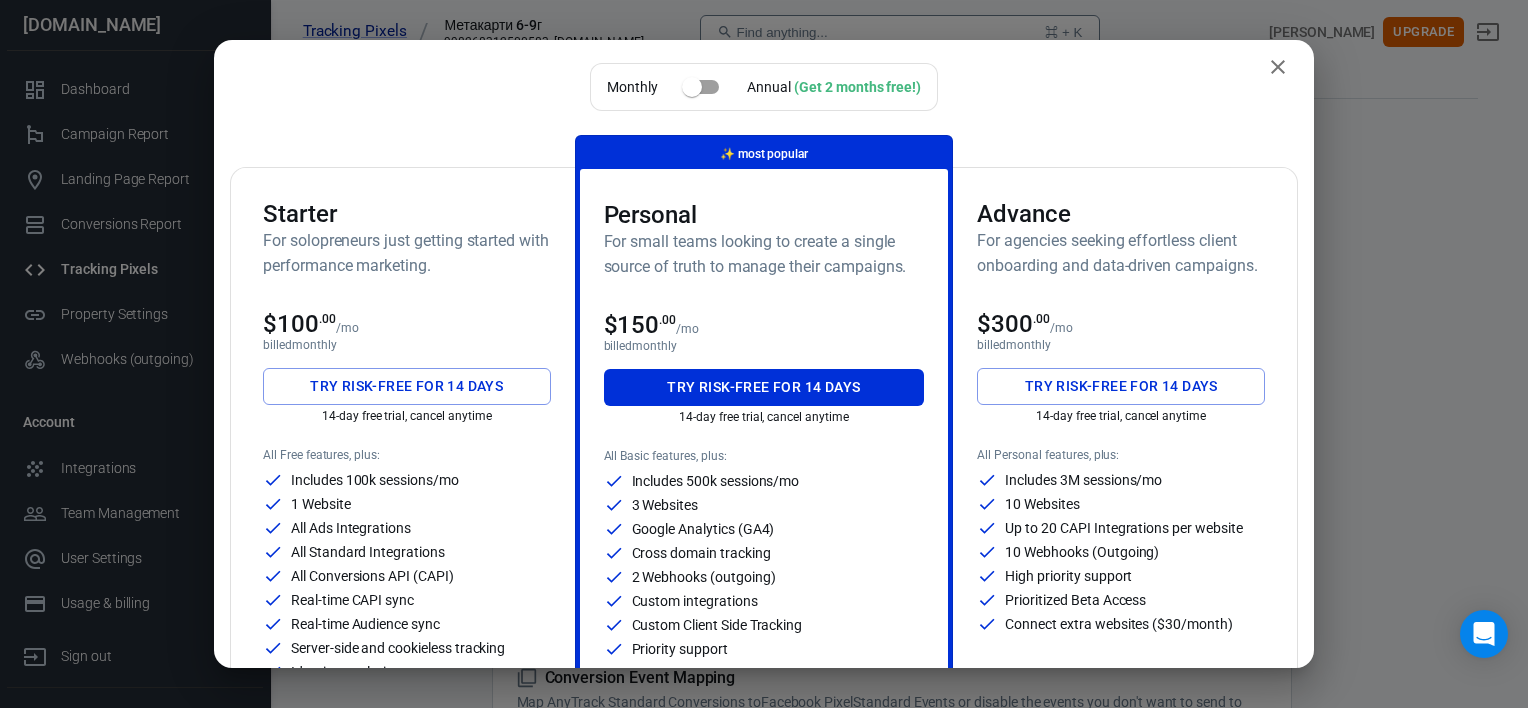 scroll, scrollTop: 0, scrollLeft: 0, axis: both 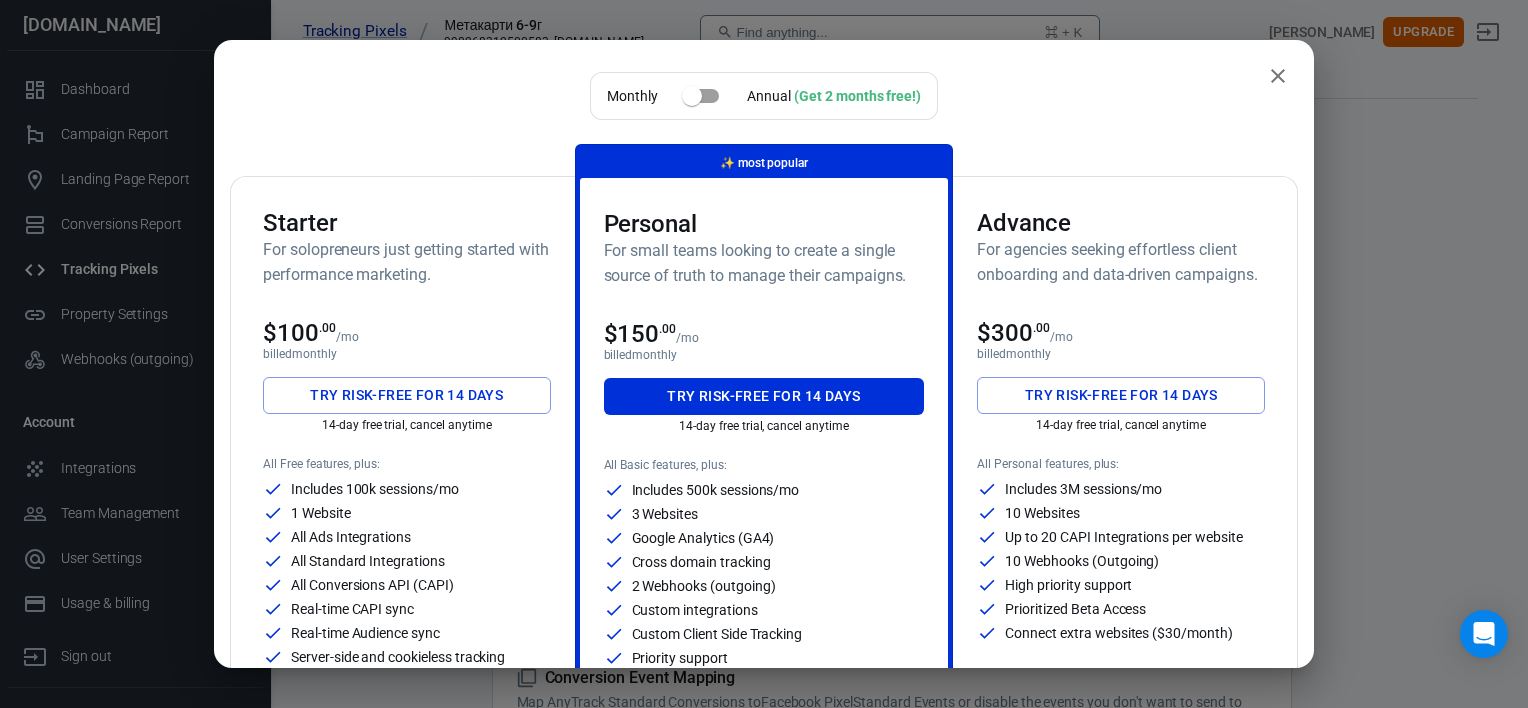 click on "Try risk-free for 14 days" at bounding box center [406, 395] 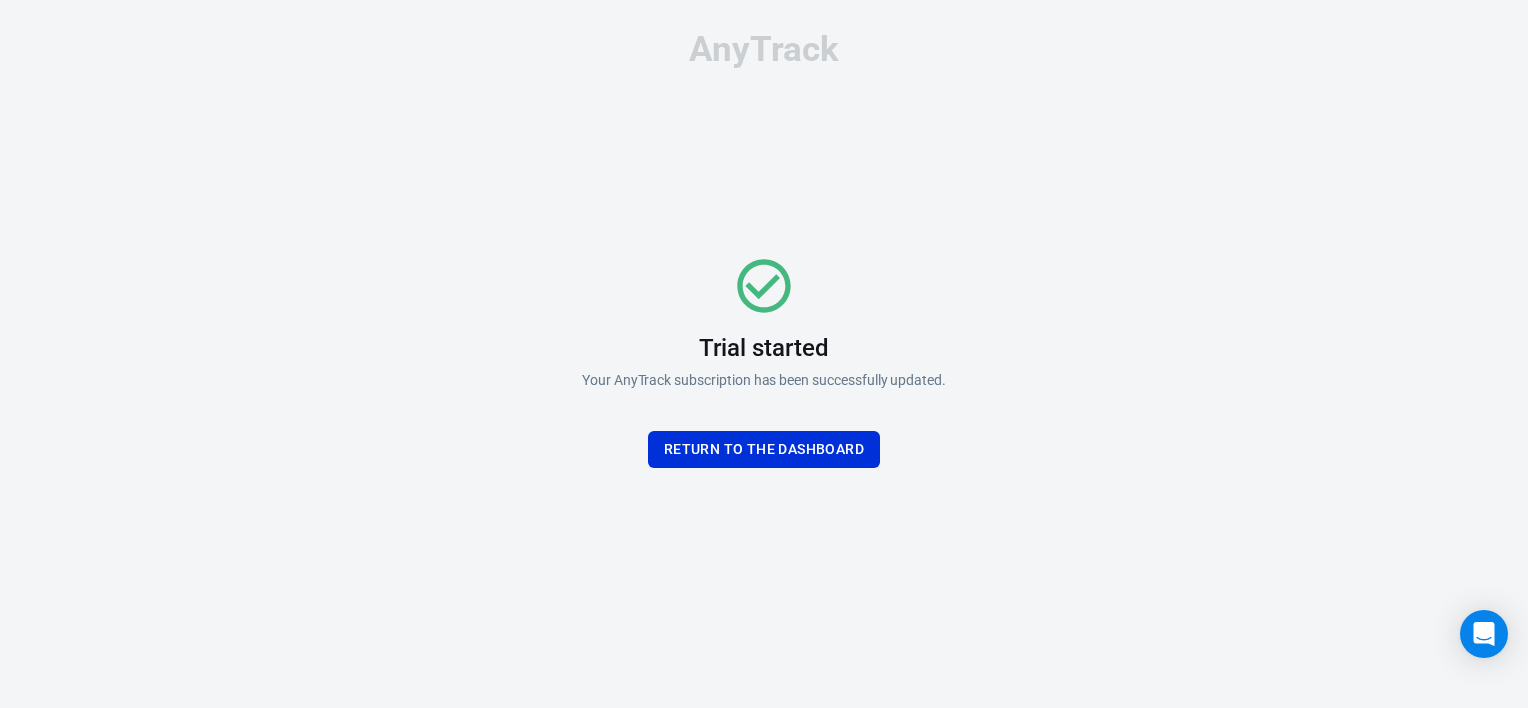 scroll, scrollTop: 0, scrollLeft: 0, axis: both 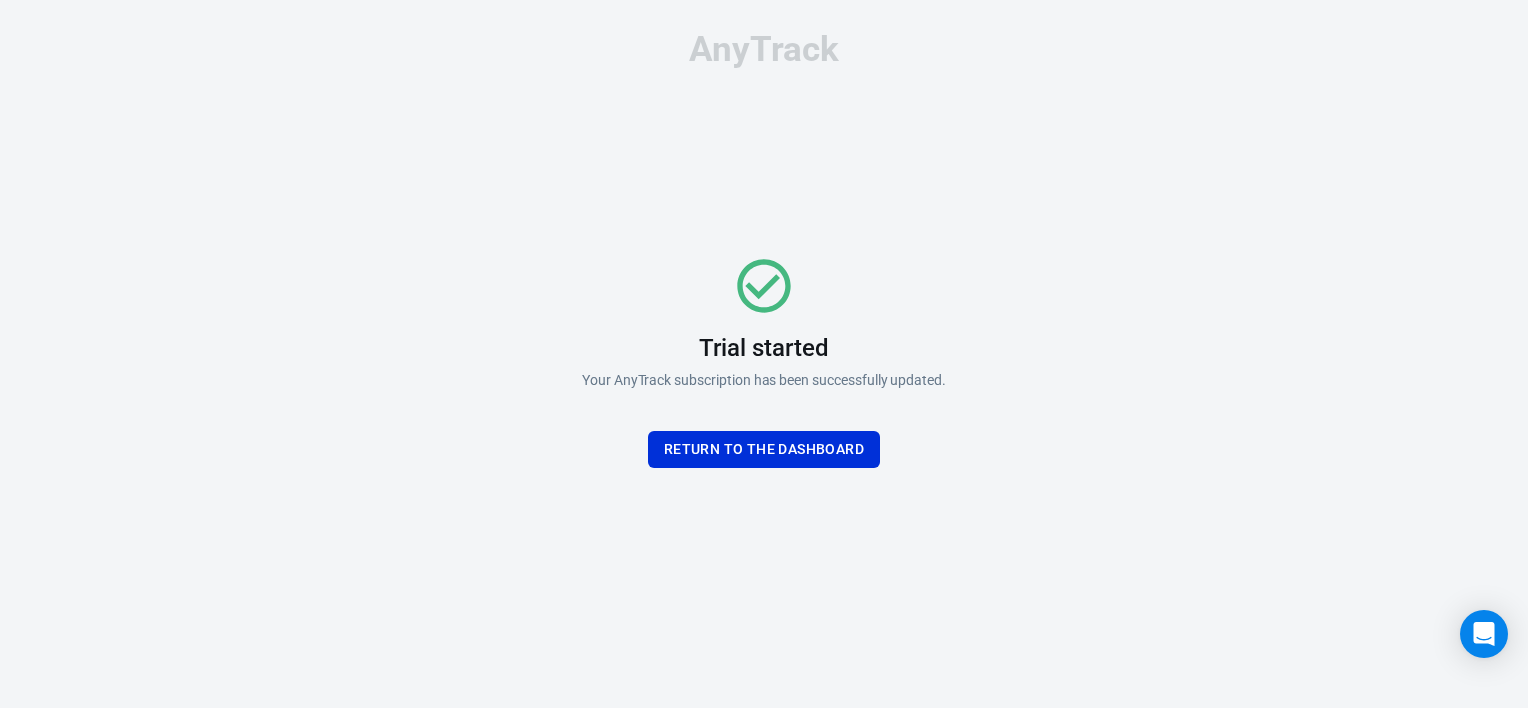 click on "Return To the dashboard" at bounding box center (764, 449) 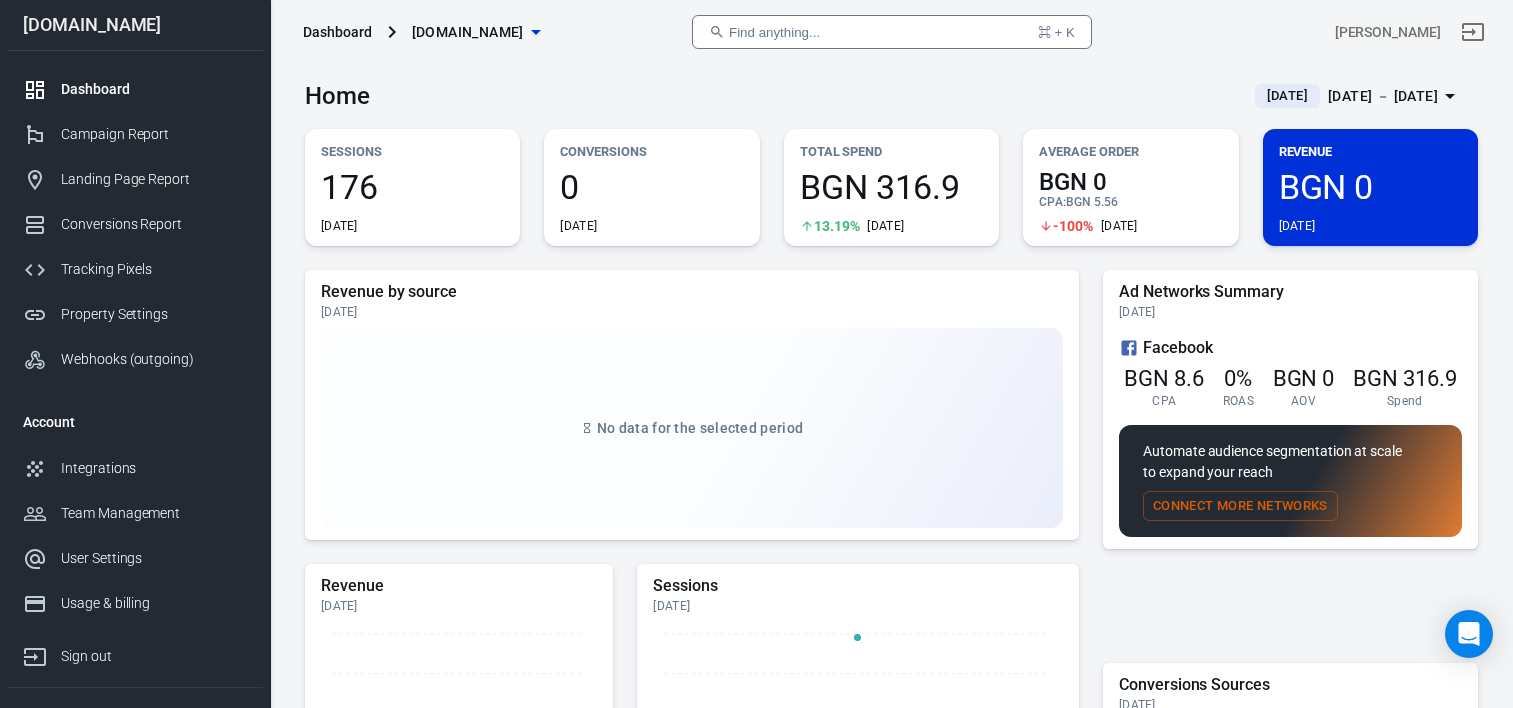 scroll, scrollTop: 0, scrollLeft: 0, axis: both 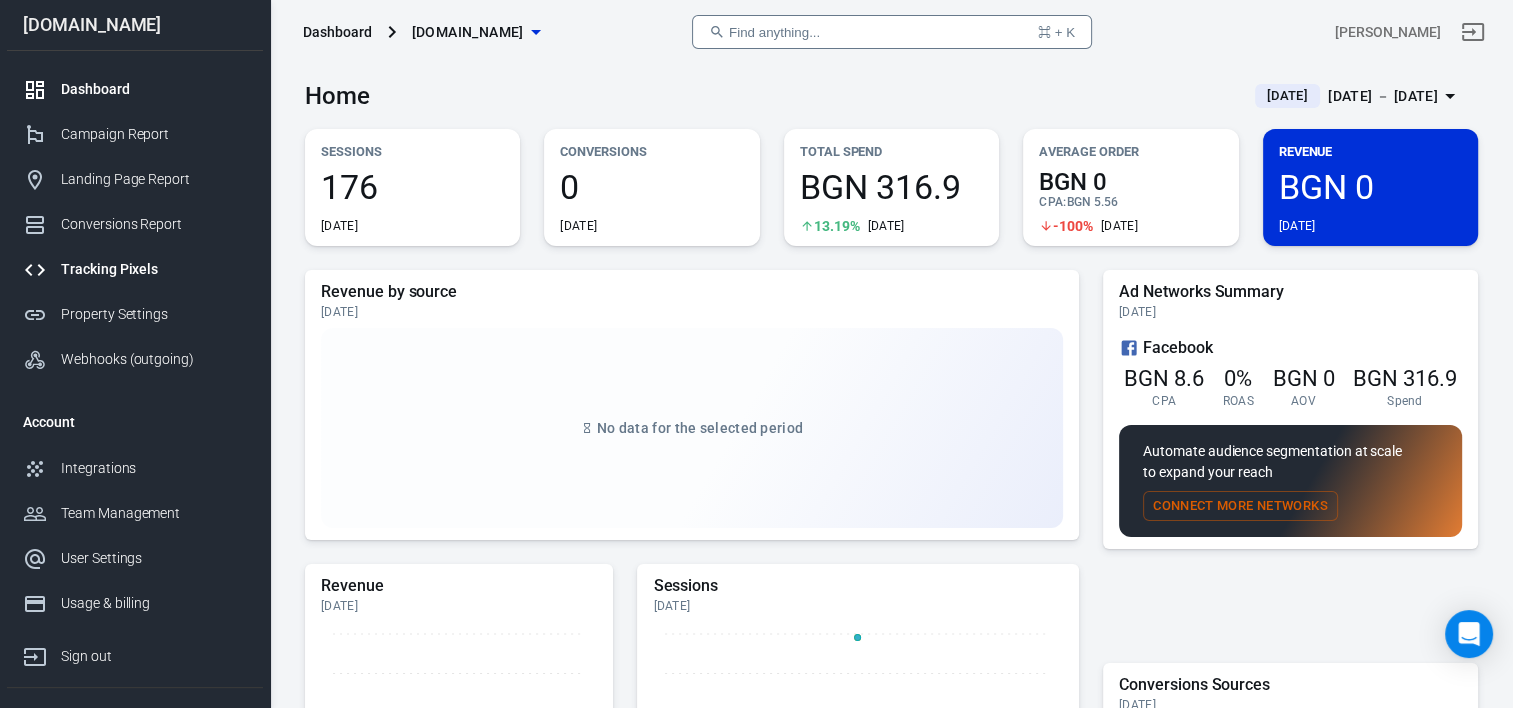 click on "Tracking Pixels" at bounding box center [154, 269] 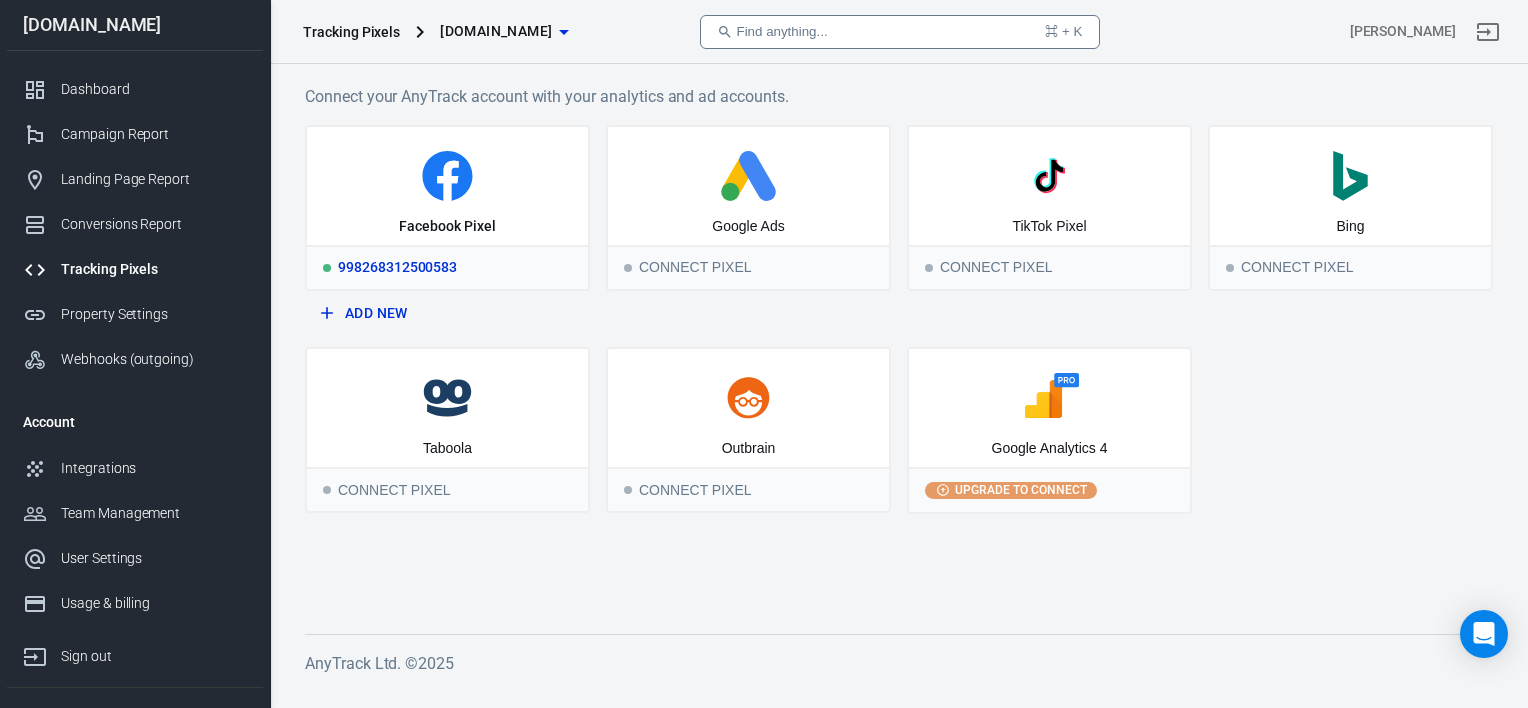 click 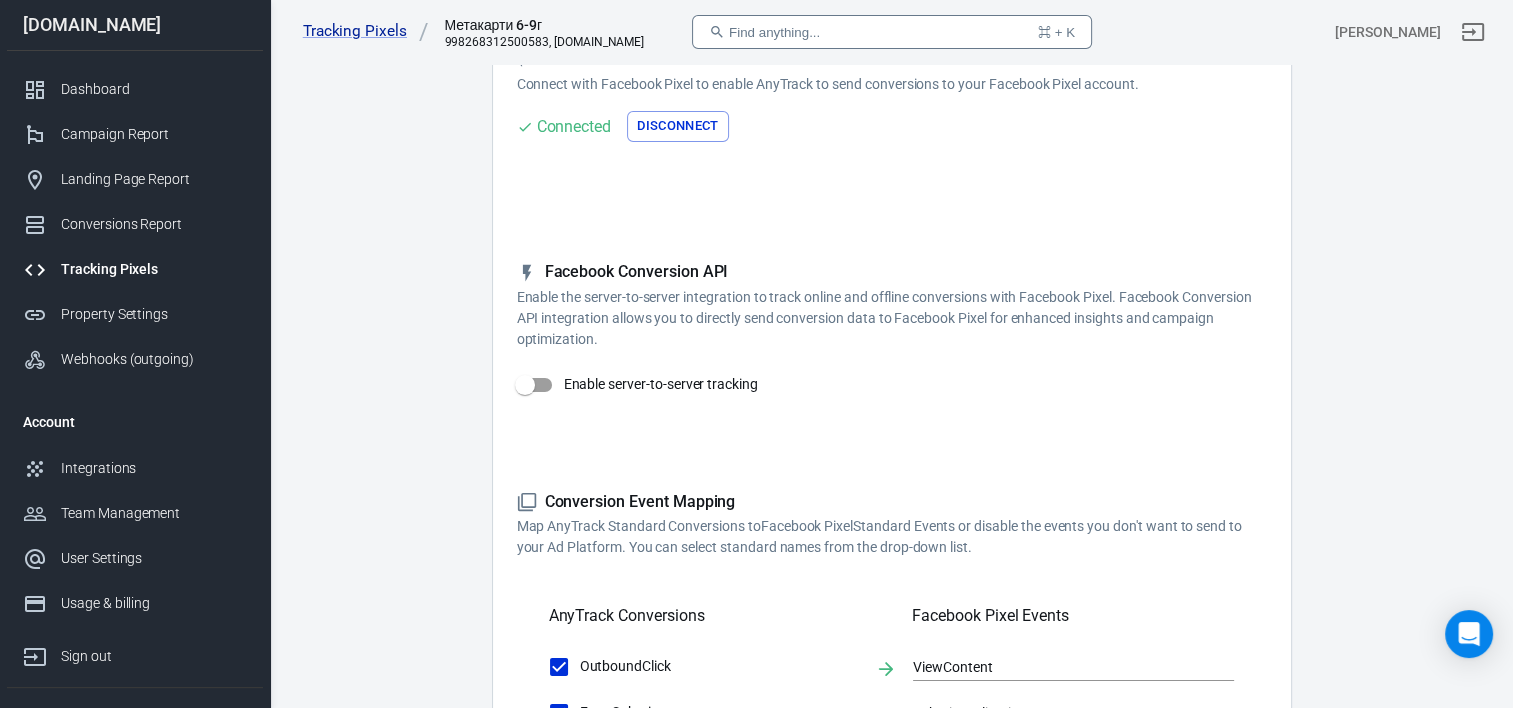 scroll, scrollTop: 200, scrollLeft: 0, axis: vertical 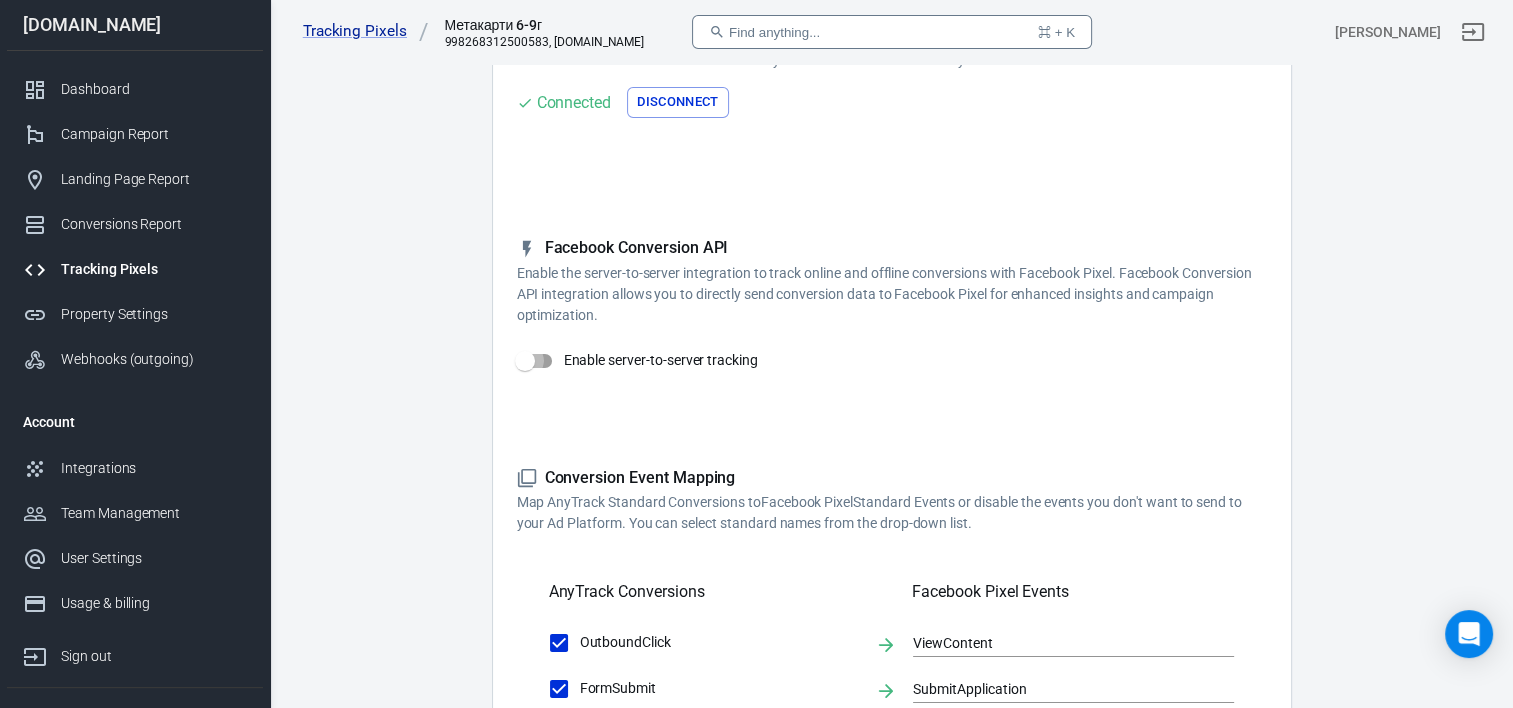 click on "Enable server-to-server tracking" at bounding box center [525, 361] 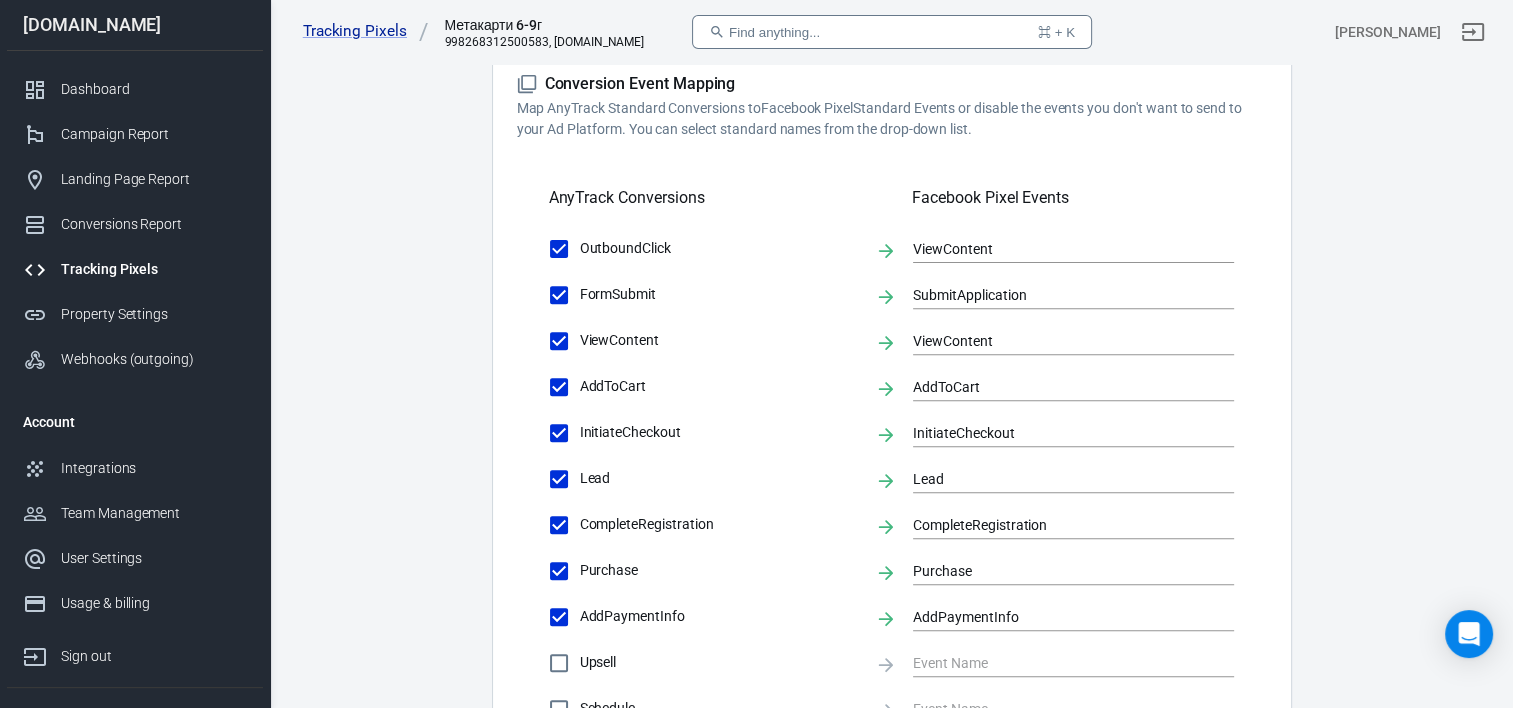 scroll, scrollTop: 700, scrollLeft: 0, axis: vertical 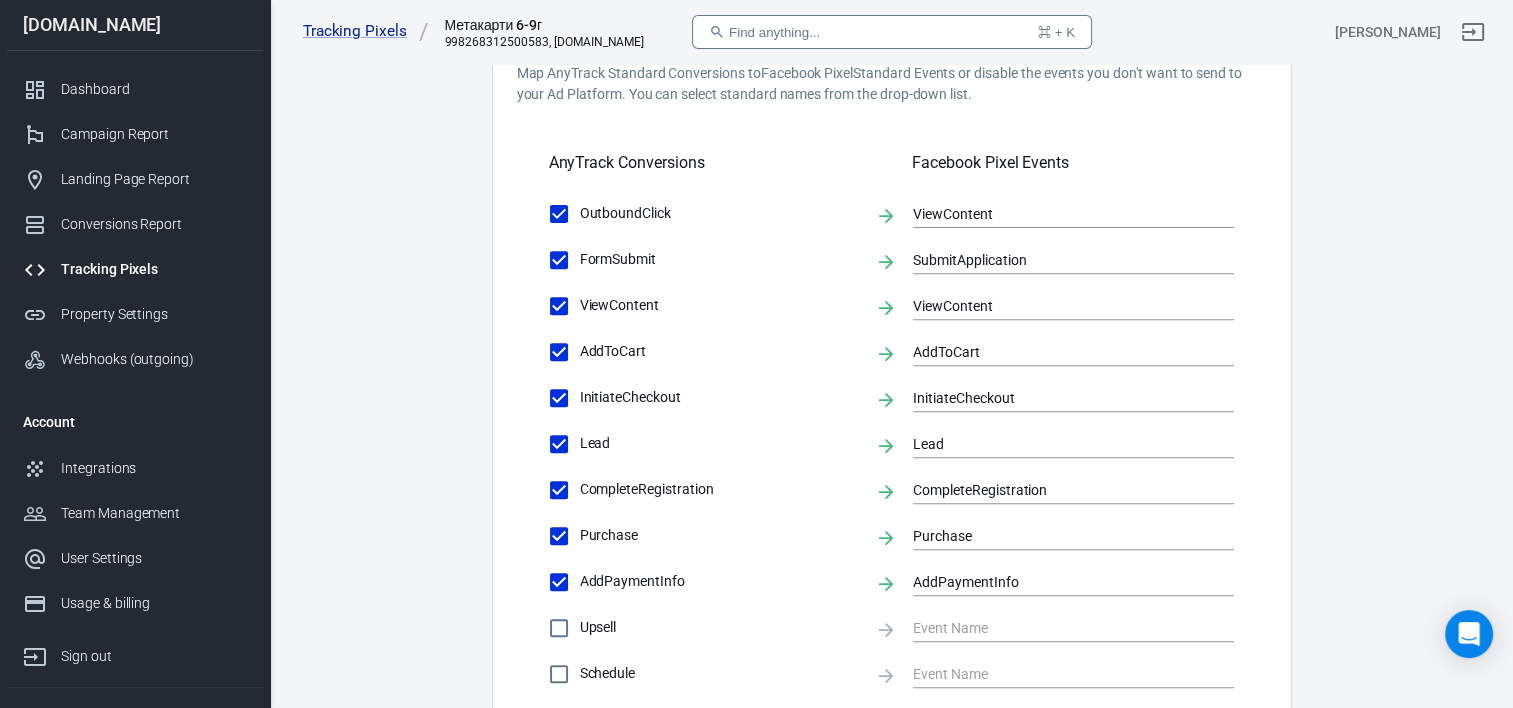 click on "FormSubmit" at bounding box center (559, 260) 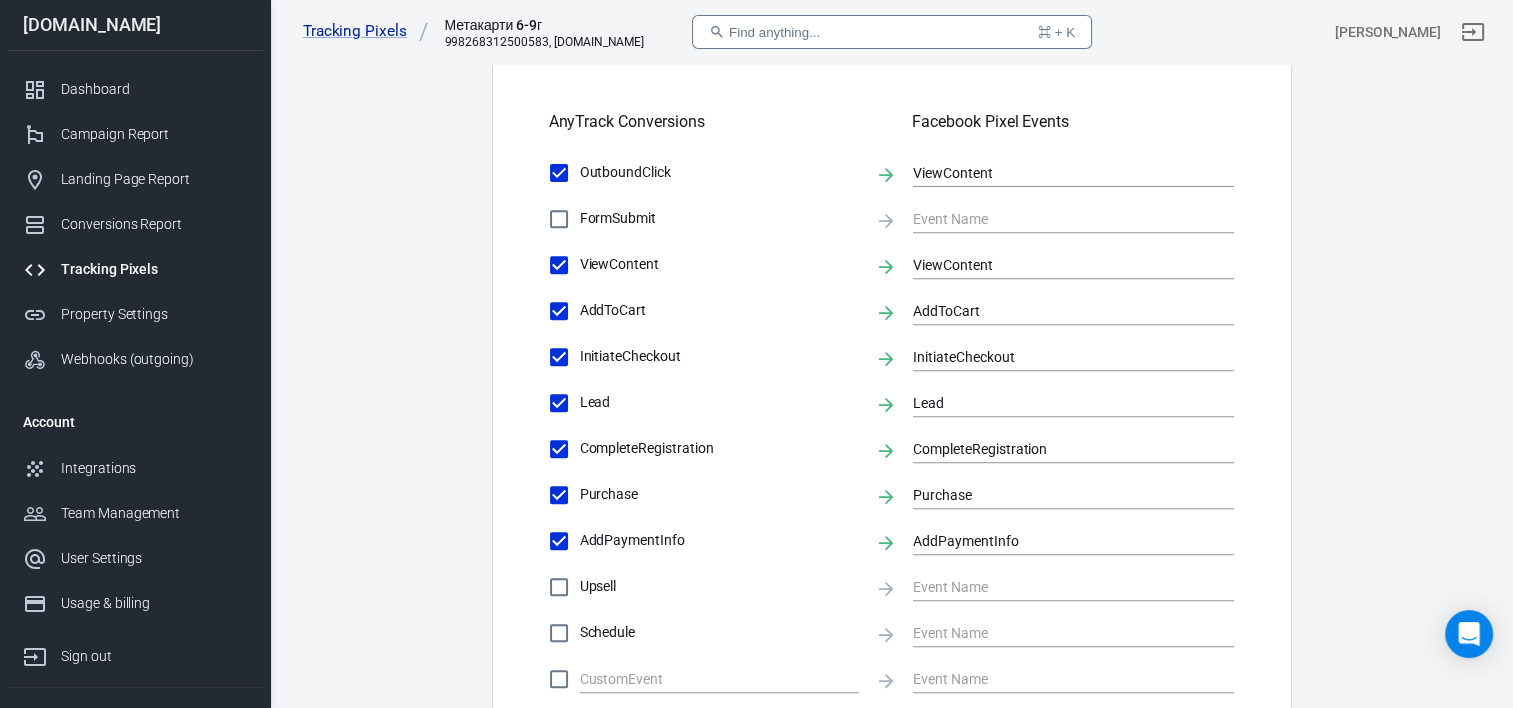 scroll, scrollTop: 800, scrollLeft: 0, axis: vertical 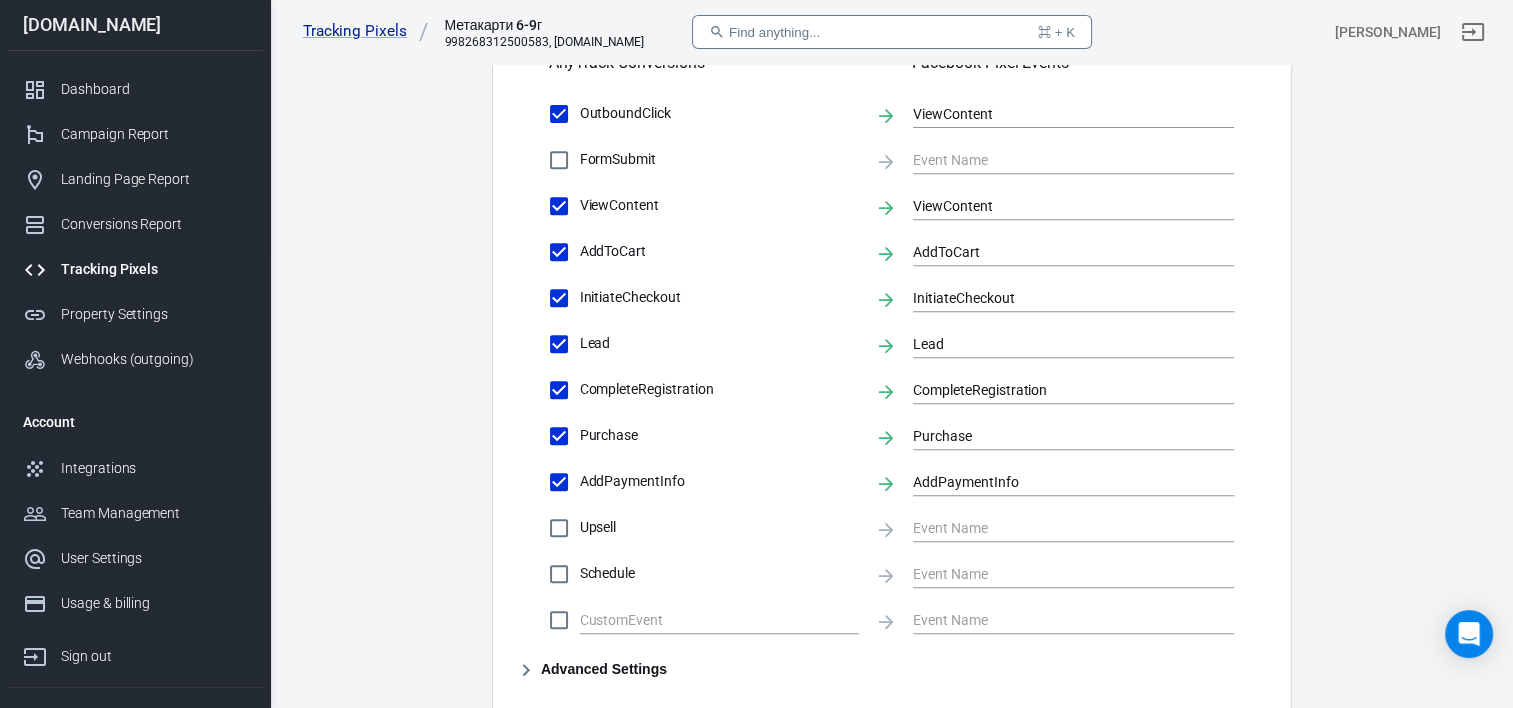click on "CompleteRegistration" at bounding box center (559, 390) 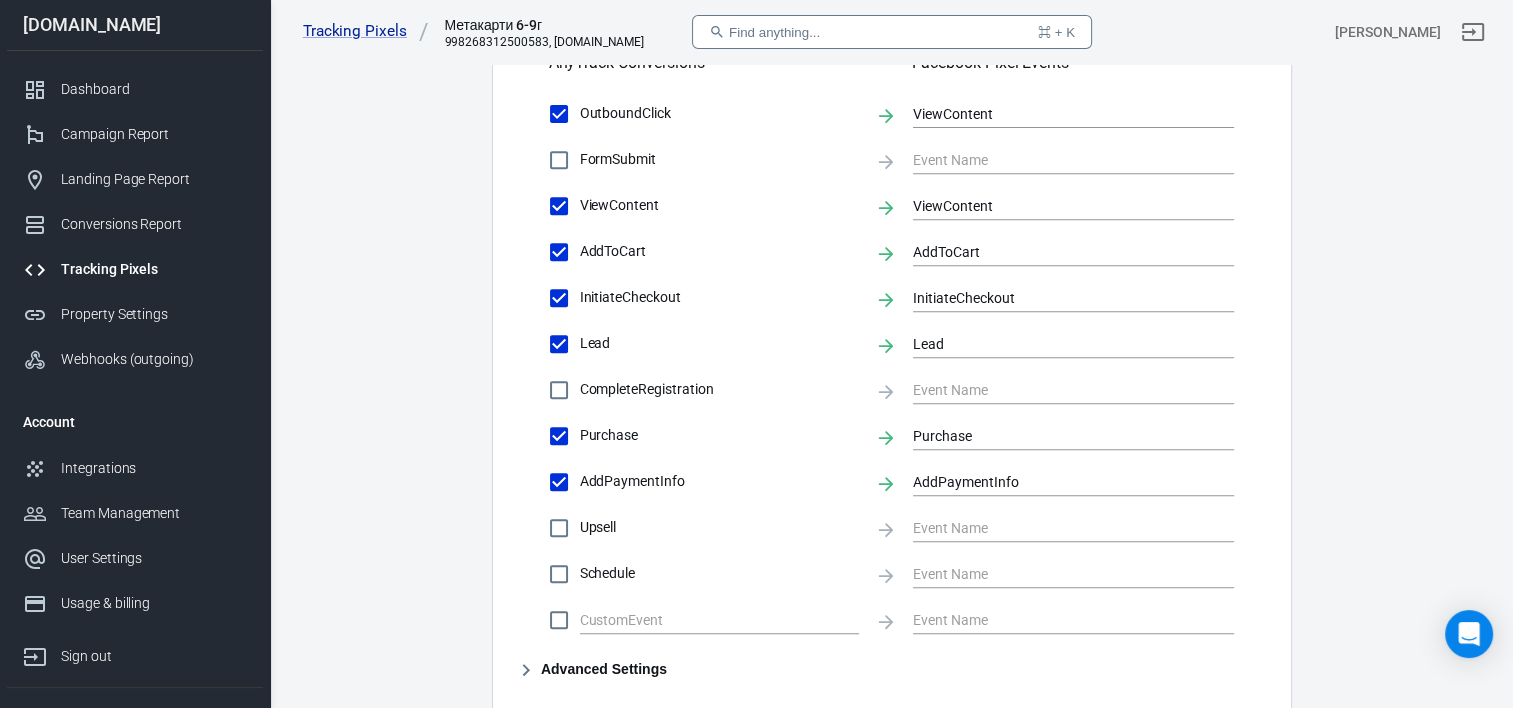 click on "Lead" at bounding box center (559, 344) 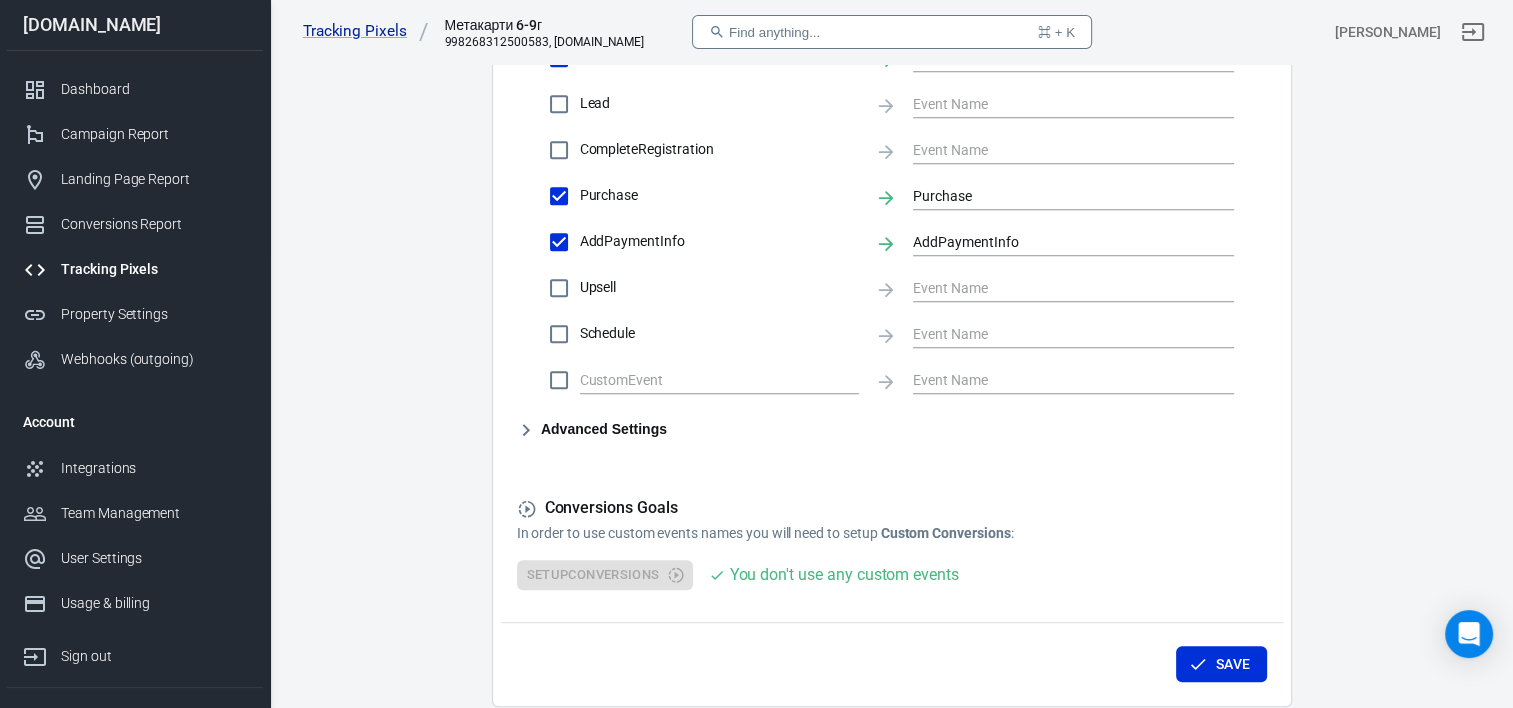 scroll, scrollTop: 1100, scrollLeft: 0, axis: vertical 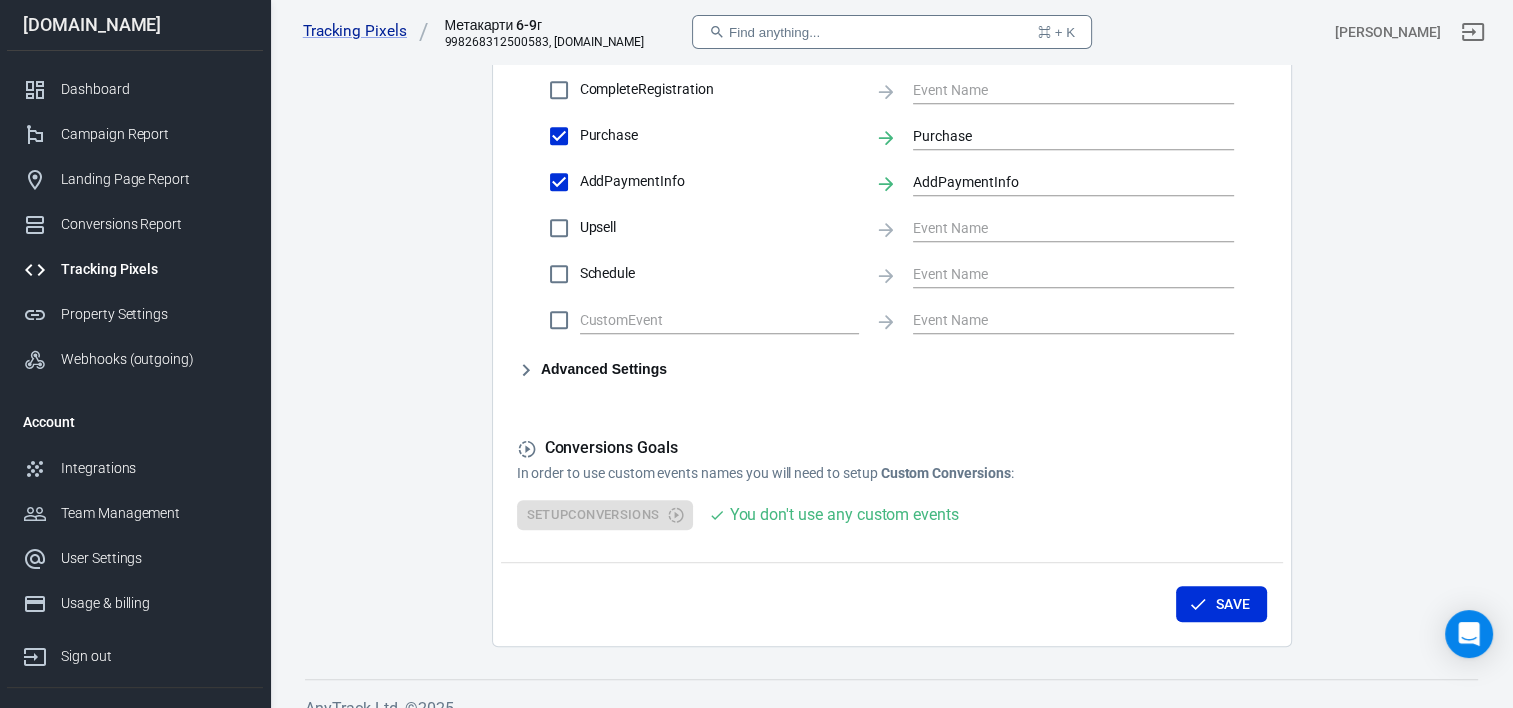 click on "Advanced Settings" at bounding box center (592, 370) 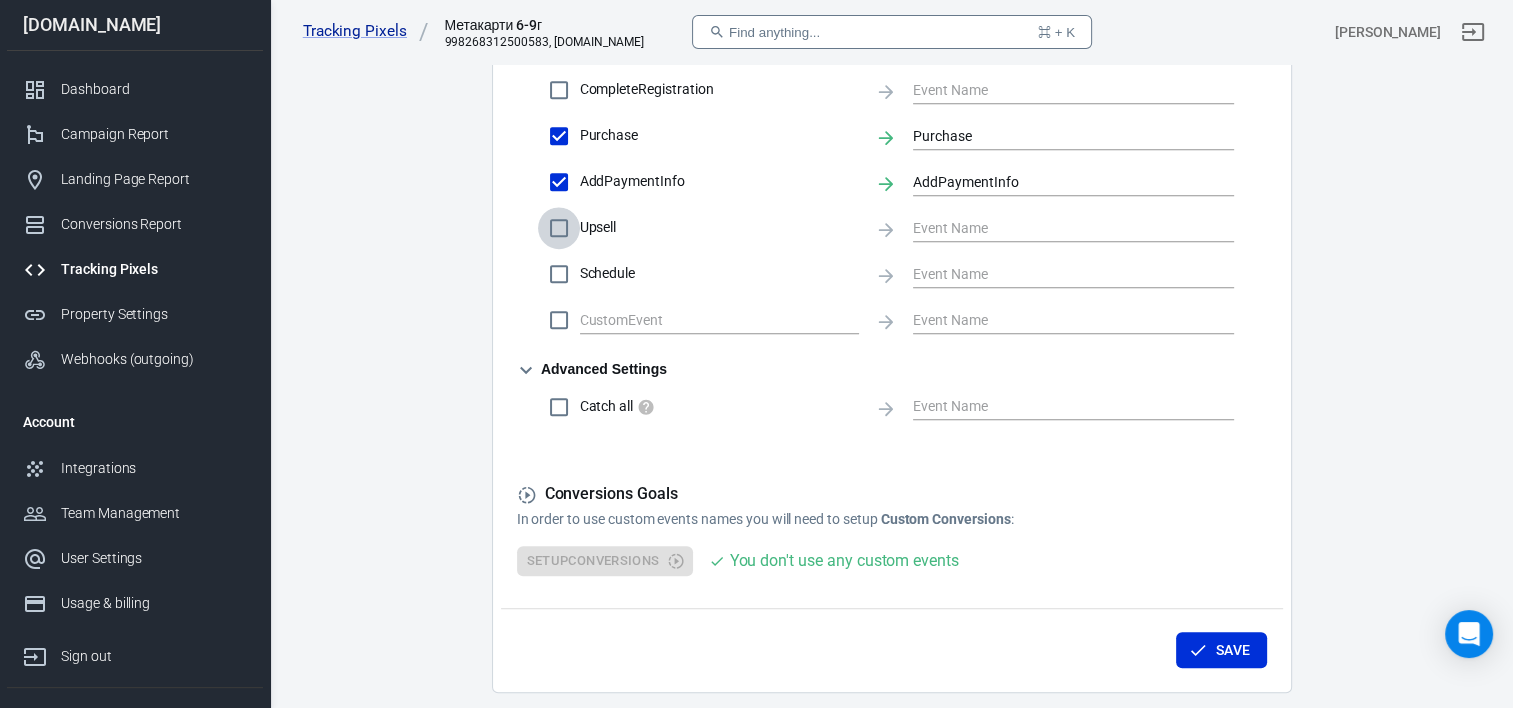 click on "Upsell" at bounding box center [559, 228] 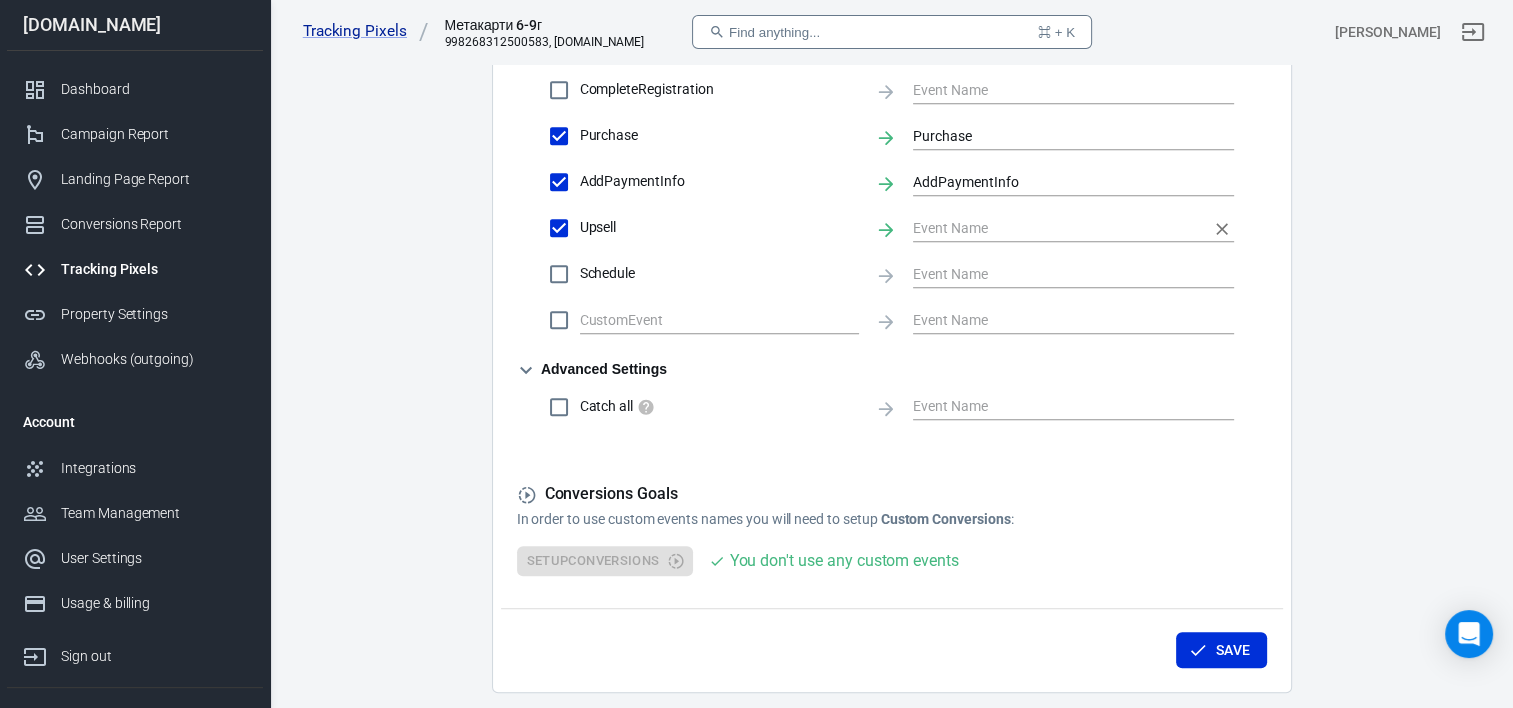 click at bounding box center (1058, 227) 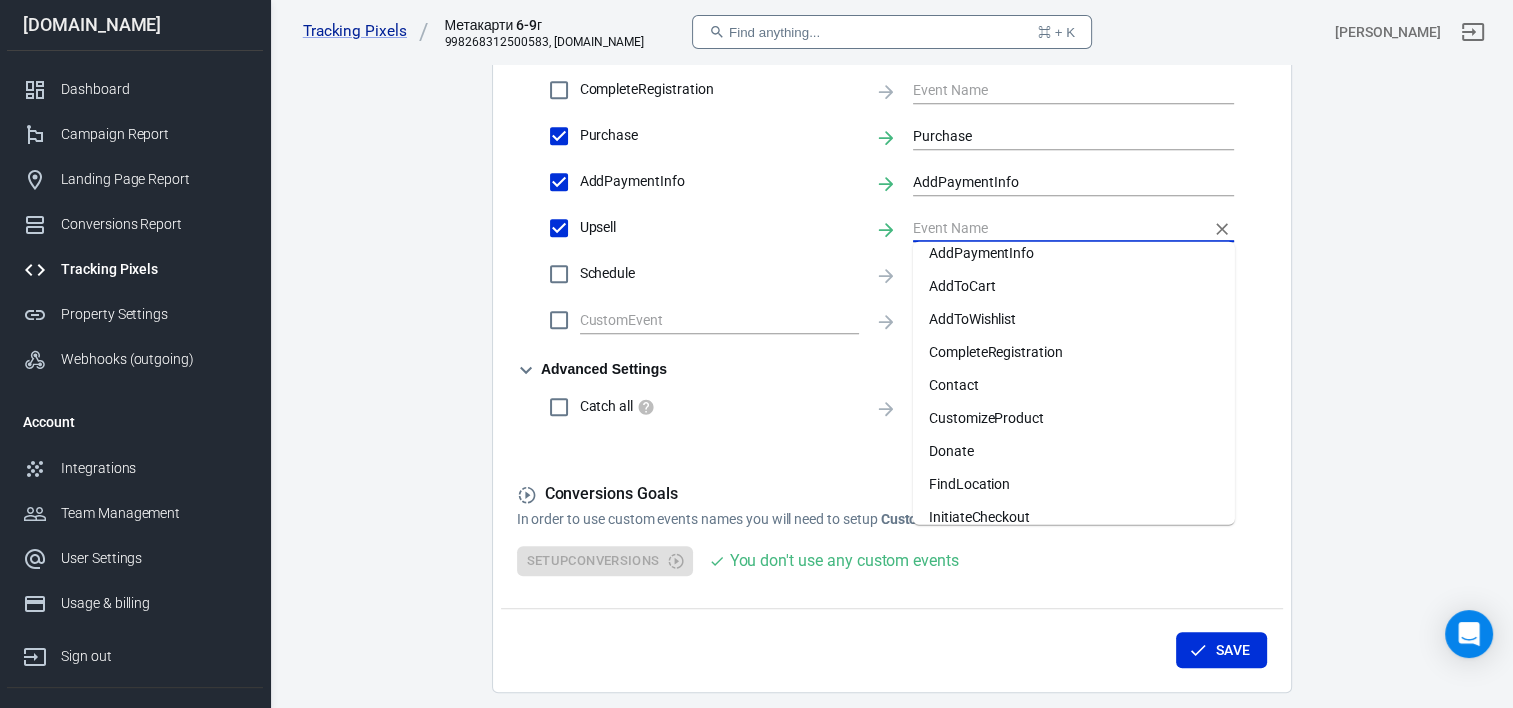scroll, scrollTop: 0, scrollLeft: 0, axis: both 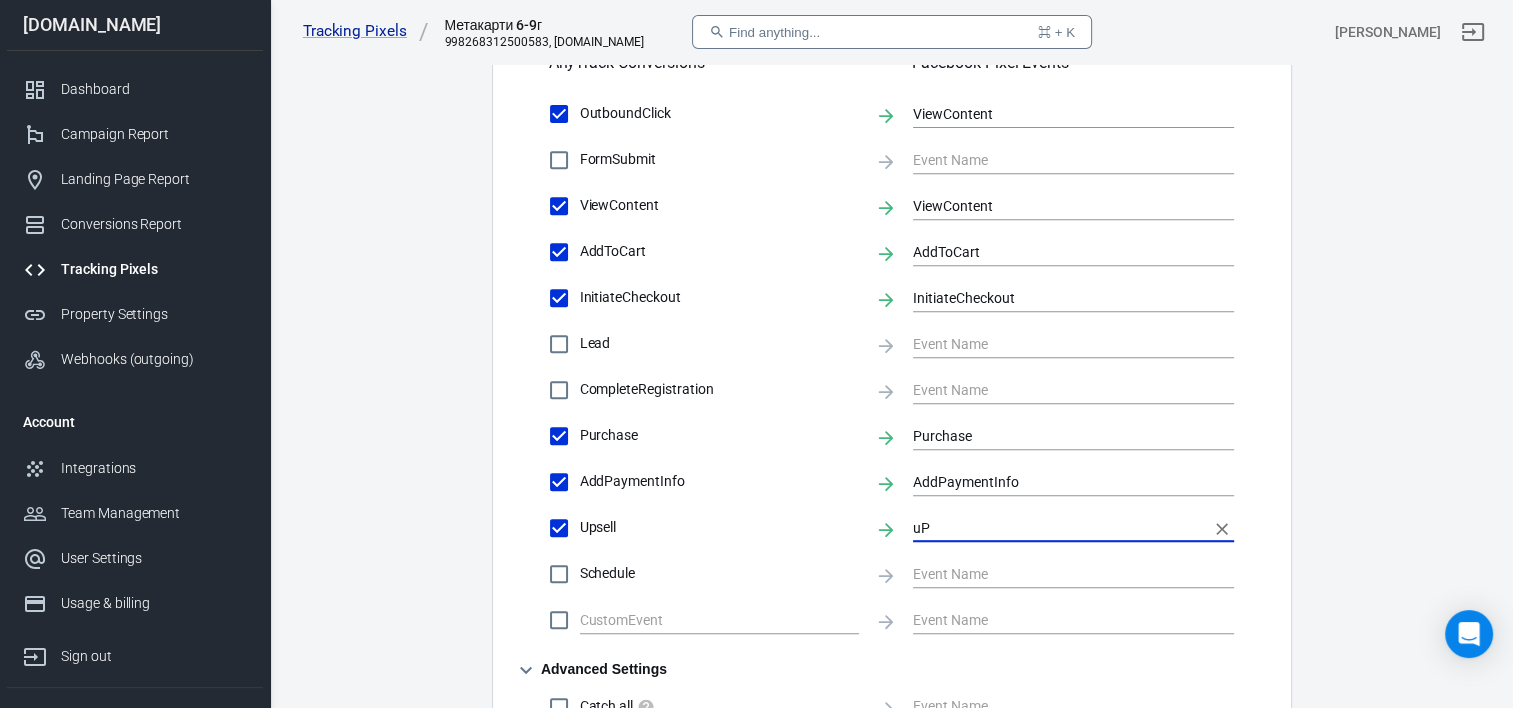 type on "u" 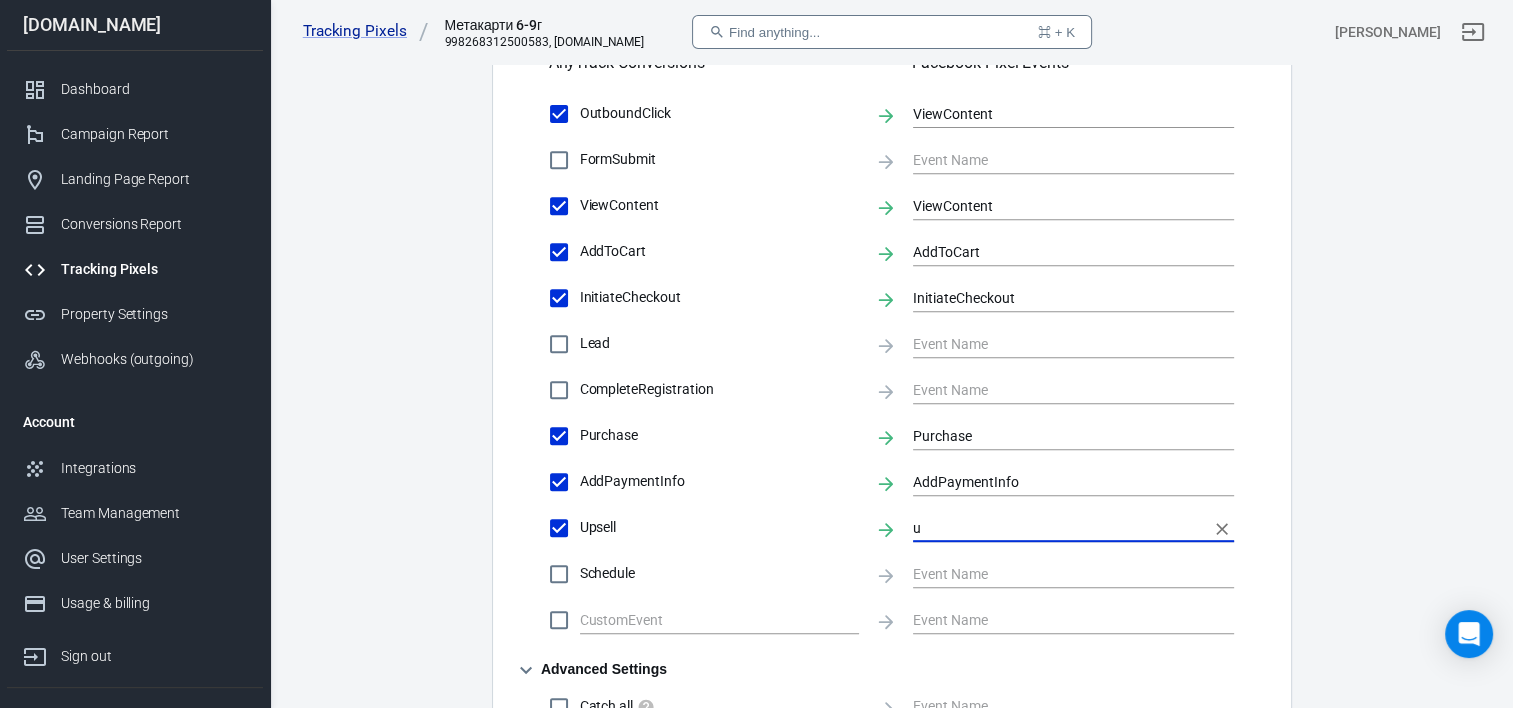 checkbox on "false" 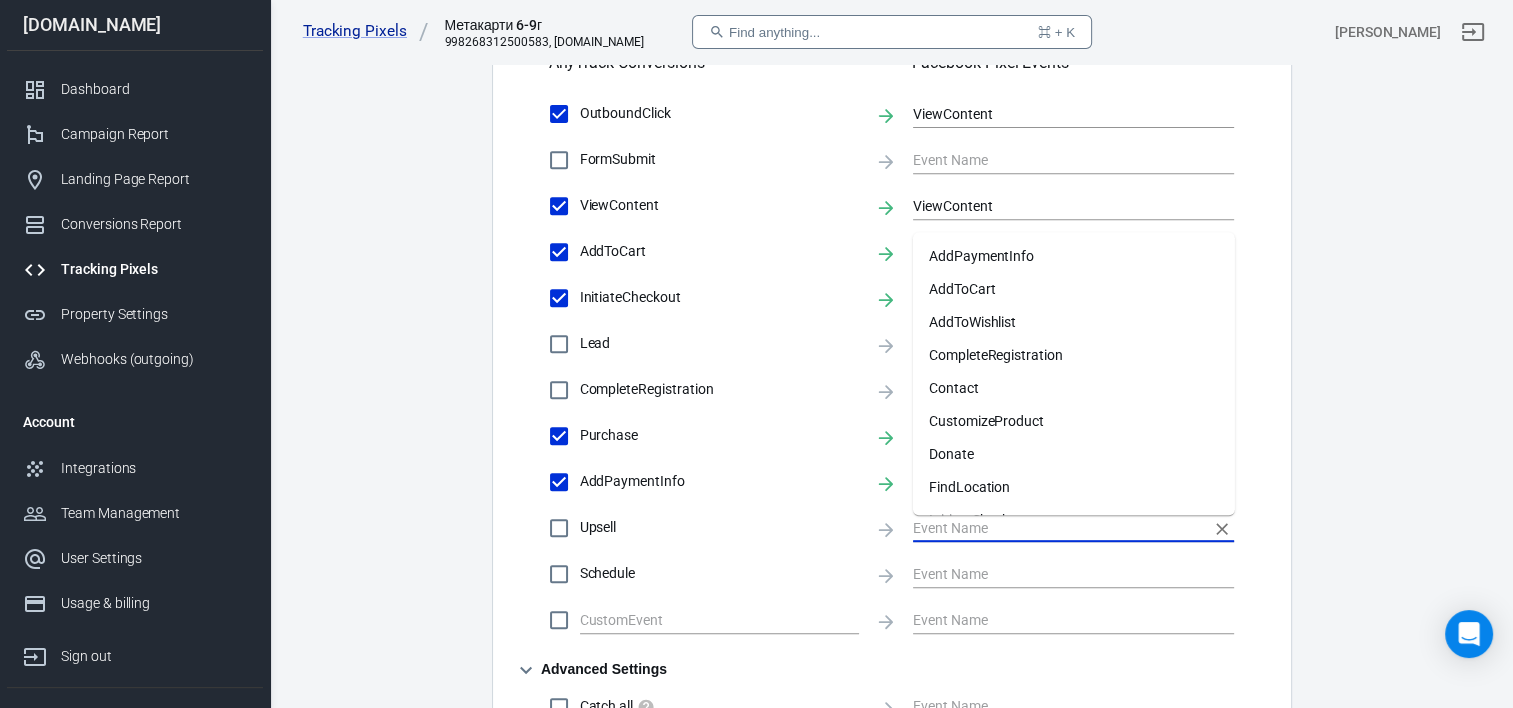 checkbox on "true" 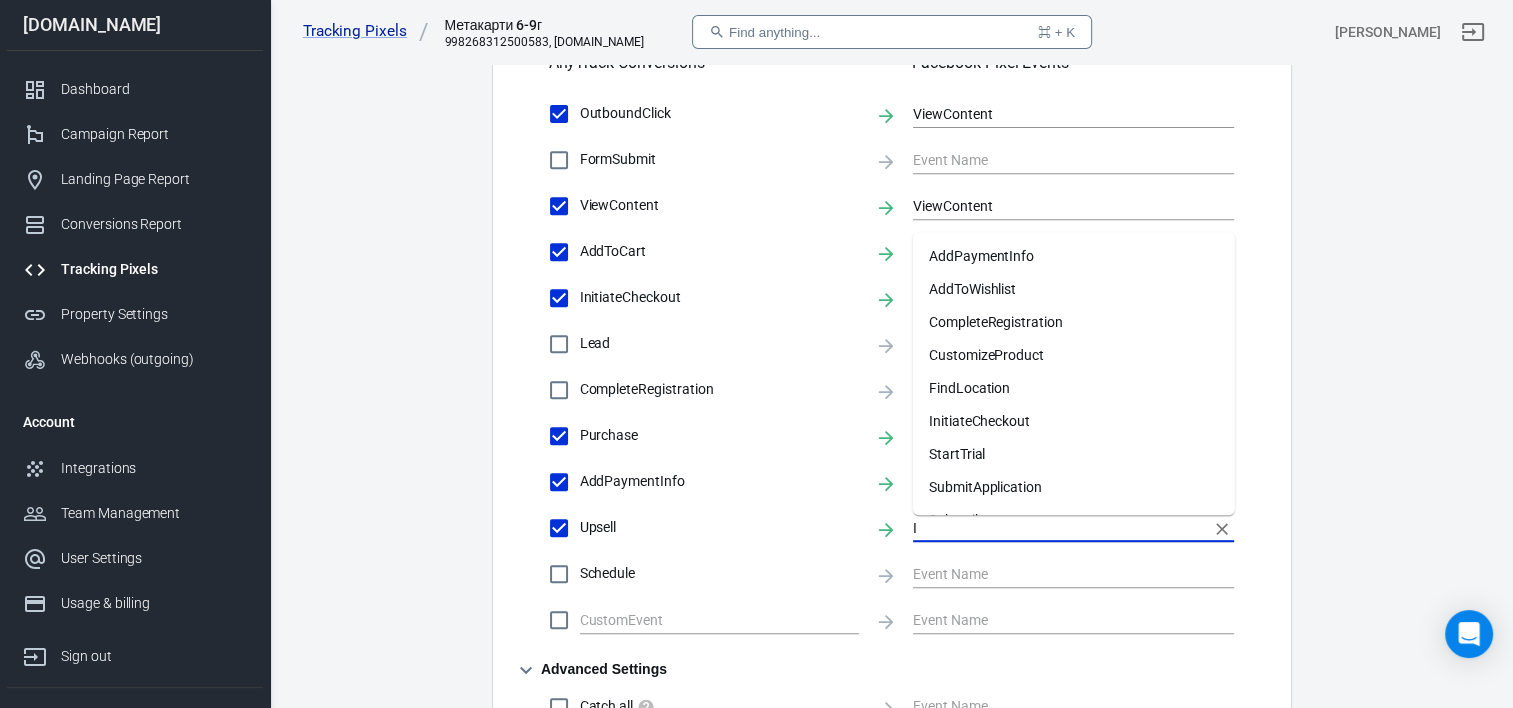 checkbox on "false" 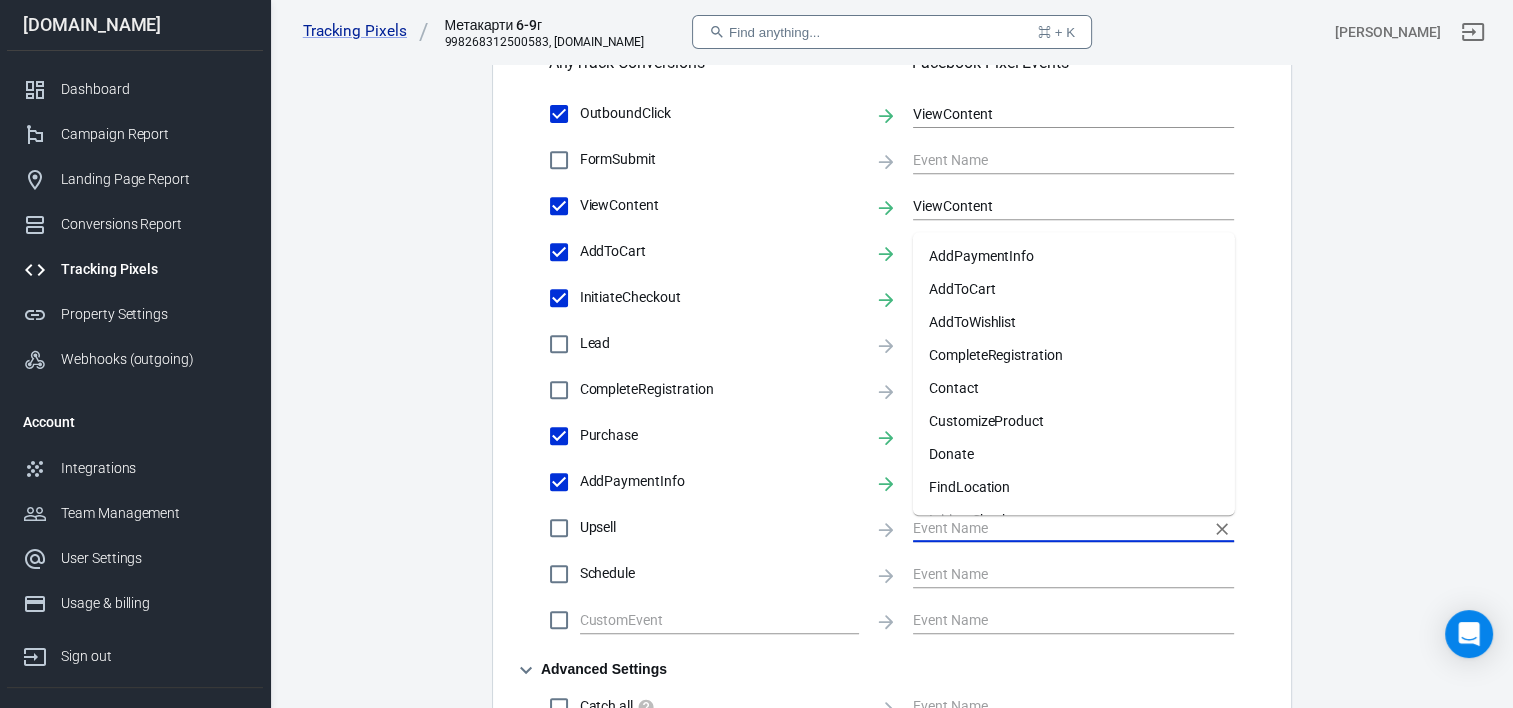 checkbox on "true" 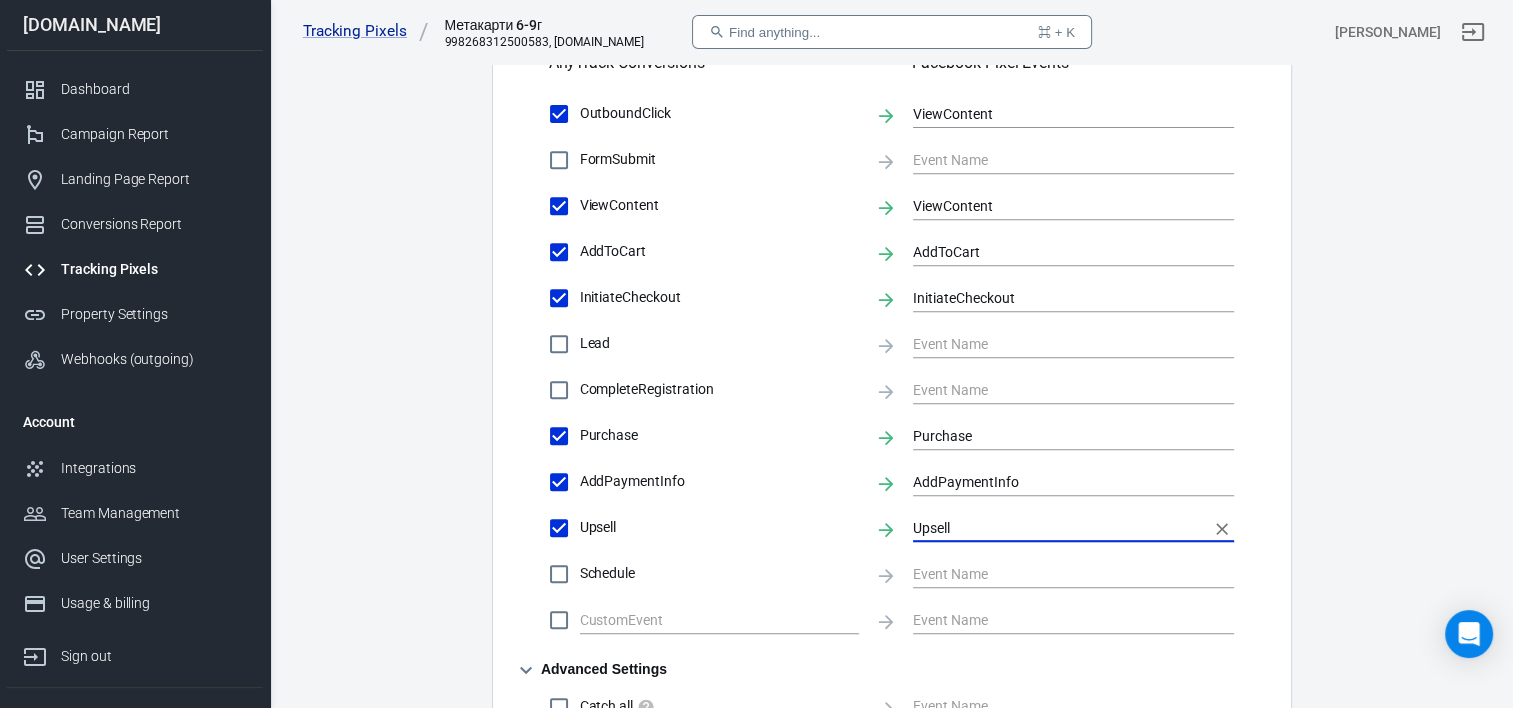 type on "Upsell" 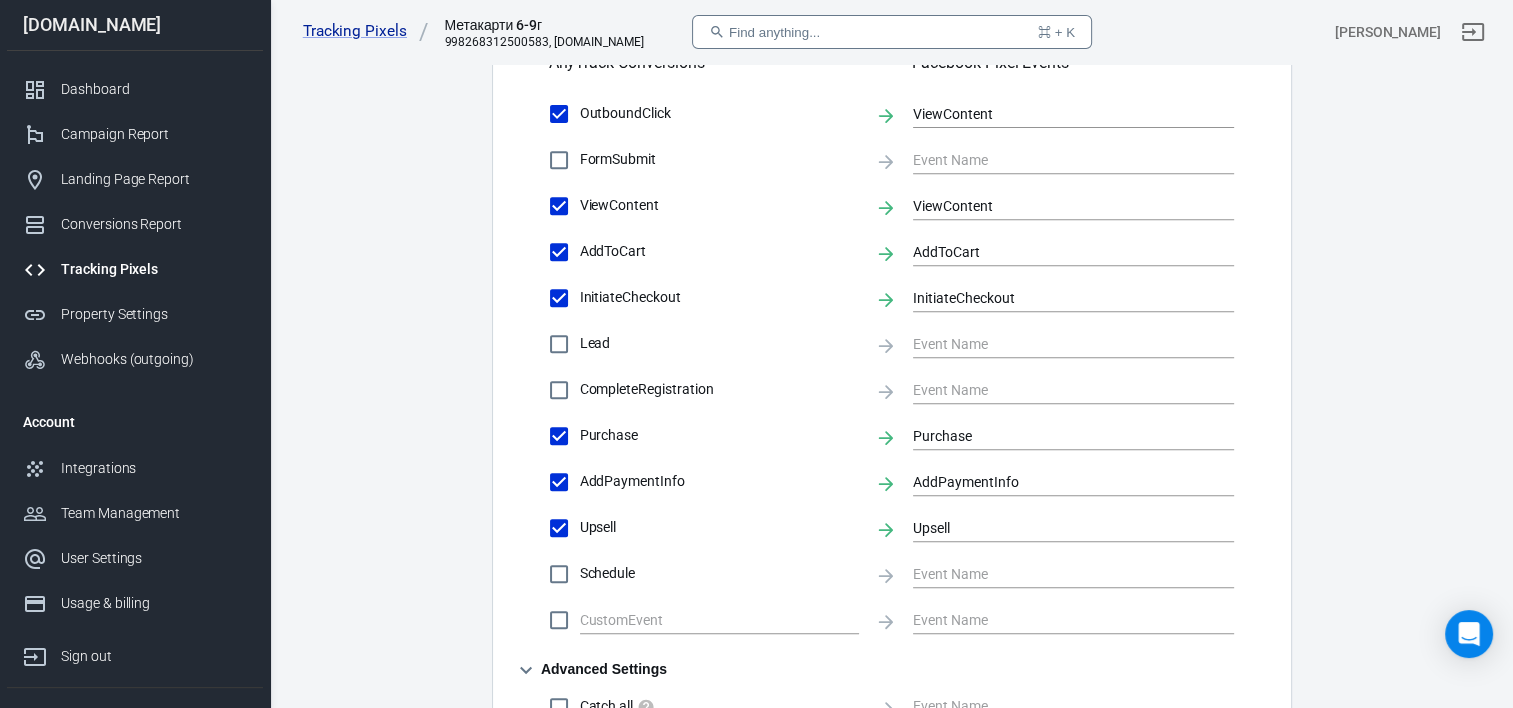 click on "Conversions Ads Integration Settings Conversions Settings Account Connection Connect with Facebook Pixel to enable AnyTrack to send conversions to your Facebook Pixel account. Connected Disconnect Reminder: Don't forget to   add the recommended UTM Tracking Template to your ads   and verify your ads settings. Event Deduplication Disable or remove any TikTok Pixel Code from your website in order to benefit from accurate Conversion Deduplication. Facebook Conversion API Enable the server-to-server integration to track online and offline conversions with Facebook Pixel. Facebook Conversion API integration allows you to directly send conversion data to Facebook Pixel for enhanced insights and campaign optimization. Enable server-to-server tracking Please Note: All conversions are sent to your Ad Pixels & Conversion API in Real Time, however the attribution is processed and affected by each ad platform attribution windows, limitations and data privacy restrictions.   Learn more »   Conversion Event Mapping Lead" at bounding box center [891, 121] 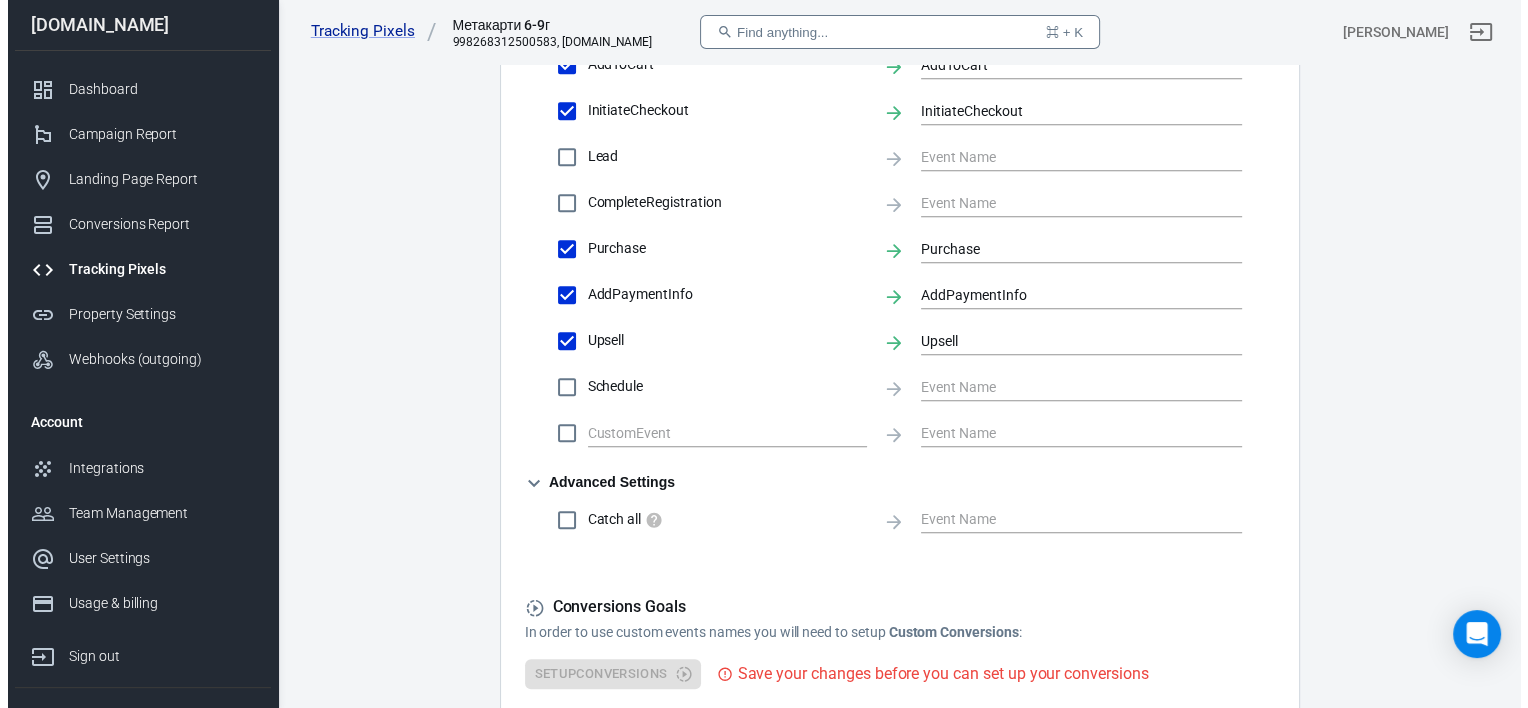scroll, scrollTop: 1070, scrollLeft: 0, axis: vertical 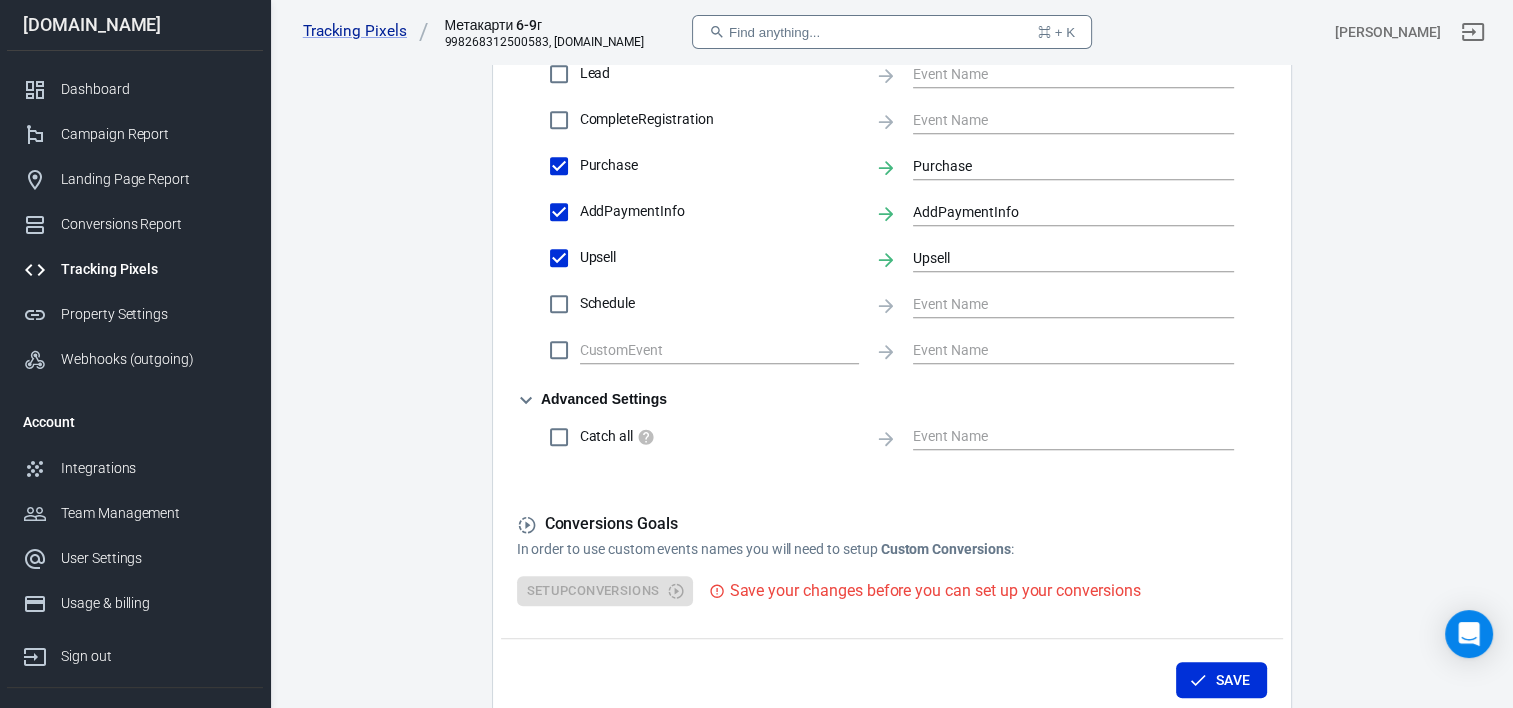 click on "Save" at bounding box center [1233, 680] 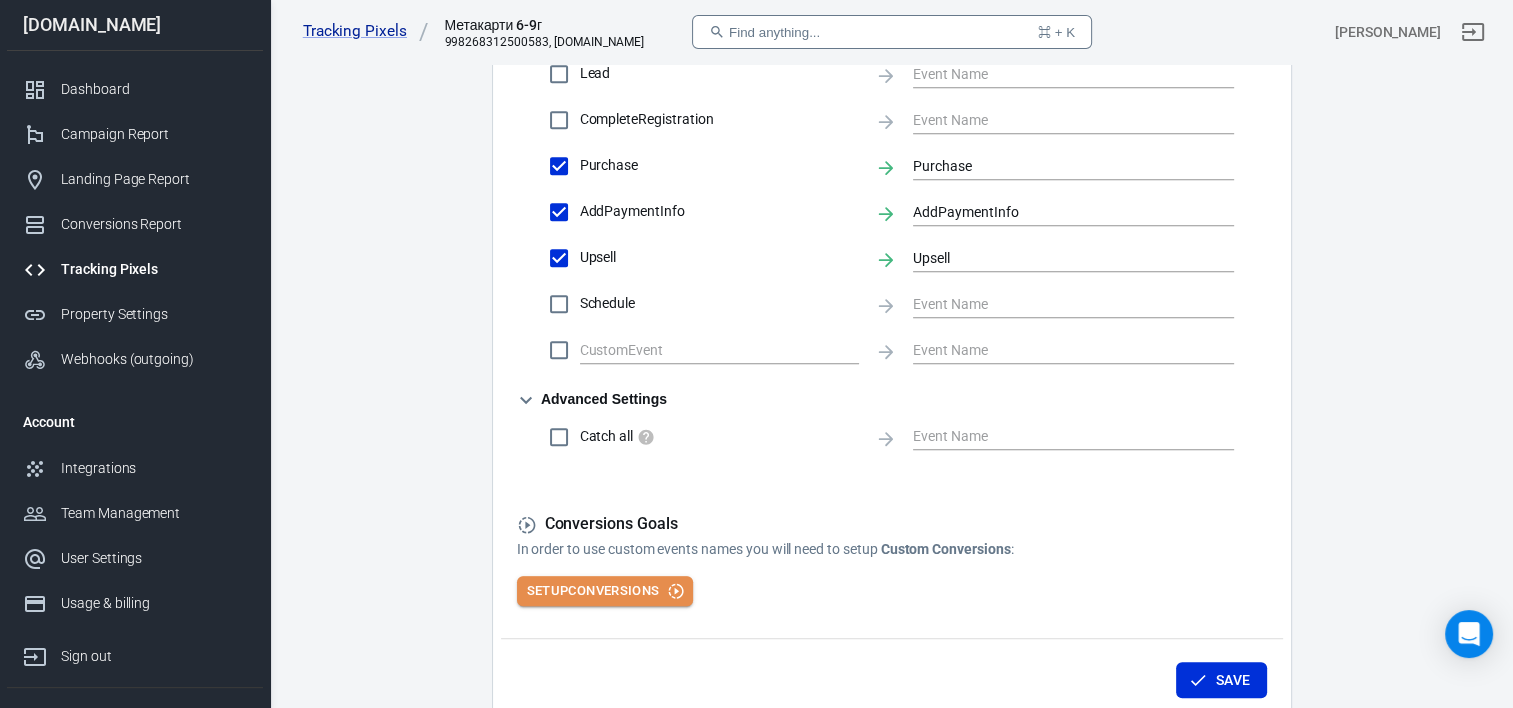 click on "Setup  Conversions" at bounding box center [605, 591] 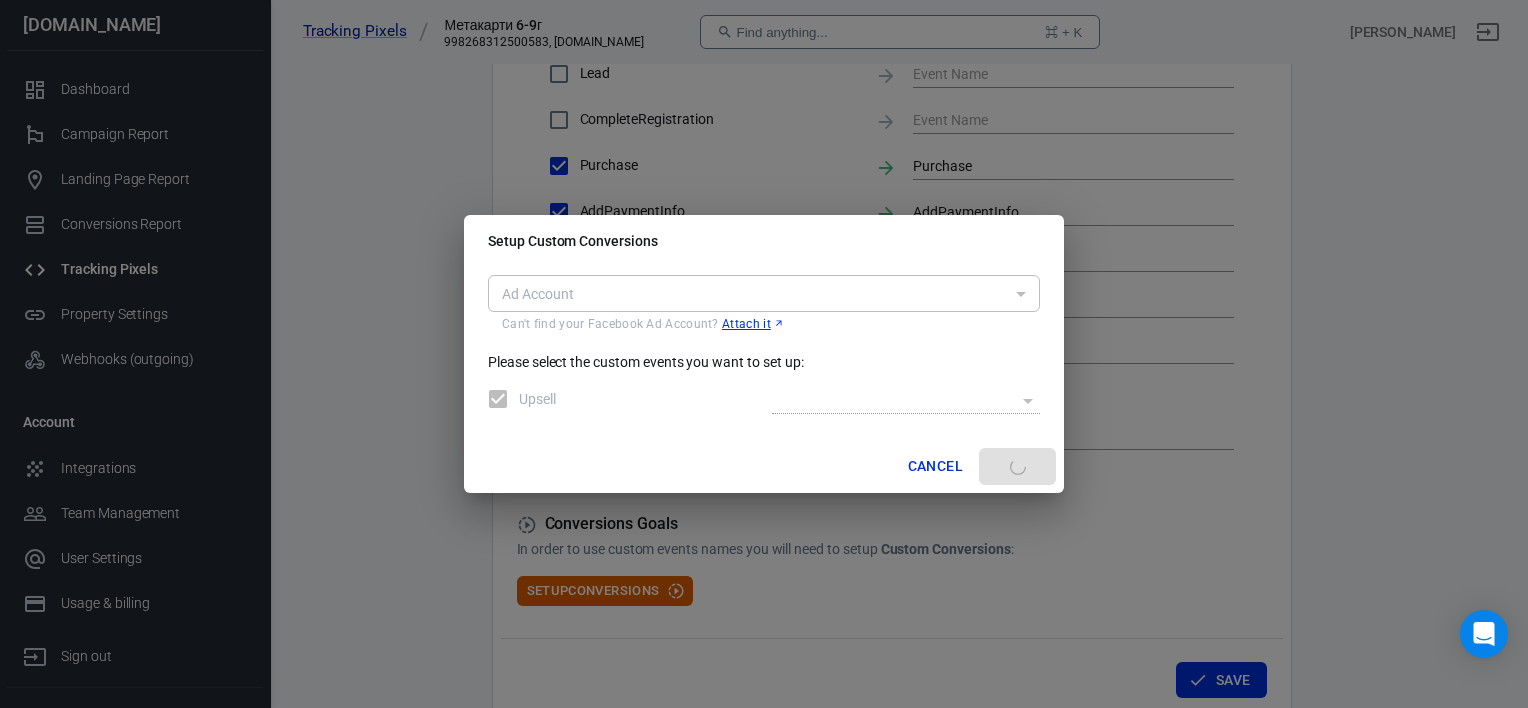 type on "act_1096620918687440" 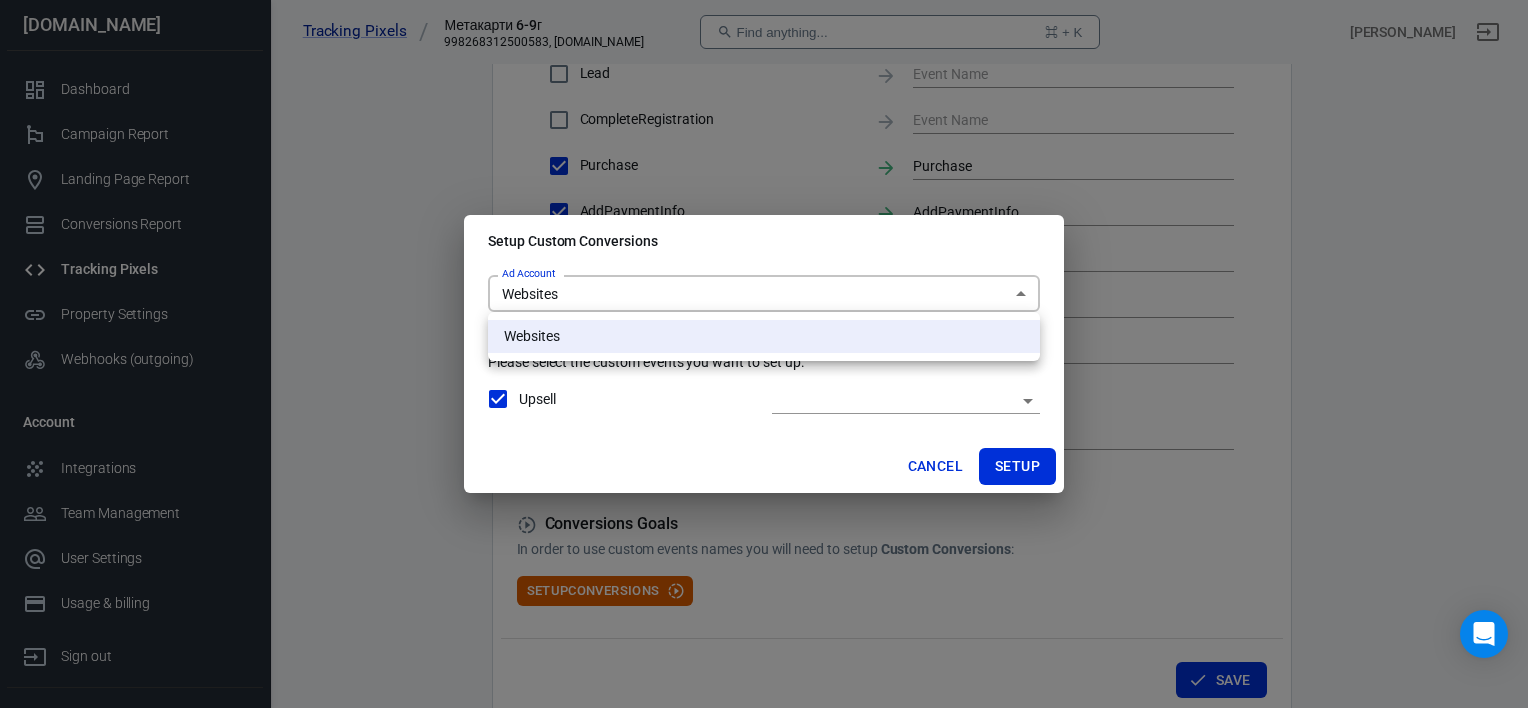 click on "Tracking Pixels Метакарти 6-9г 998268312500583, [DOMAIN_NAME] Find anything... ⌘ + K [PERSON_NAME] [DOMAIN_NAME] Dashboard Campaign Report Landing Page Report Conversions Report Tracking Pixels Property Settings Webhooks (outgoing) Account Integrations Team Management User Settings Usage & billing Sign out Support Documentation and Help Conversions Ads Integration Settings Conversions Settings Account Connection Connect with Facebook Pixel to enable AnyTrack to send conversions to your Facebook Pixel account. Connected Disconnect Reminder: Don't forget to   add the recommended UTM Tracking Template to your ads   and verify your ads settings. Event Deduplication Disable or remove any TikTok Pixel Code from your website in order to benefit from accurate Conversion Deduplication. Facebook Conversion API Enable server-to-server tracking Please Note:   Learn more »   Conversion Event Mapping Map AnyTrack Standard Conversions to  Facebook Pixel AnyTrack Conversions OutboundClick" at bounding box center (764, -99) 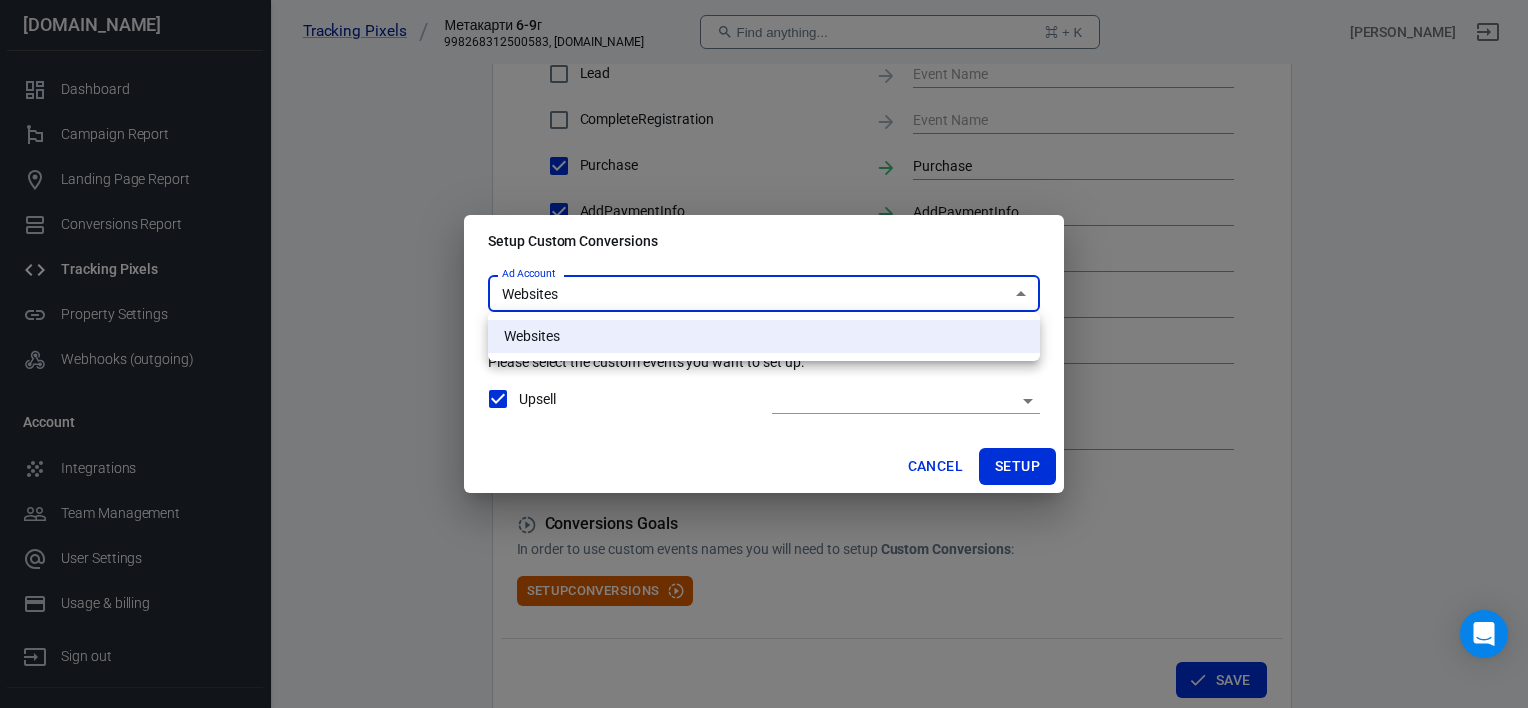 click on "Websites" at bounding box center [764, 336] 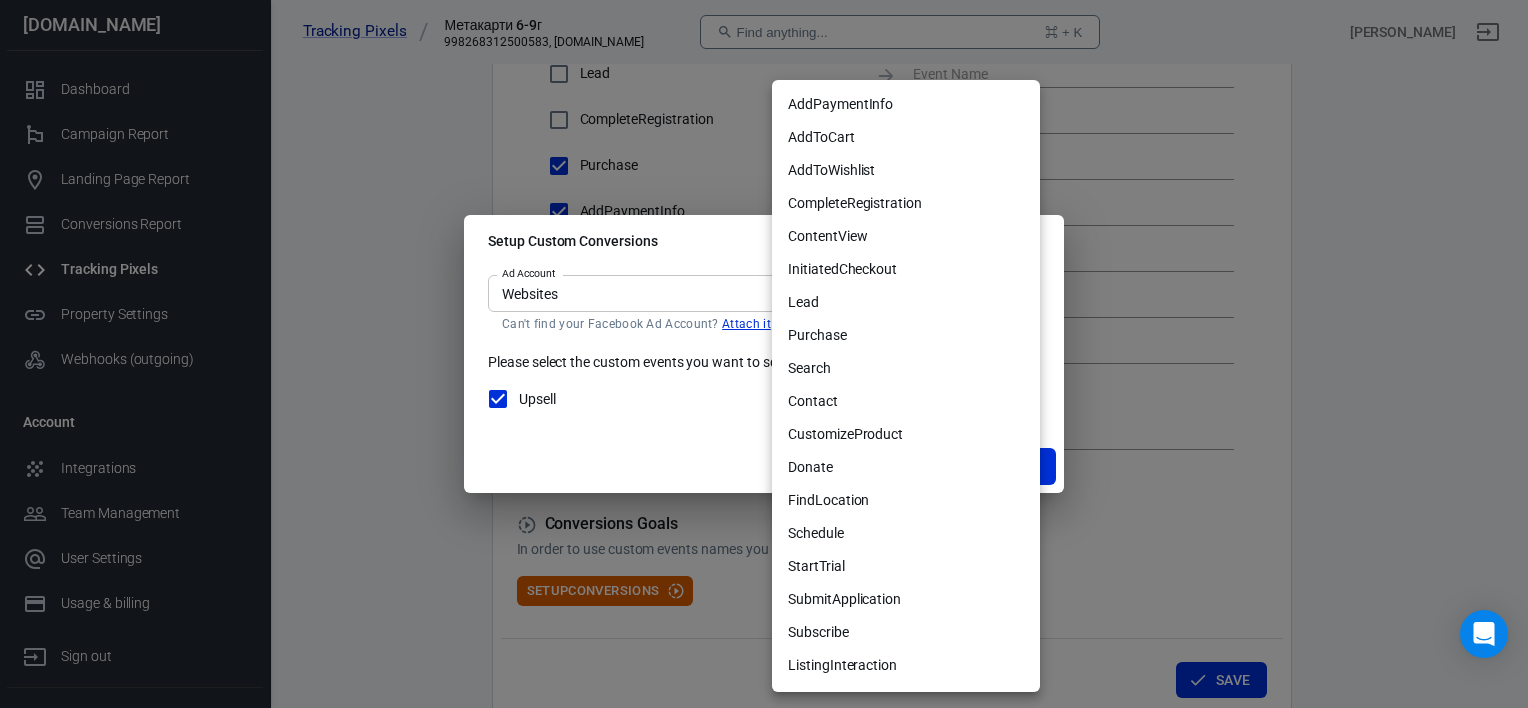 click on "Tracking Pixels Метакарти 6-9г 998268312500583, [DOMAIN_NAME] Find anything... ⌘ + K [PERSON_NAME] [DOMAIN_NAME] Dashboard Campaign Report Landing Page Report Conversions Report Tracking Pixels Property Settings Webhooks (outgoing) Account Integrations Team Management User Settings Usage & billing Sign out Support Documentation and Help Conversions Ads Integration Settings Conversions Settings Account Connection Connect with Facebook Pixel to enable AnyTrack to send conversions to your Facebook Pixel account. Connected Disconnect Reminder: Don't forget to   add the recommended UTM Tracking Template to your ads   and verify your ads settings. Event Deduplication Disable or remove any TikTok Pixel Code from your website in order to benefit from accurate Conversion Deduplication. Facebook Conversion API Enable server-to-server tracking Please Note:   Learn more »   Conversion Event Mapping Map AnyTrack Standard Conversions to  Facebook Pixel AnyTrack Conversions OutboundClick" at bounding box center [764, -99] 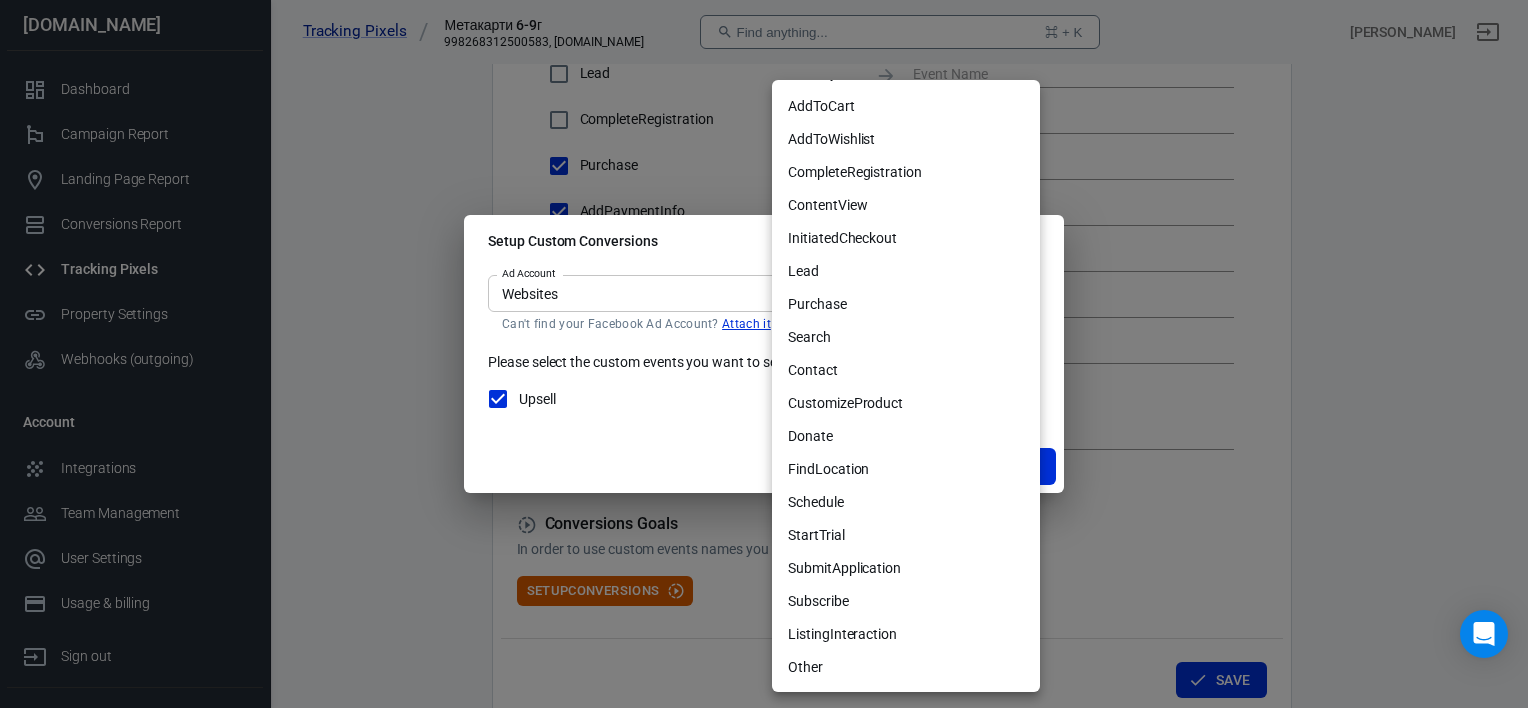 scroll, scrollTop: 0, scrollLeft: 0, axis: both 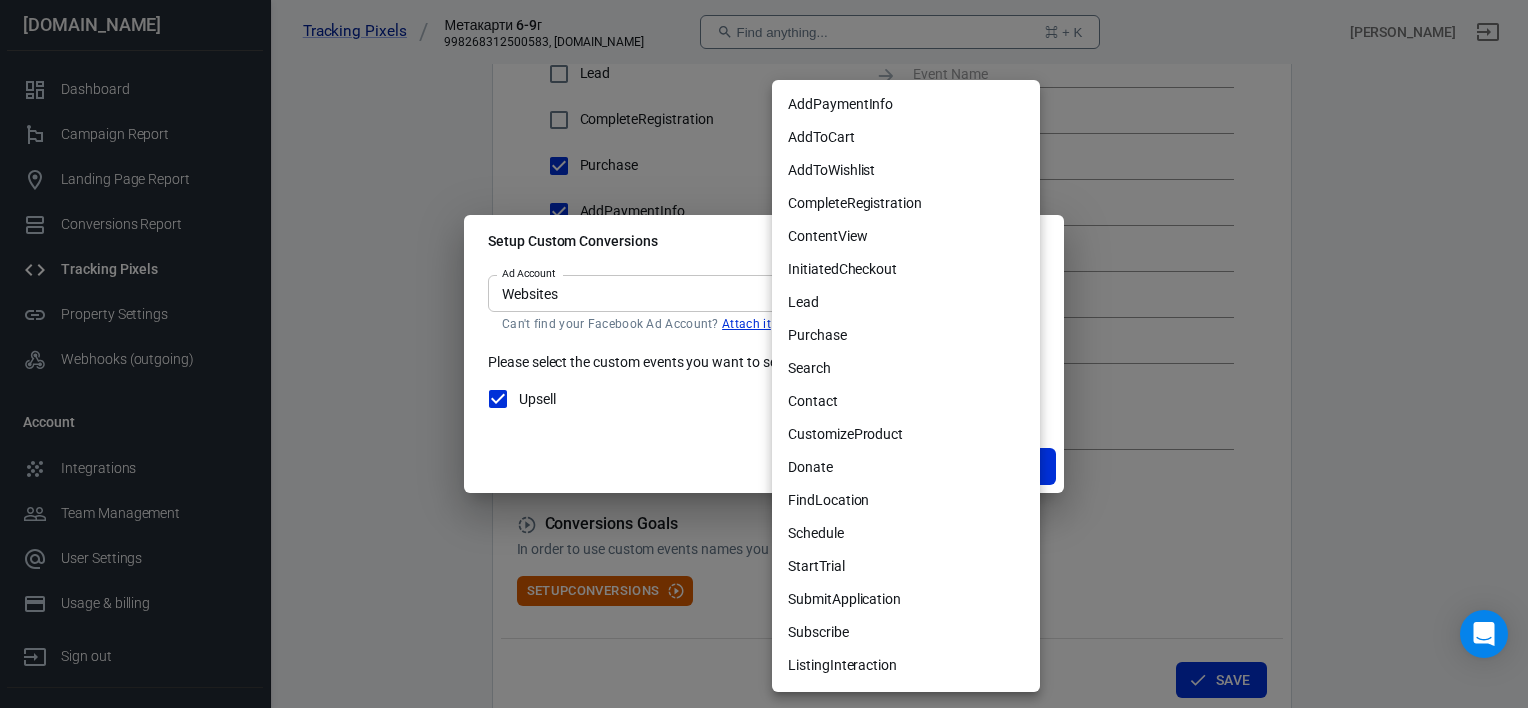 click at bounding box center [764, 354] 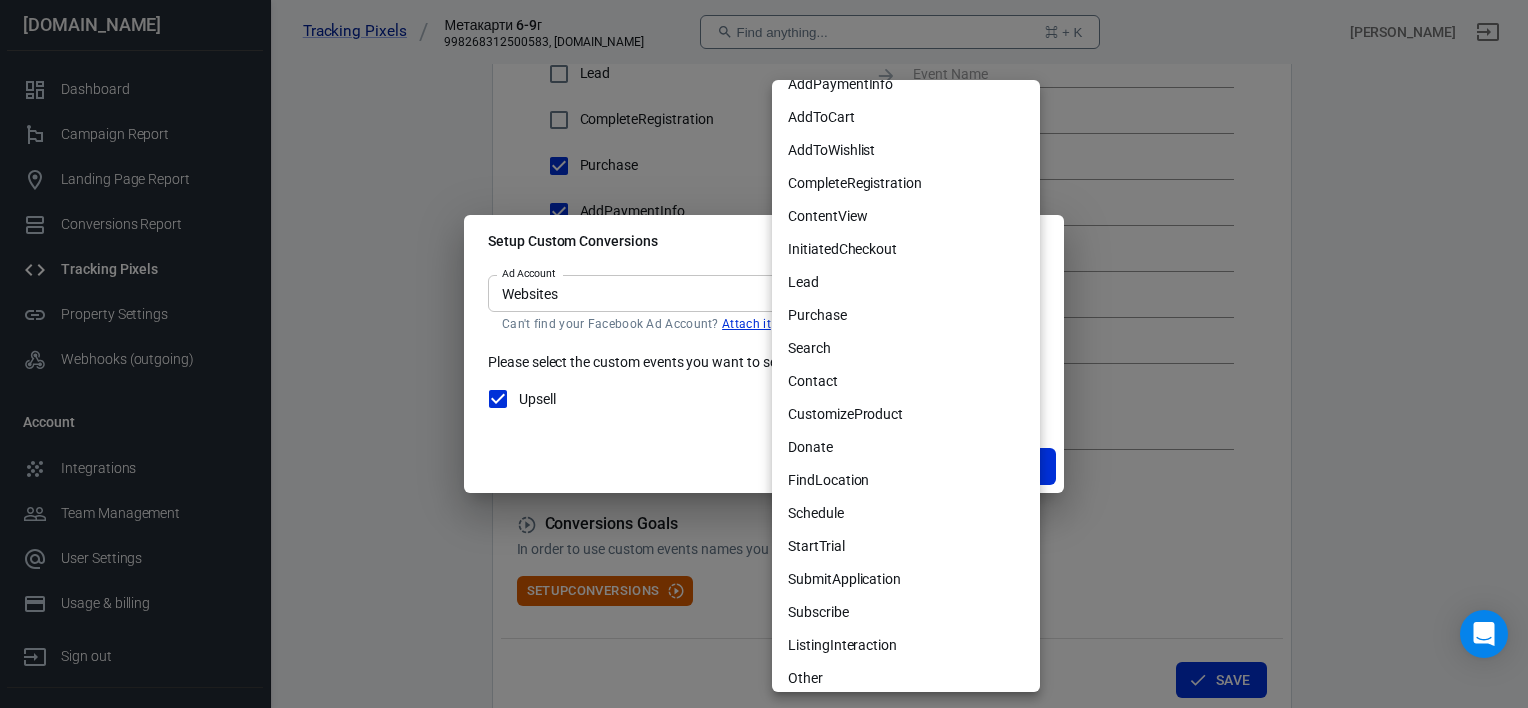 scroll, scrollTop: 31, scrollLeft: 0, axis: vertical 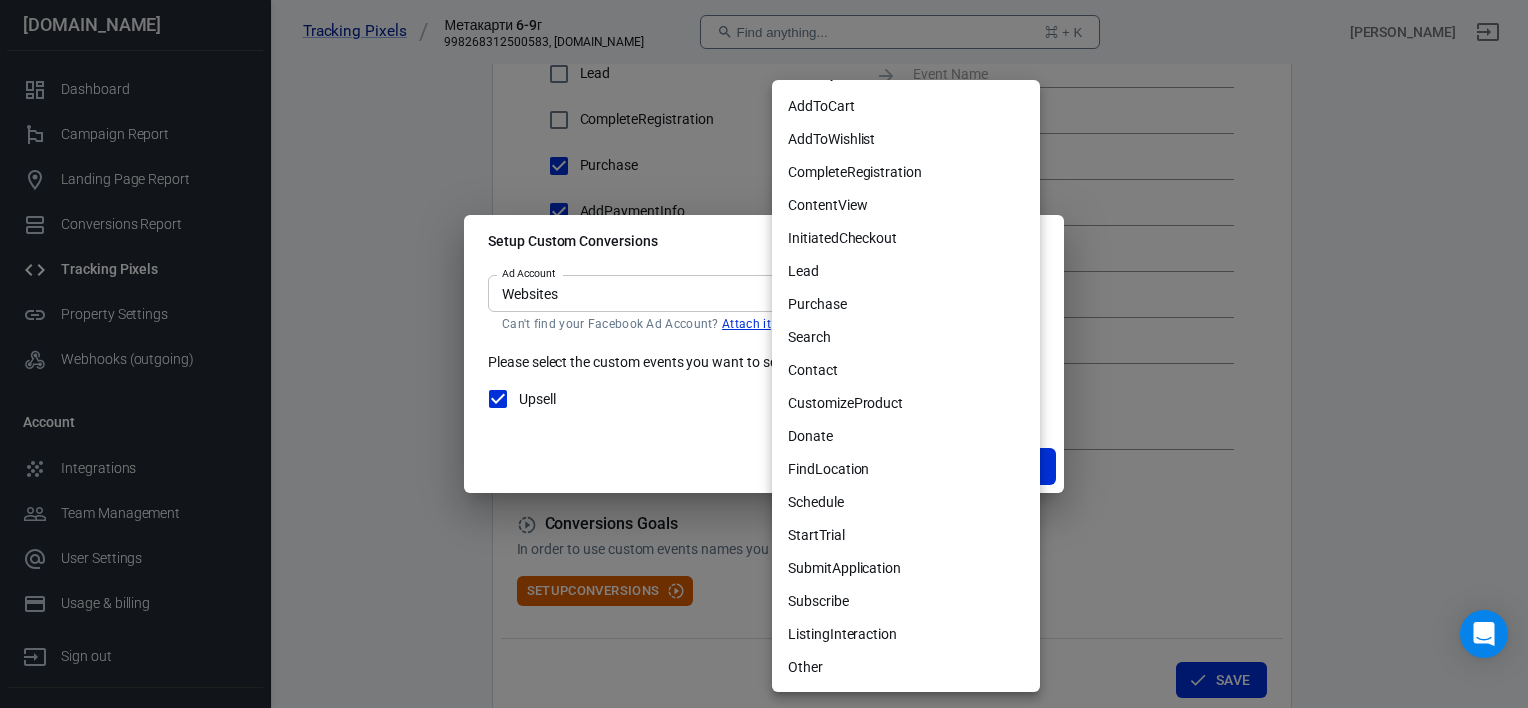 click on "Other" at bounding box center [906, 667] 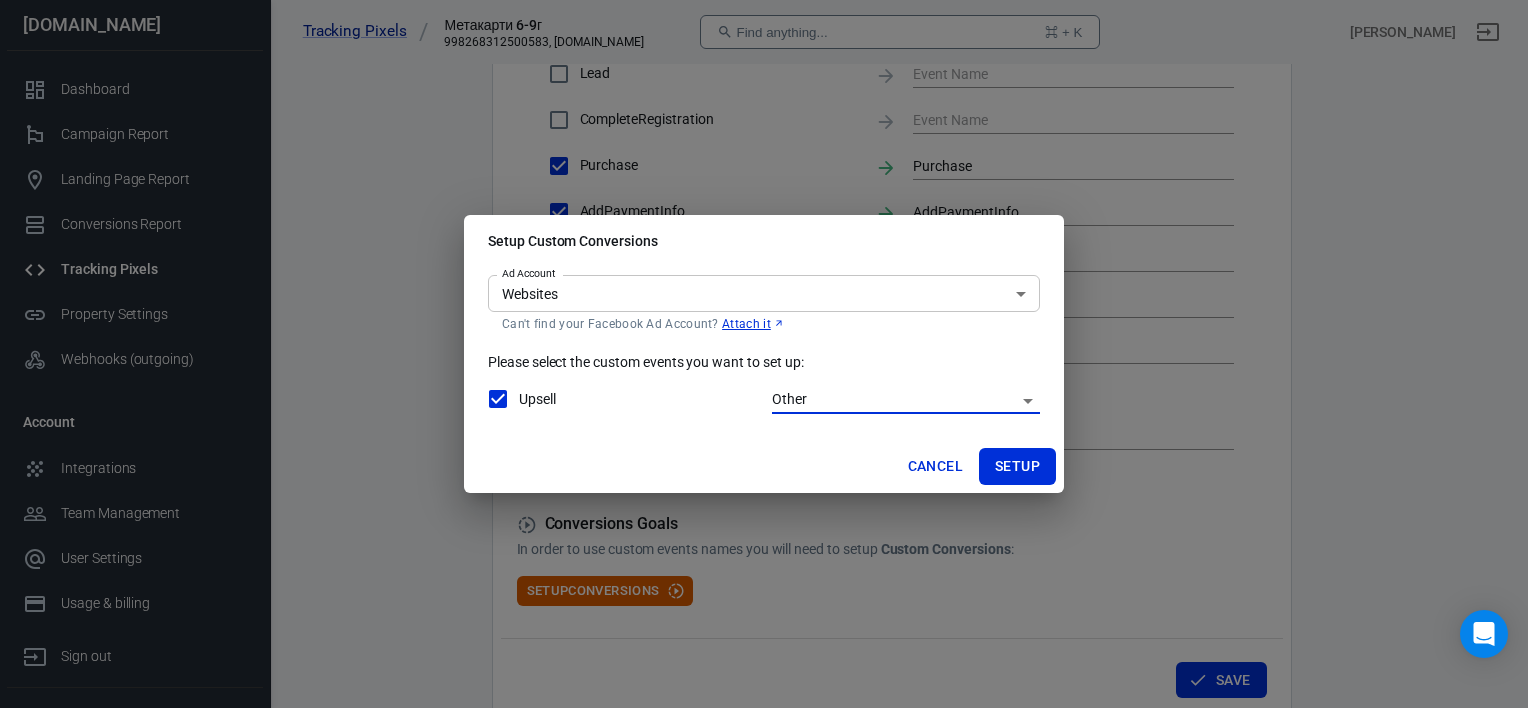 click on "Tracking Pixels Метакарти 6-9г 998268312500583, [DOMAIN_NAME] Find anything... ⌘ + K [PERSON_NAME] [DOMAIN_NAME] Dashboard Campaign Report Landing Page Report Conversions Report Tracking Pixels Property Settings Webhooks (outgoing) Account Integrations Team Management User Settings Usage & billing Sign out Support Documentation and Help Conversions Ads Integration Settings Conversions Settings Account Connection Connect with Facebook Pixel to enable AnyTrack to send conversions to your Facebook Pixel account. Connected Disconnect Reminder: Don't forget to   add the recommended UTM Tracking Template to your ads   and verify your ads settings. Event Deduplication Disable or remove any TikTok Pixel Code from your website in order to benefit from accurate Conversion Deduplication. Facebook Conversion API Enable server-to-server tracking Please Note:   Learn more »   Conversion Event Mapping Map AnyTrack Standard Conversions to  Facebook Pixel AnyTrack Conversions OutboundClick" at bounding box center (764, -99) 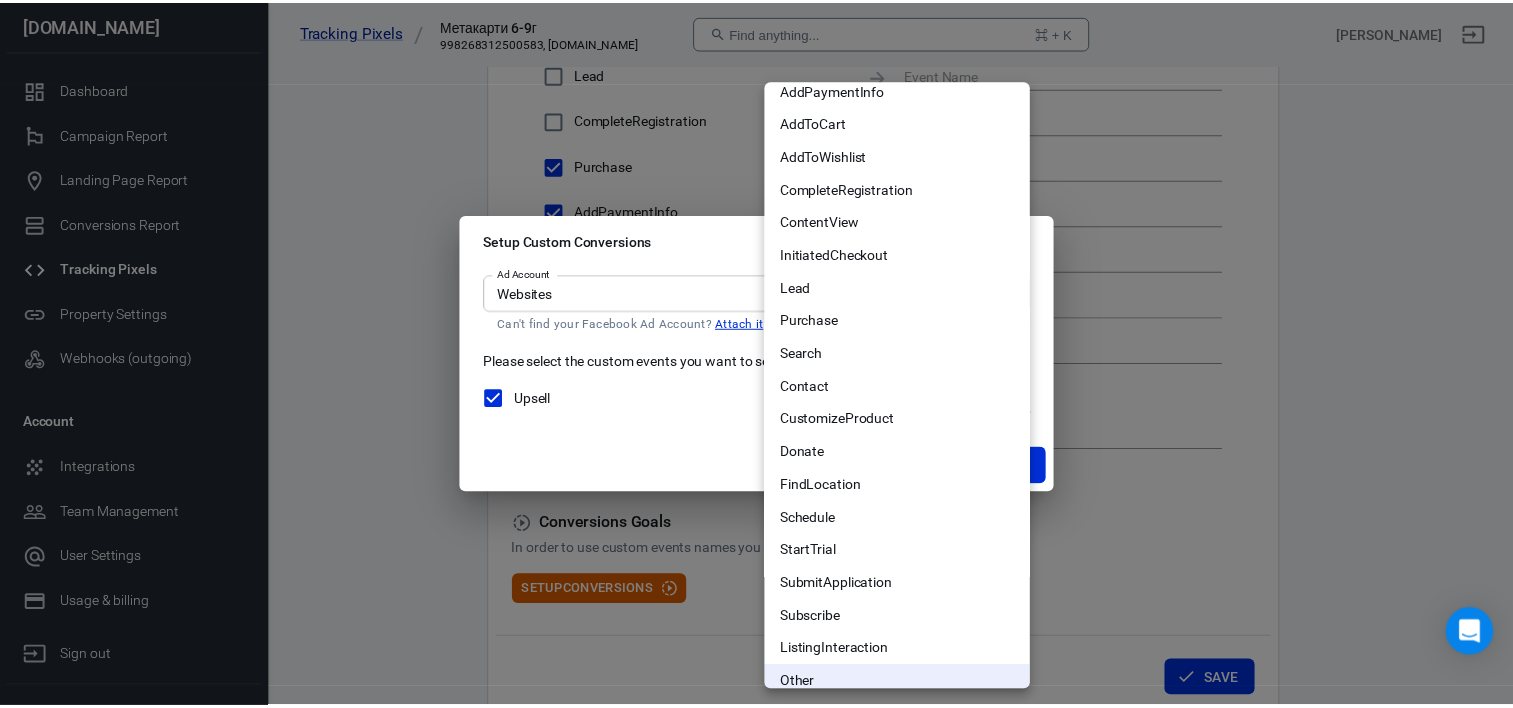 scroll, scrollTop: 0, scrollLeft: 0, axis: both 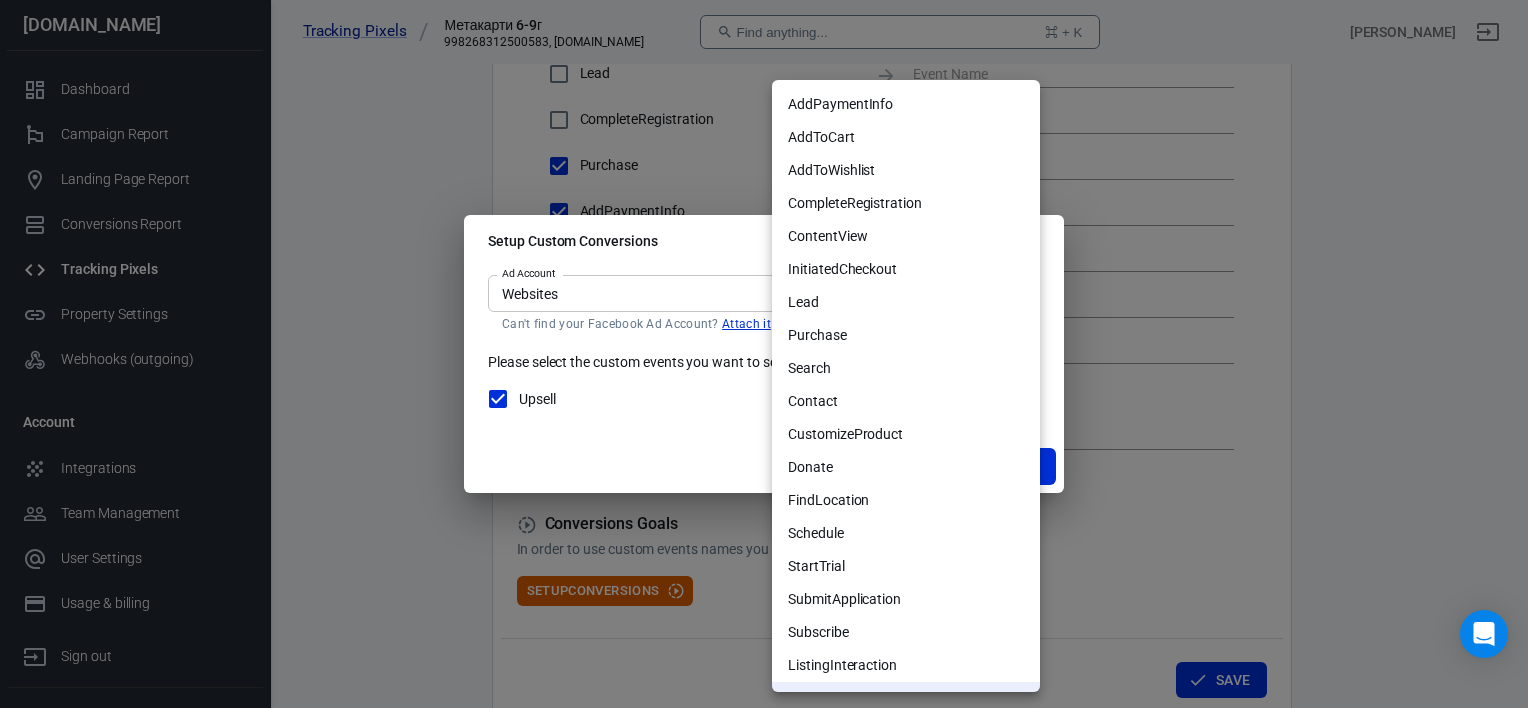 click on "Purchase" at bounding box center [906, 335] 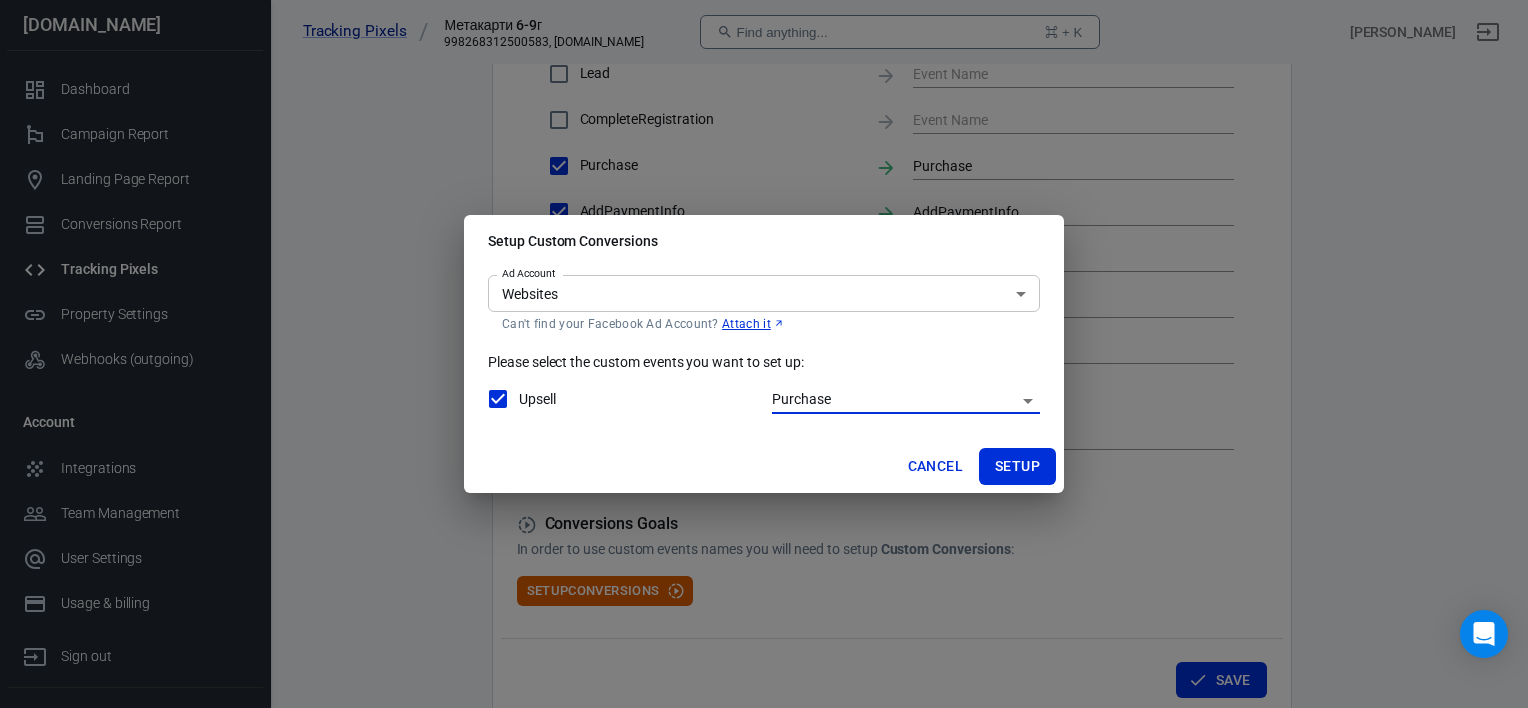click on "Upsell" at bounding box center [498, 399] 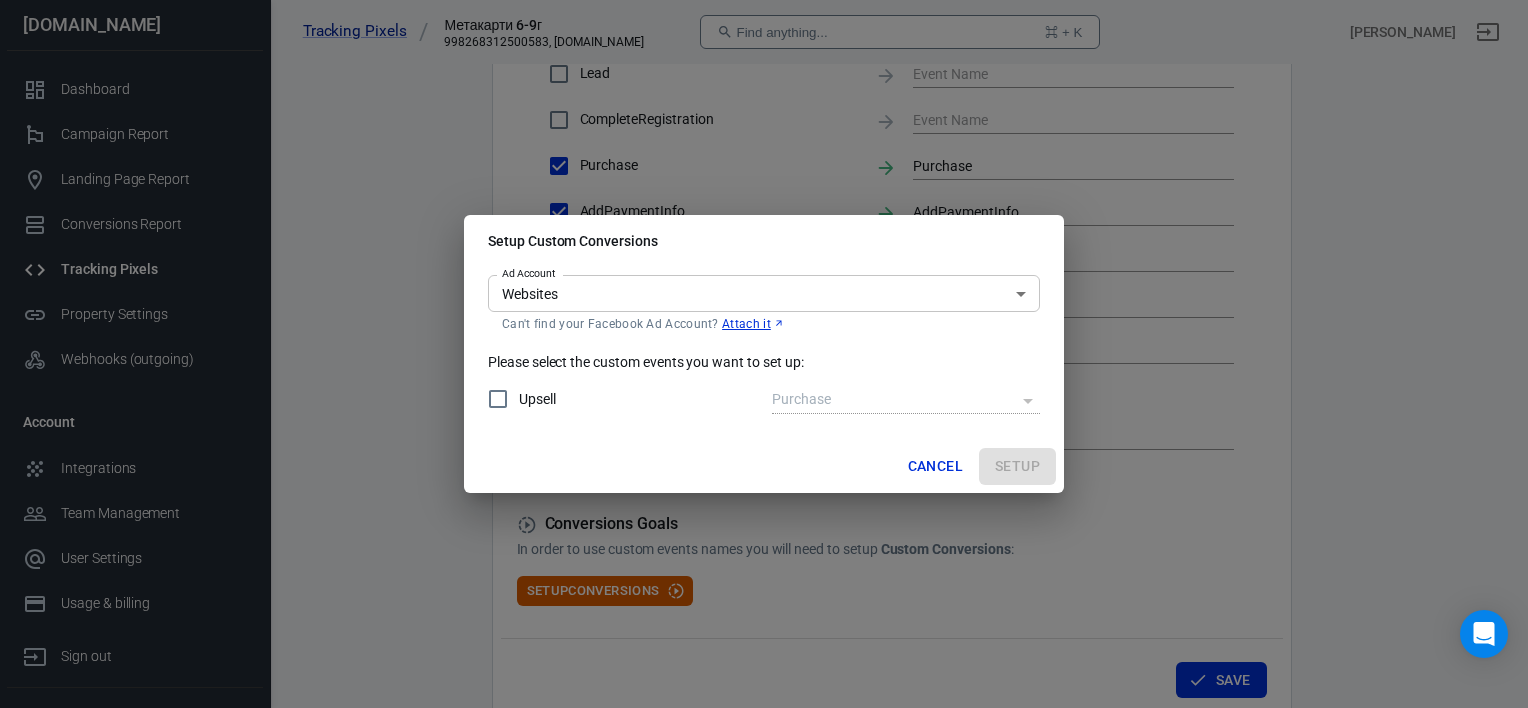 click on "Cancel" at bounding box center [935, 466] 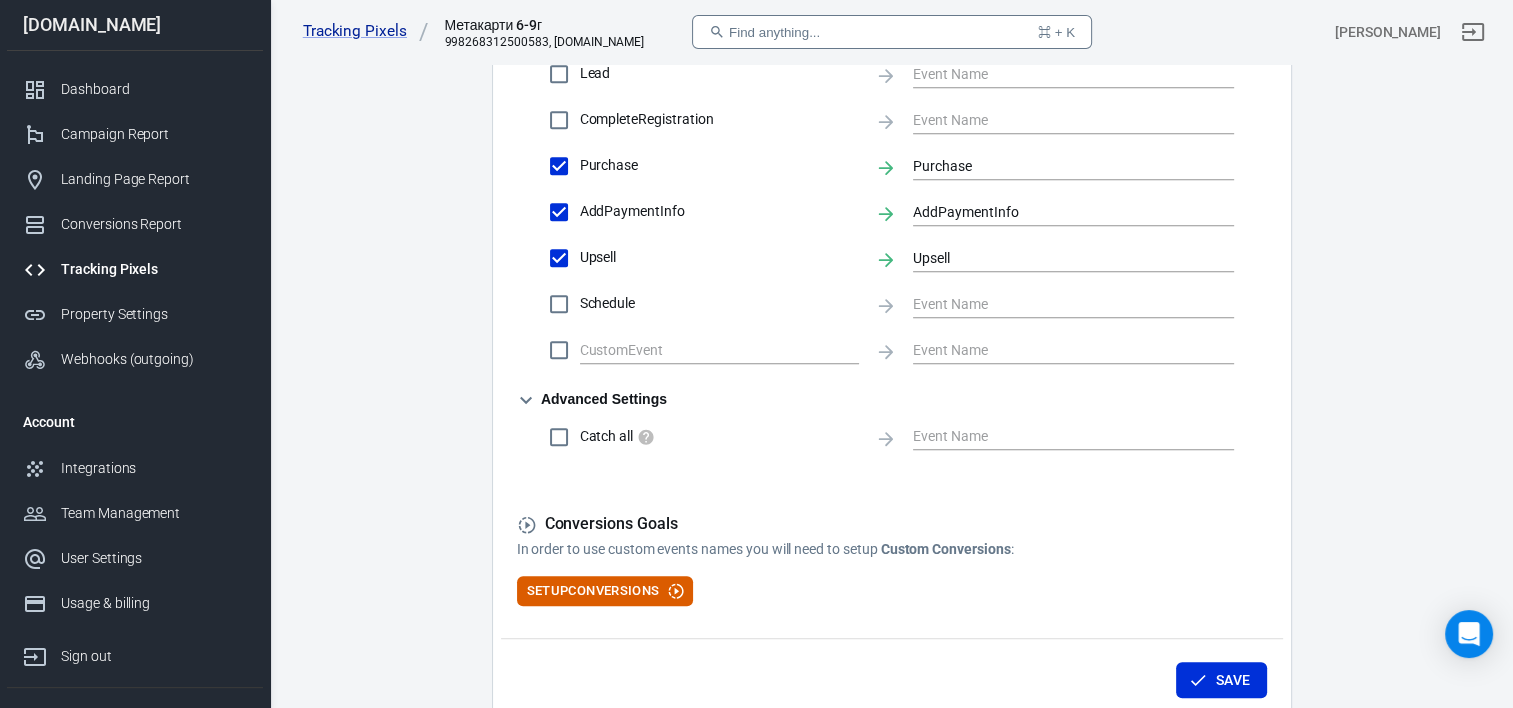 scroll, scrollTop: 970, scrollLeft: 0, axis: vertical 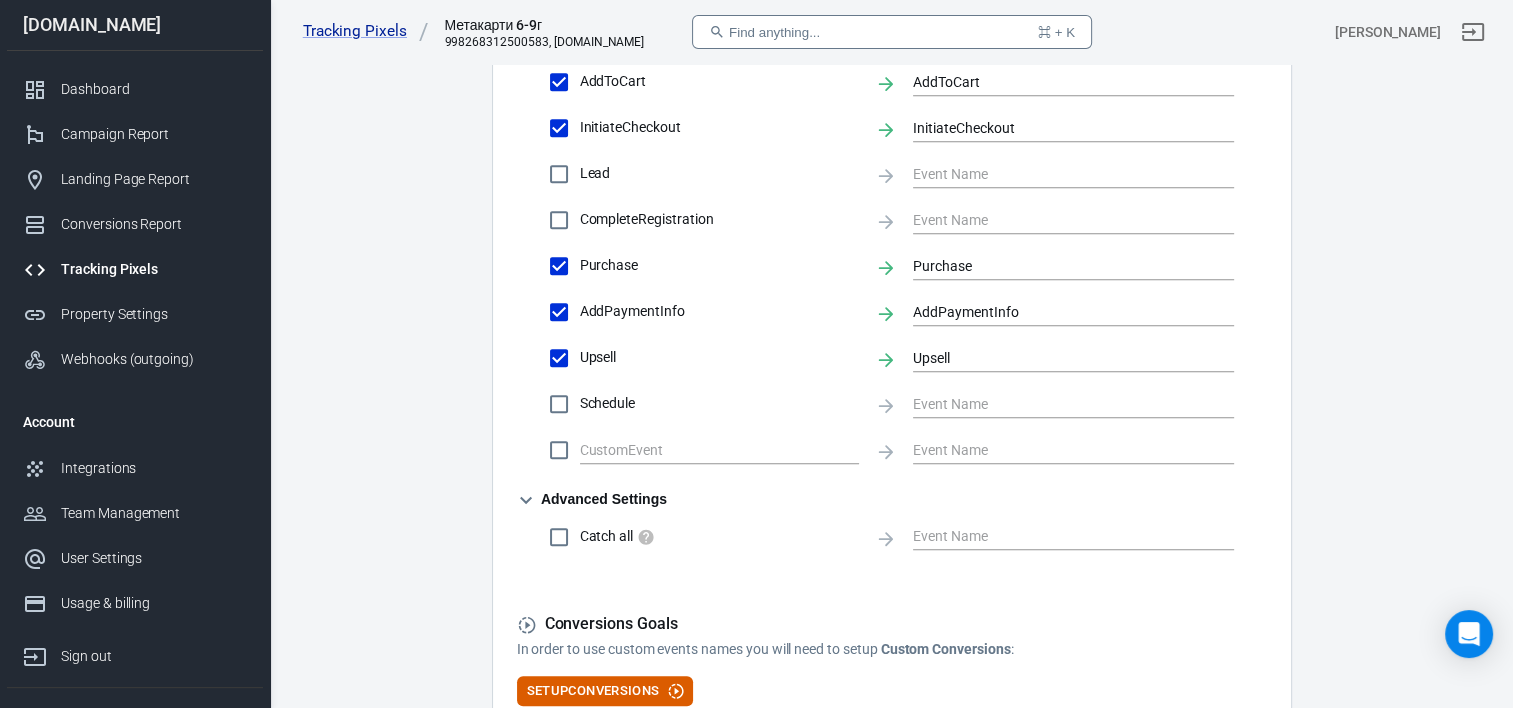 click on "Upsell" at bounding box center (559, 358) 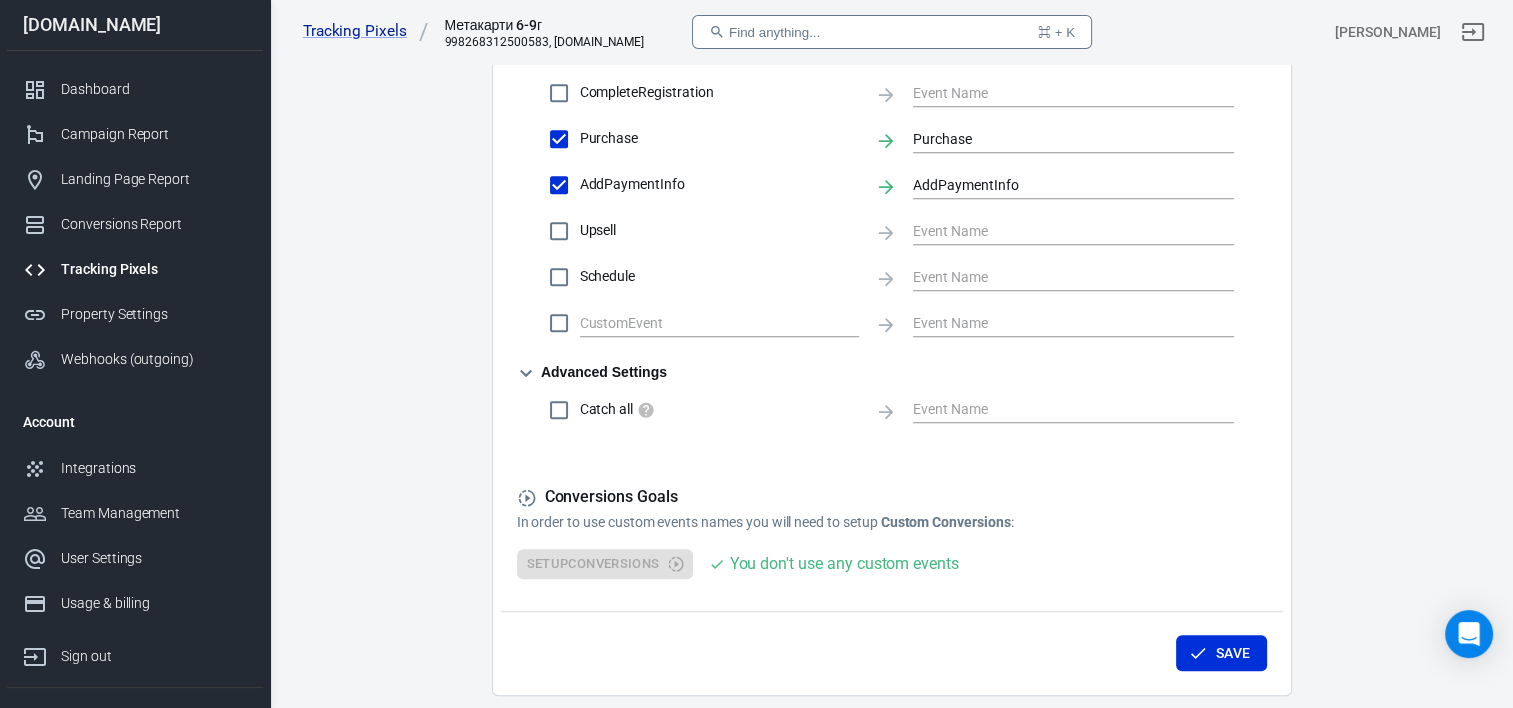 scroll, scrollTop: 1170, scrollLeft: 0, axis: vertical 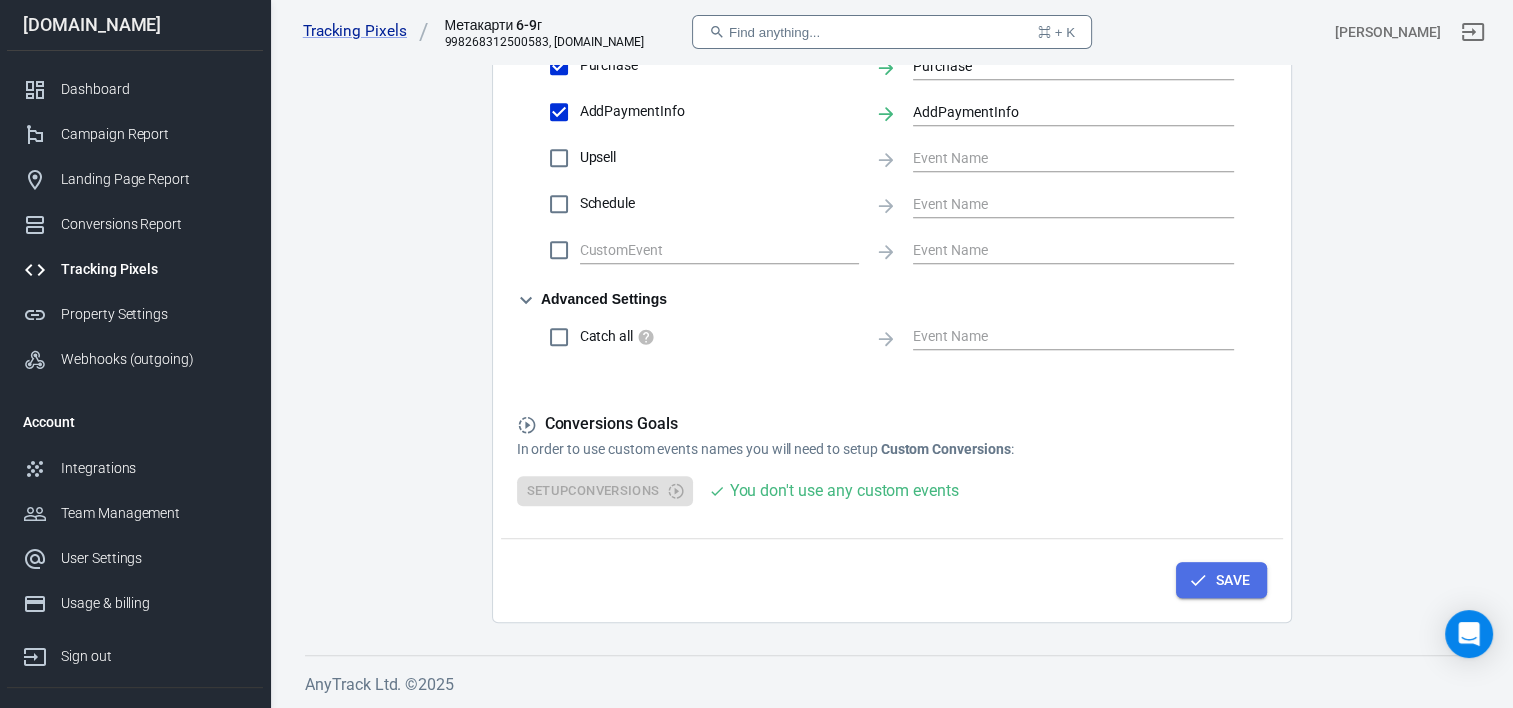 click on "Save" at bounding box center (1233, 580) 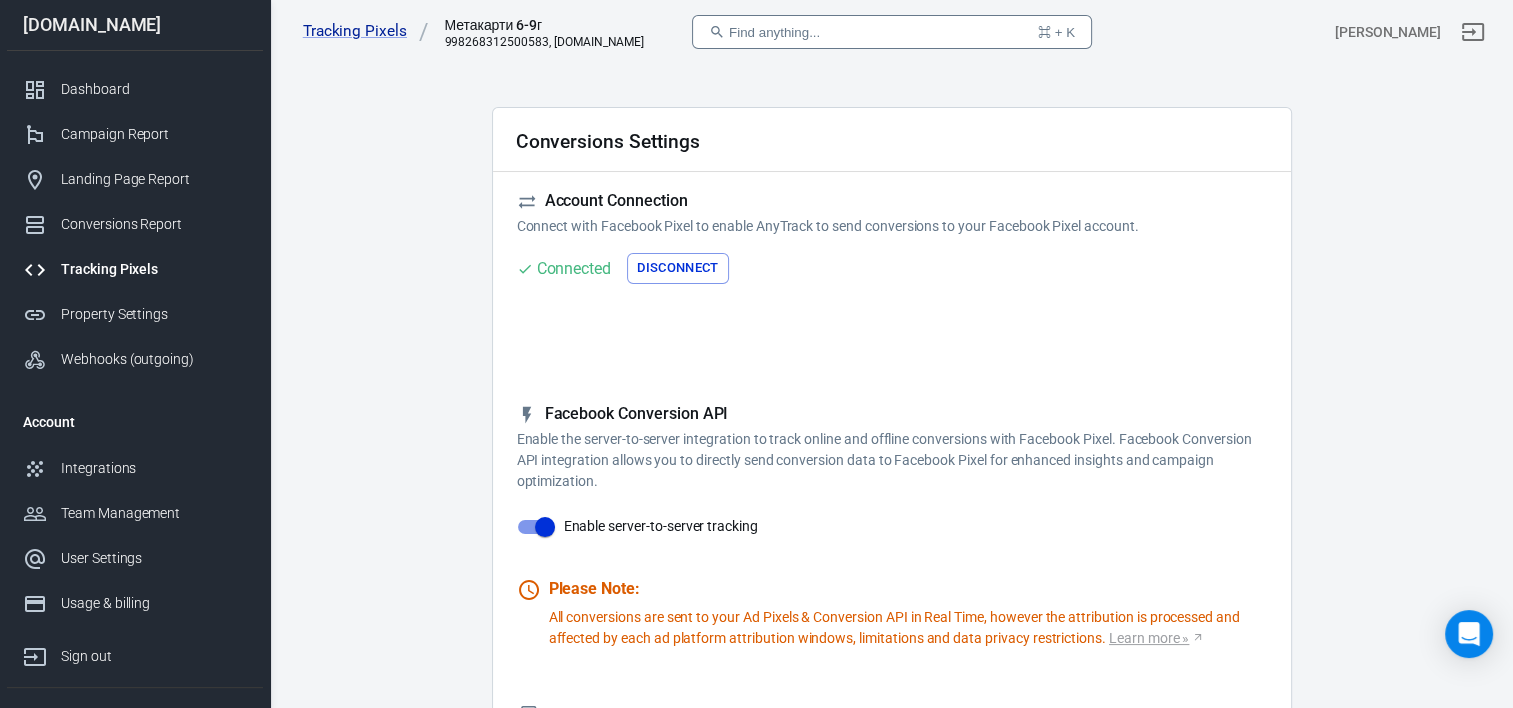 scroll, scrollTop: 0, scrollLeft: 0, axis: both 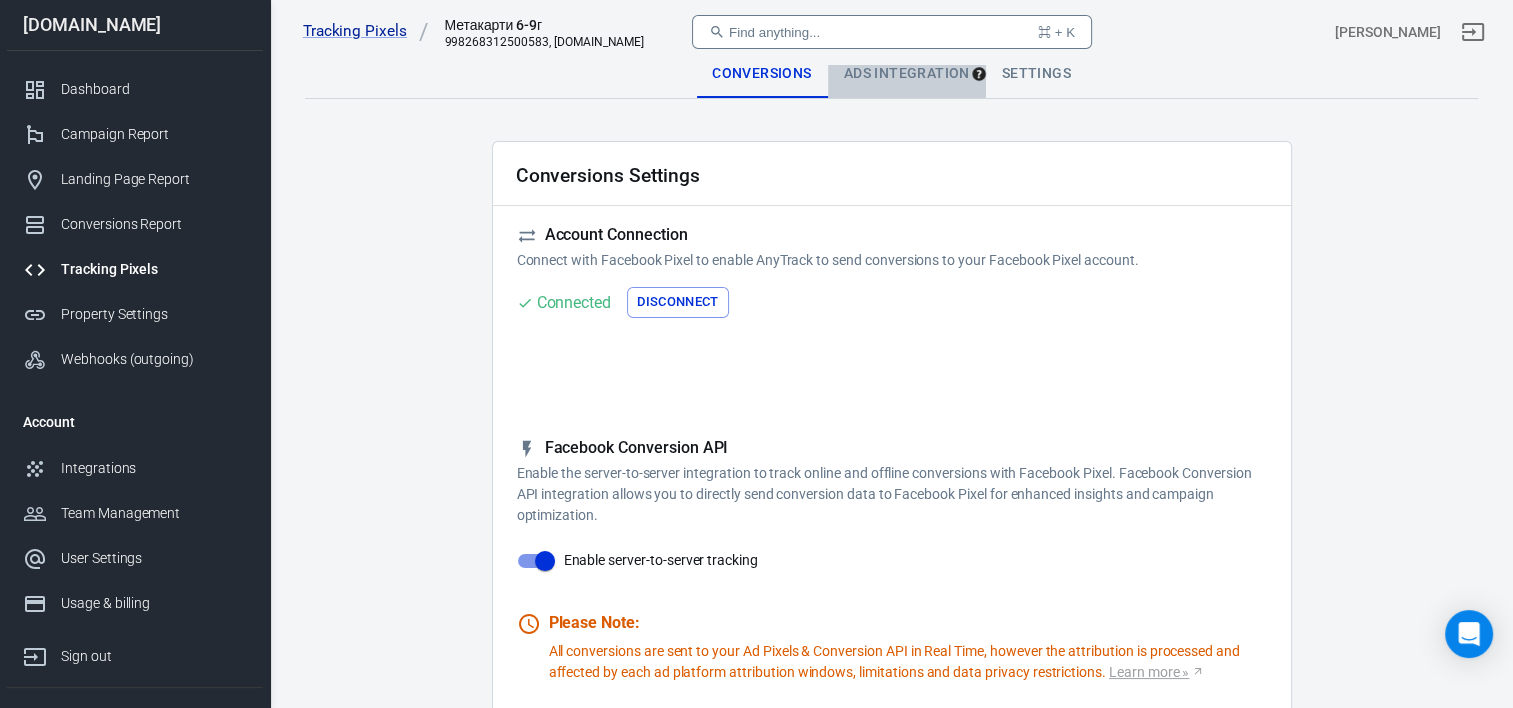 click on "Ads Integration" at bounding box center [907, 74] 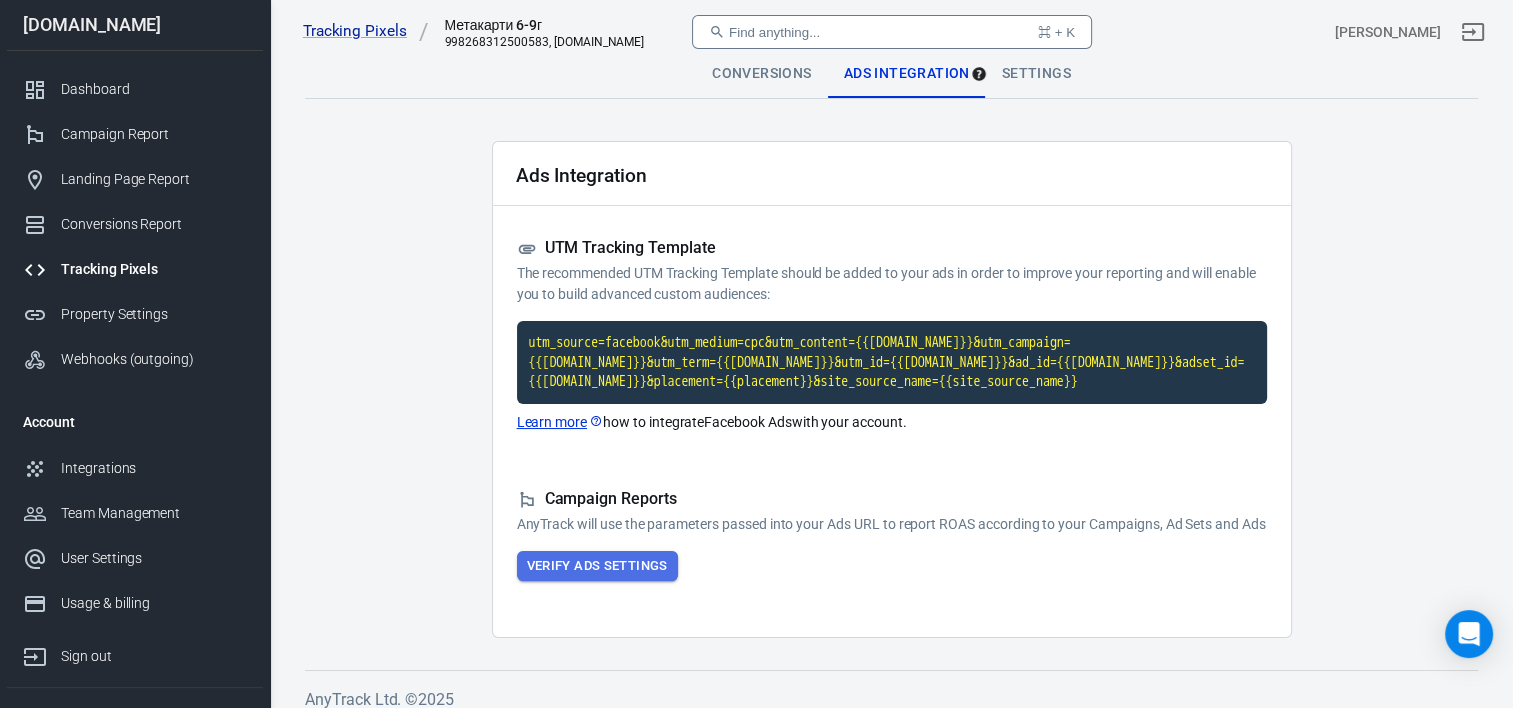 click on "Verify Ads Settings" at bounding box center [597, 566] 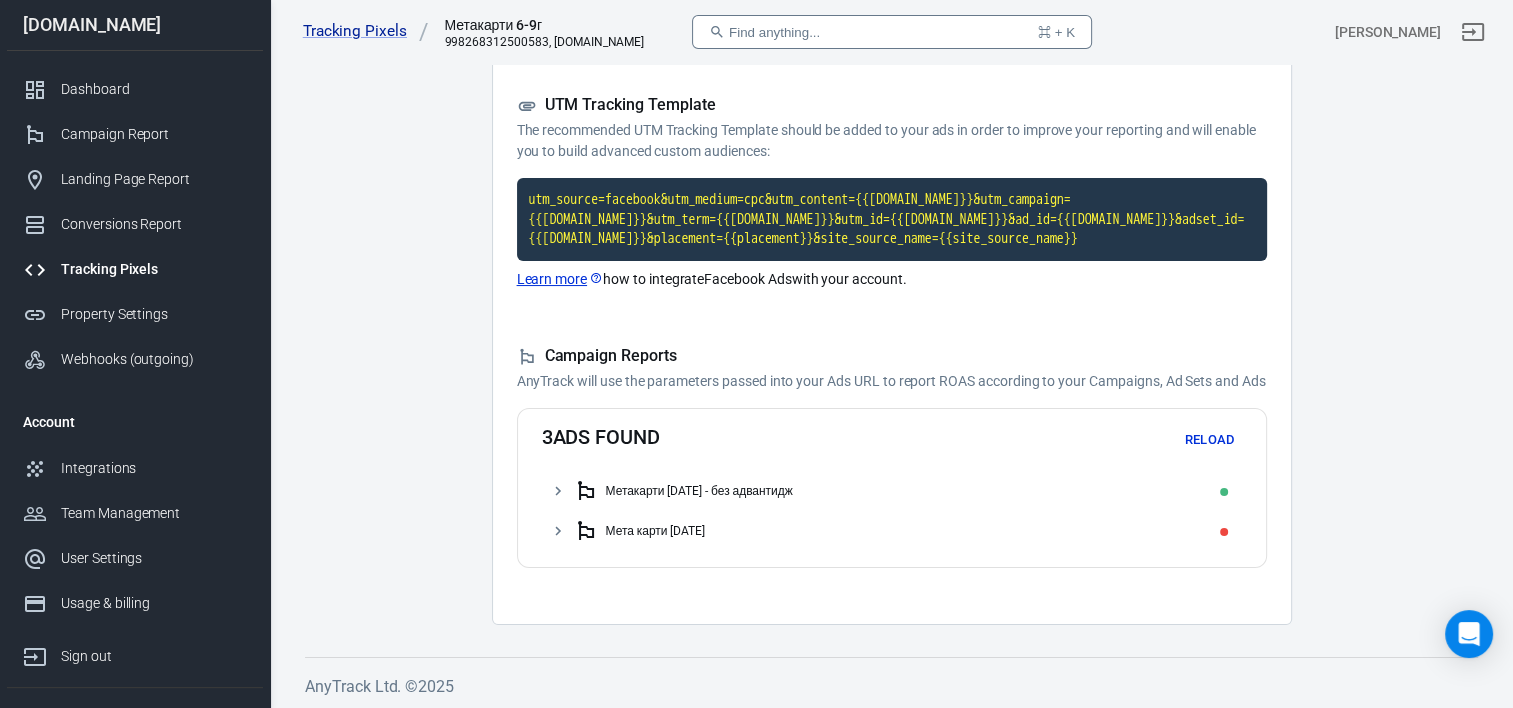 scroll, scrollTop: 166, scrollLeft: 0, axis: vertical 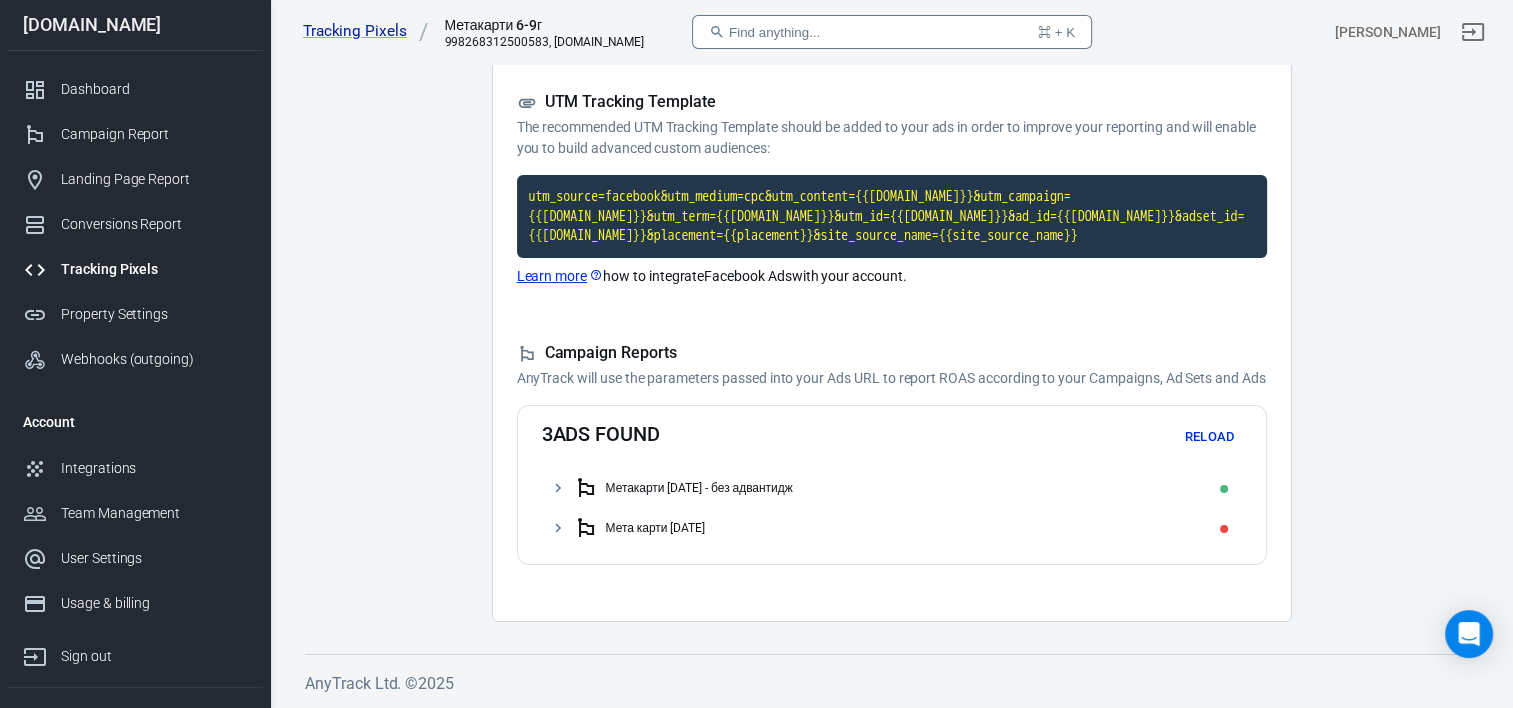 click on "Мета карти [DATE]" at bounding box center (904, 528) 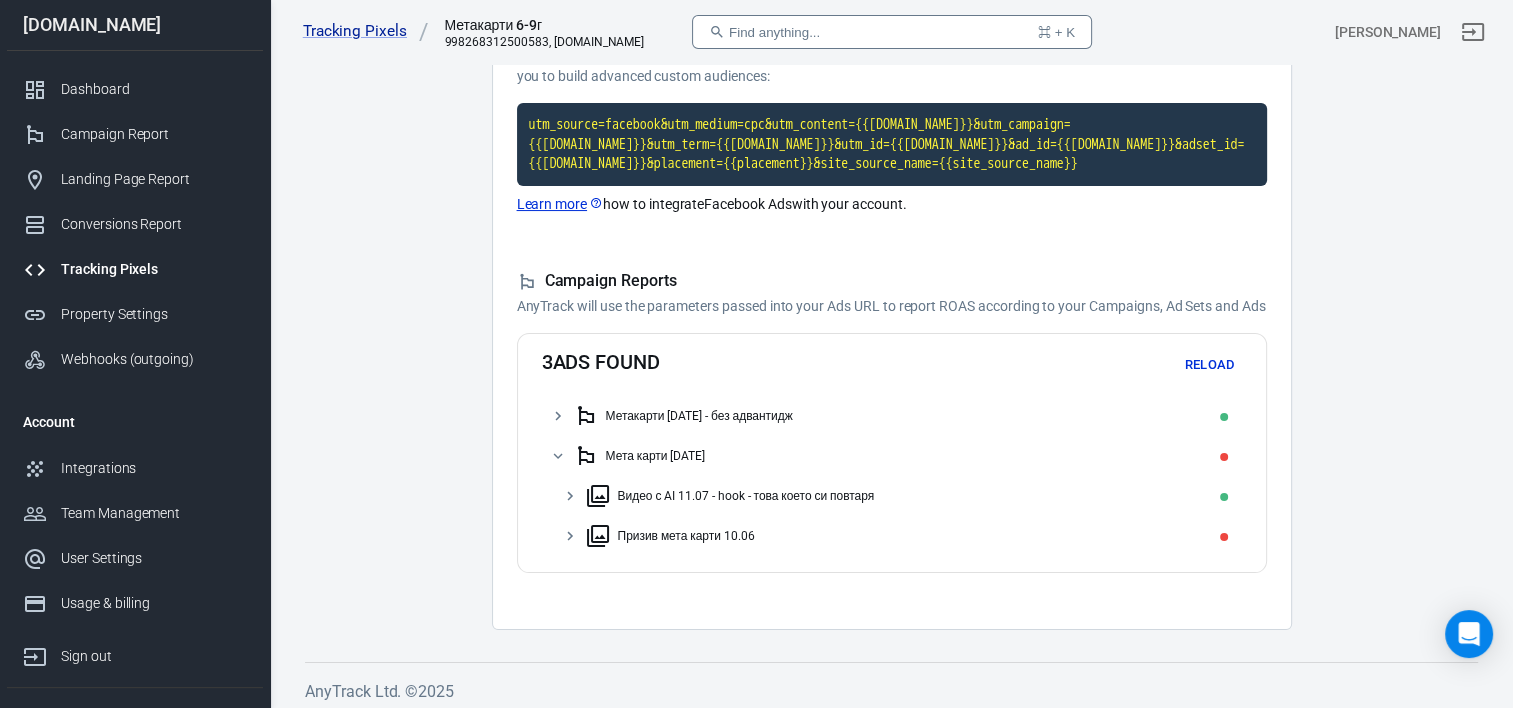 scroll, scrollTop: 246, scrollLeft: 0, axis: vertical 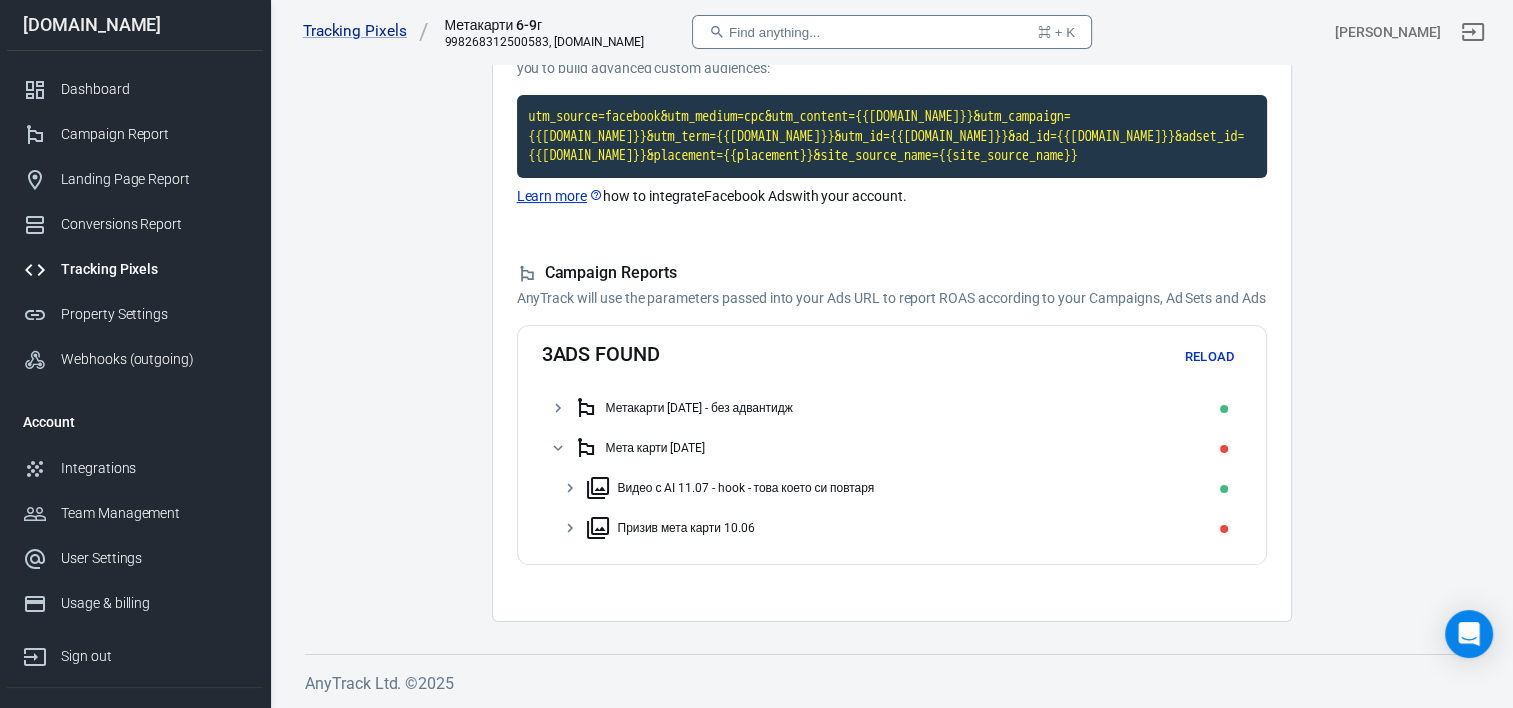 click on "Метакарти [DATE] - без адвантидж" at bounding box center (699, 408) 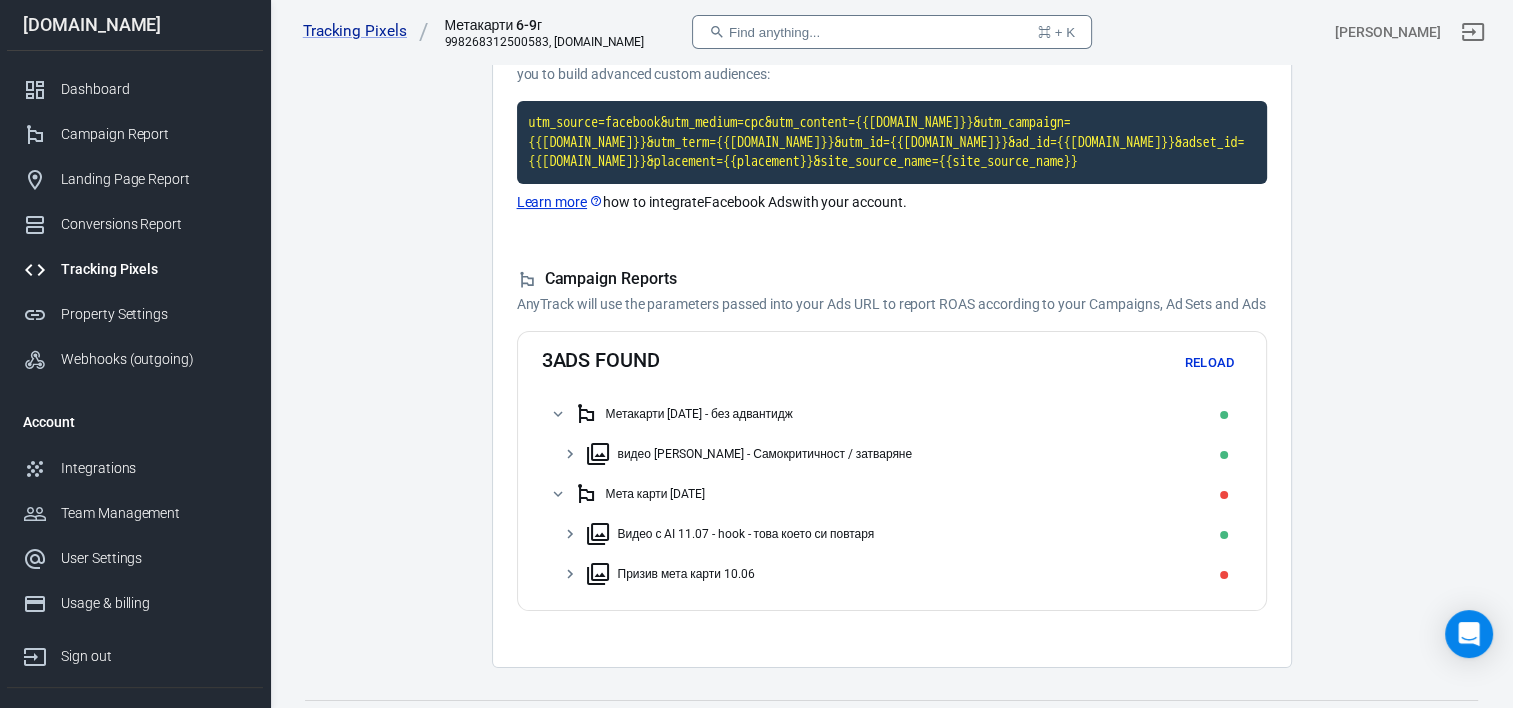 scroll, scrollTop: 146, scrollLeft: 0, axis: vertical 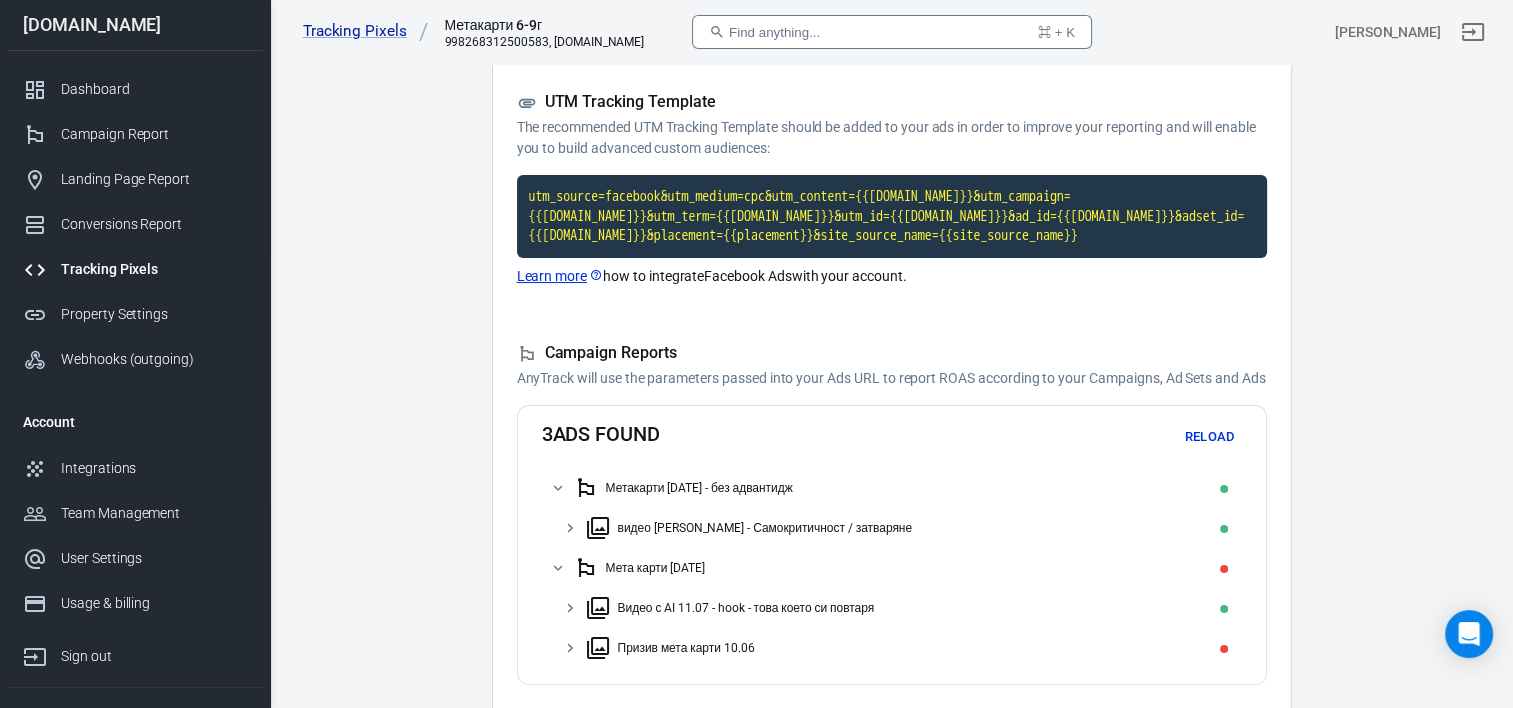 click on "Reload" at bounding box center [1210, 437] 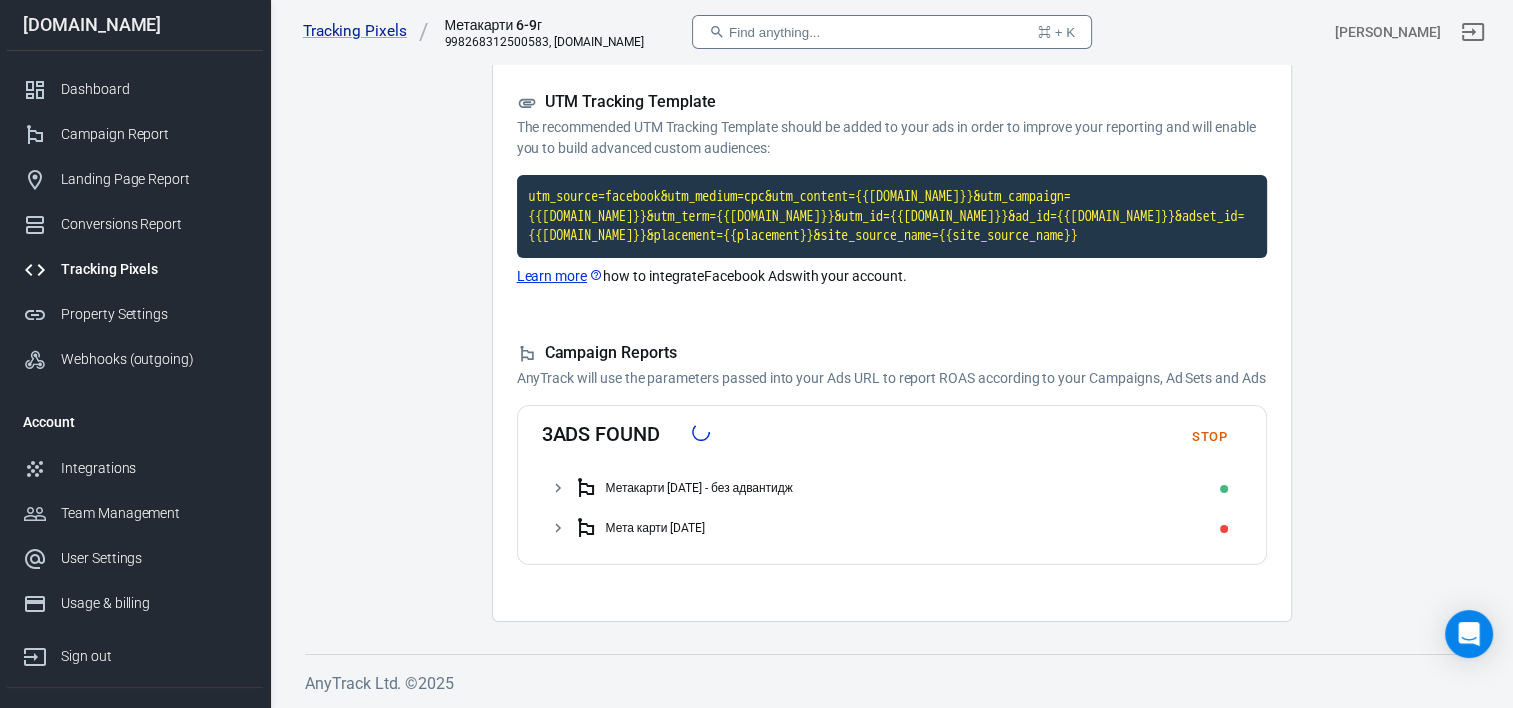 scroll, scrollTop: 166, scrollLeft: 0, axis: vertical 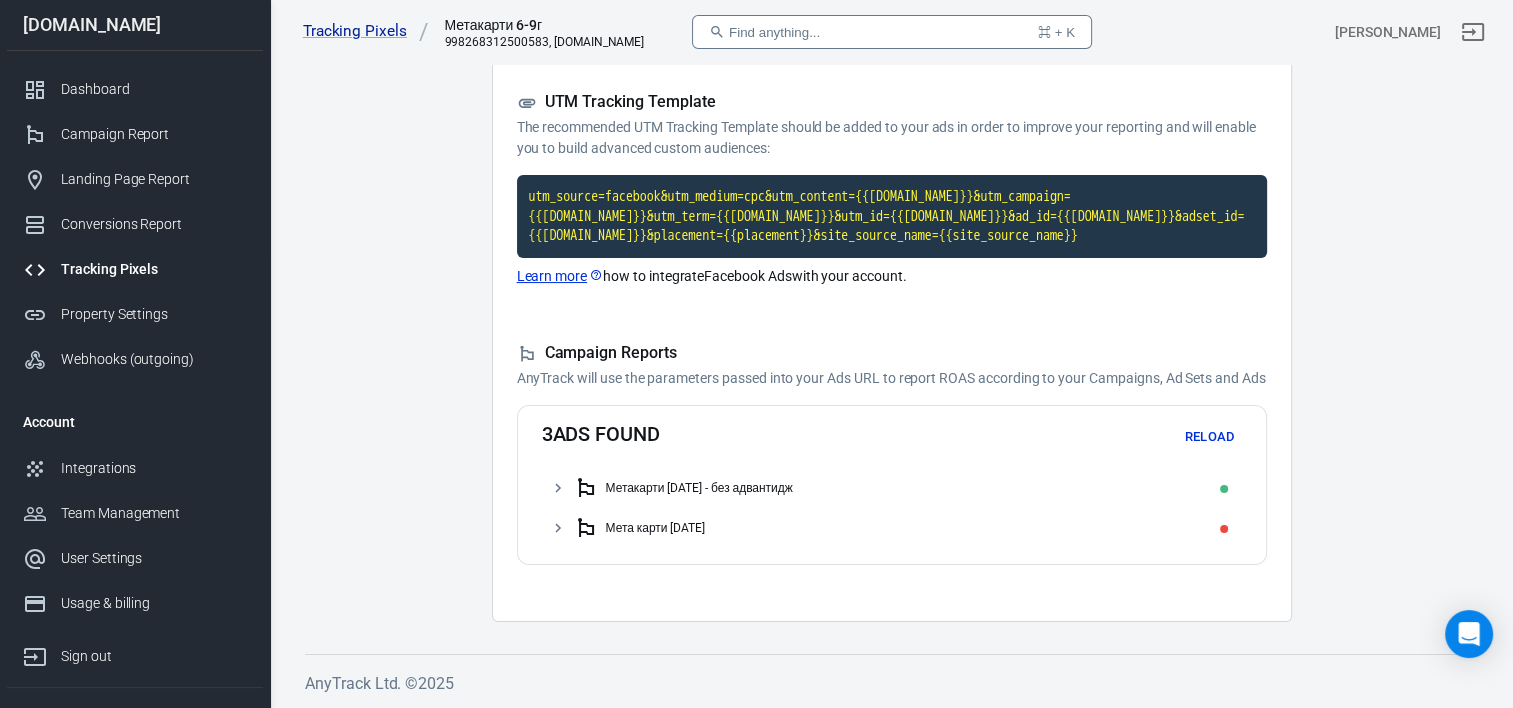 click on "Мета карти [DATE]" at bounding box center [656, 528] 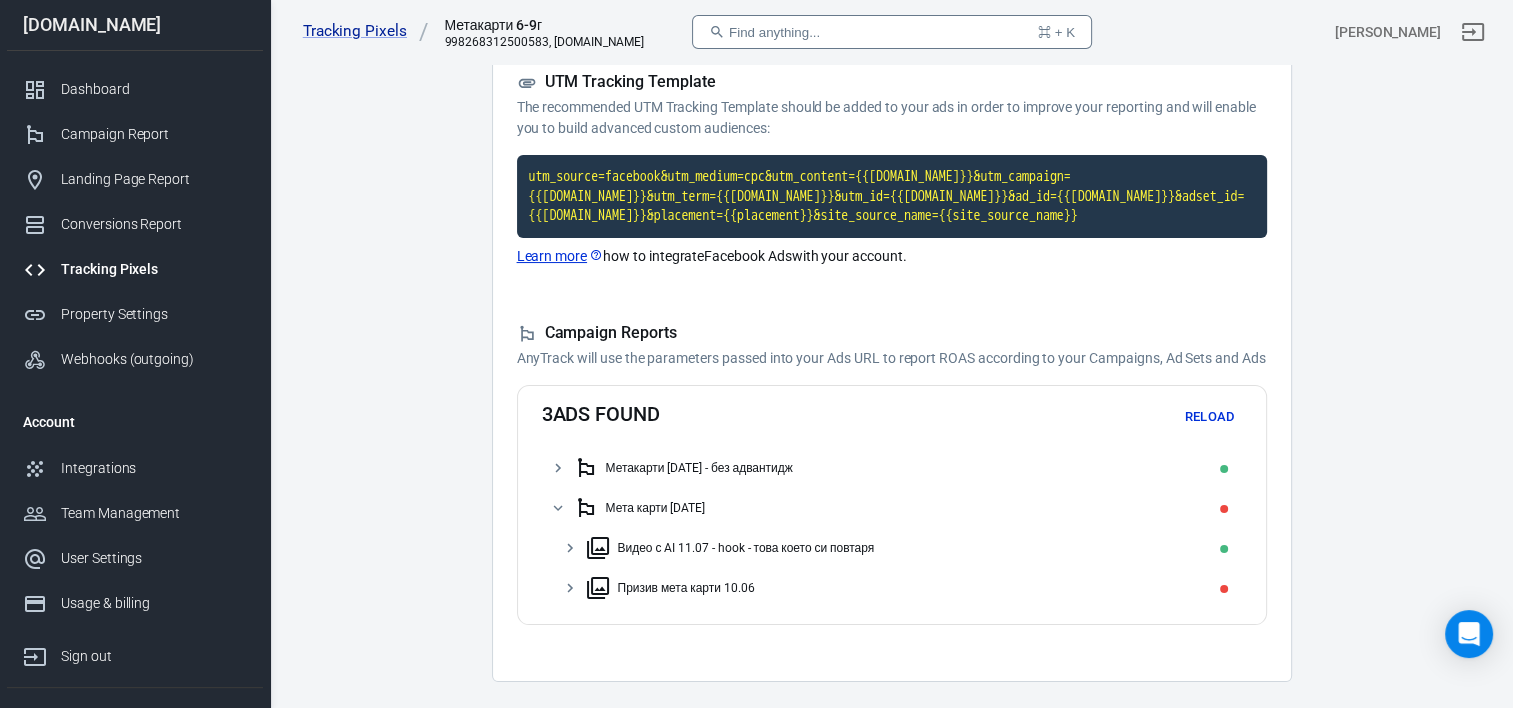 click on "Мета карти [DATE]" at bounding box center [656, 508] 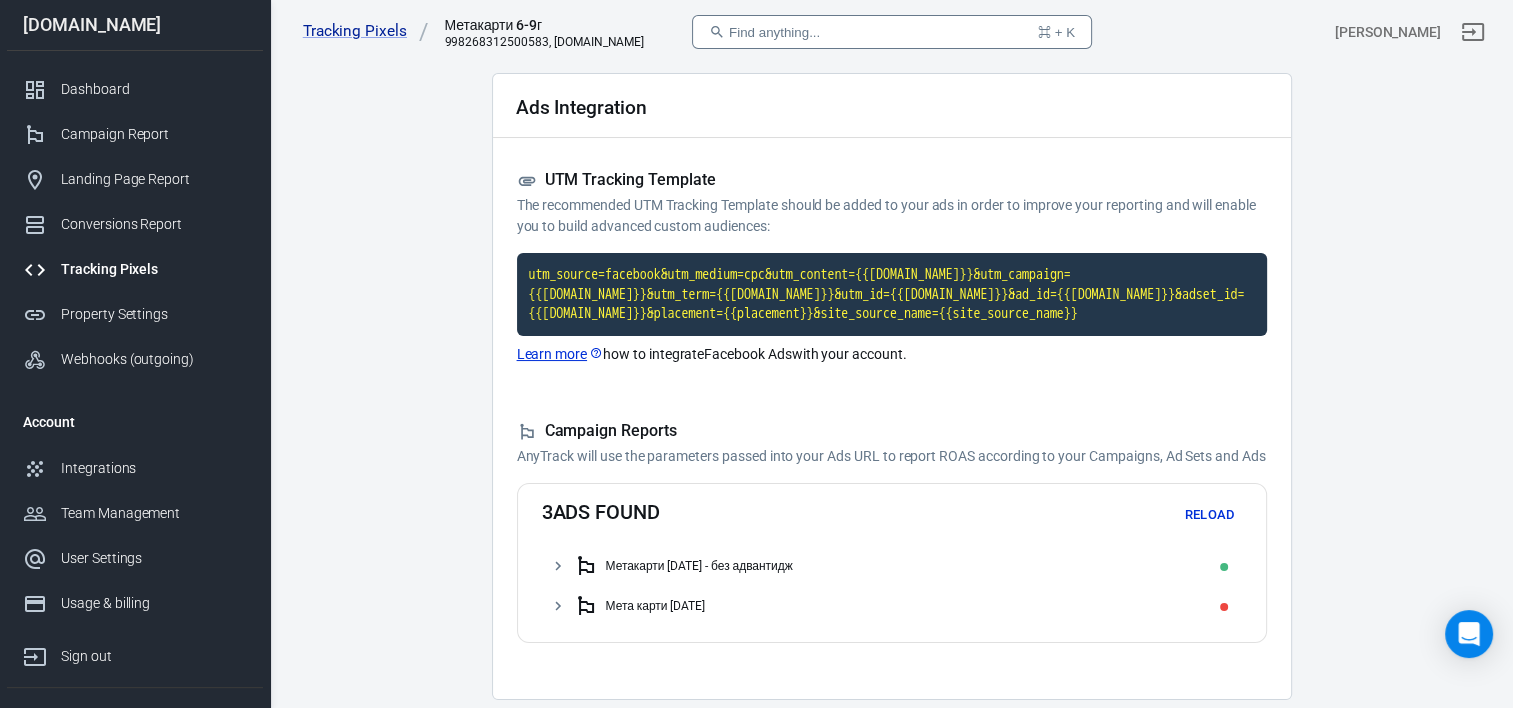 scroll, scrollTop: 0, scrollLeft: 0, axis: both 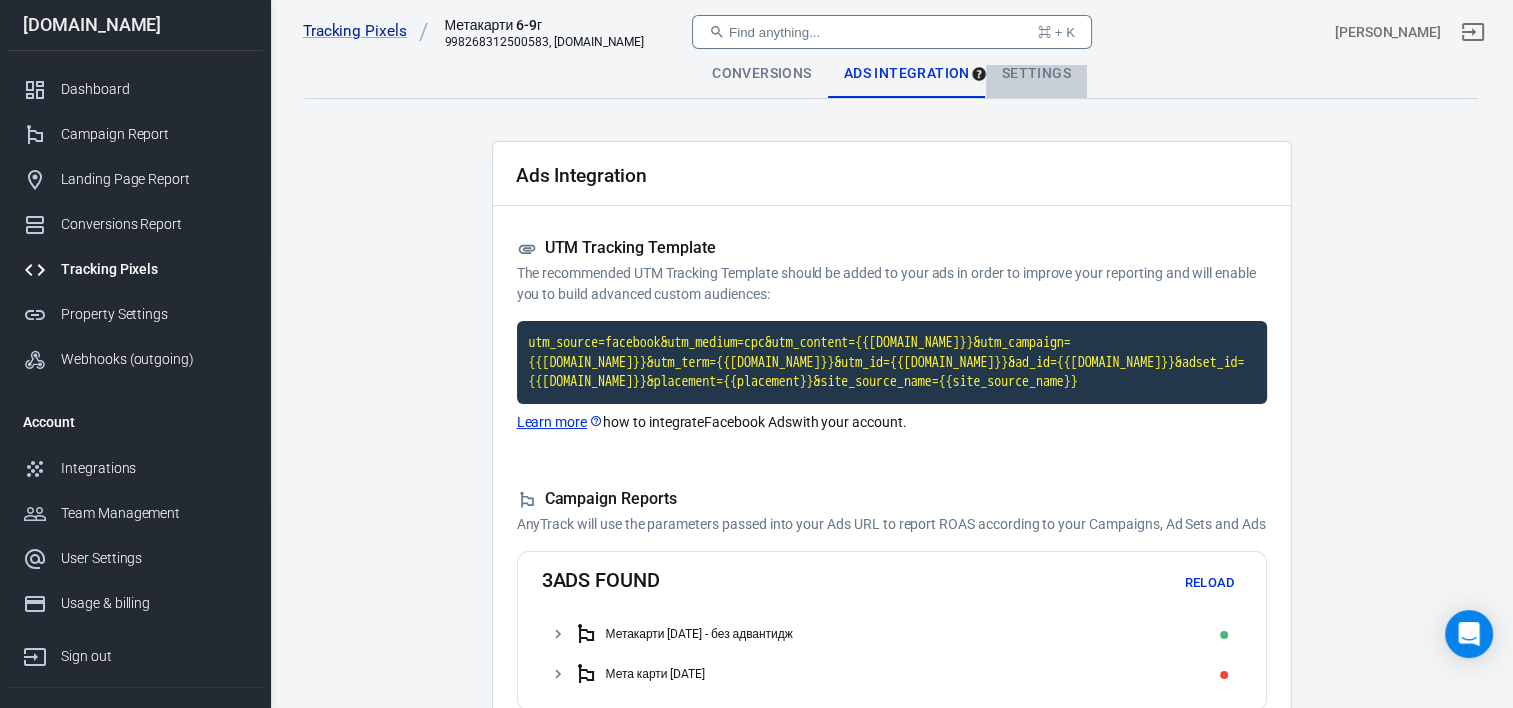 click on "Settings" at bounding box center [1036, 74] 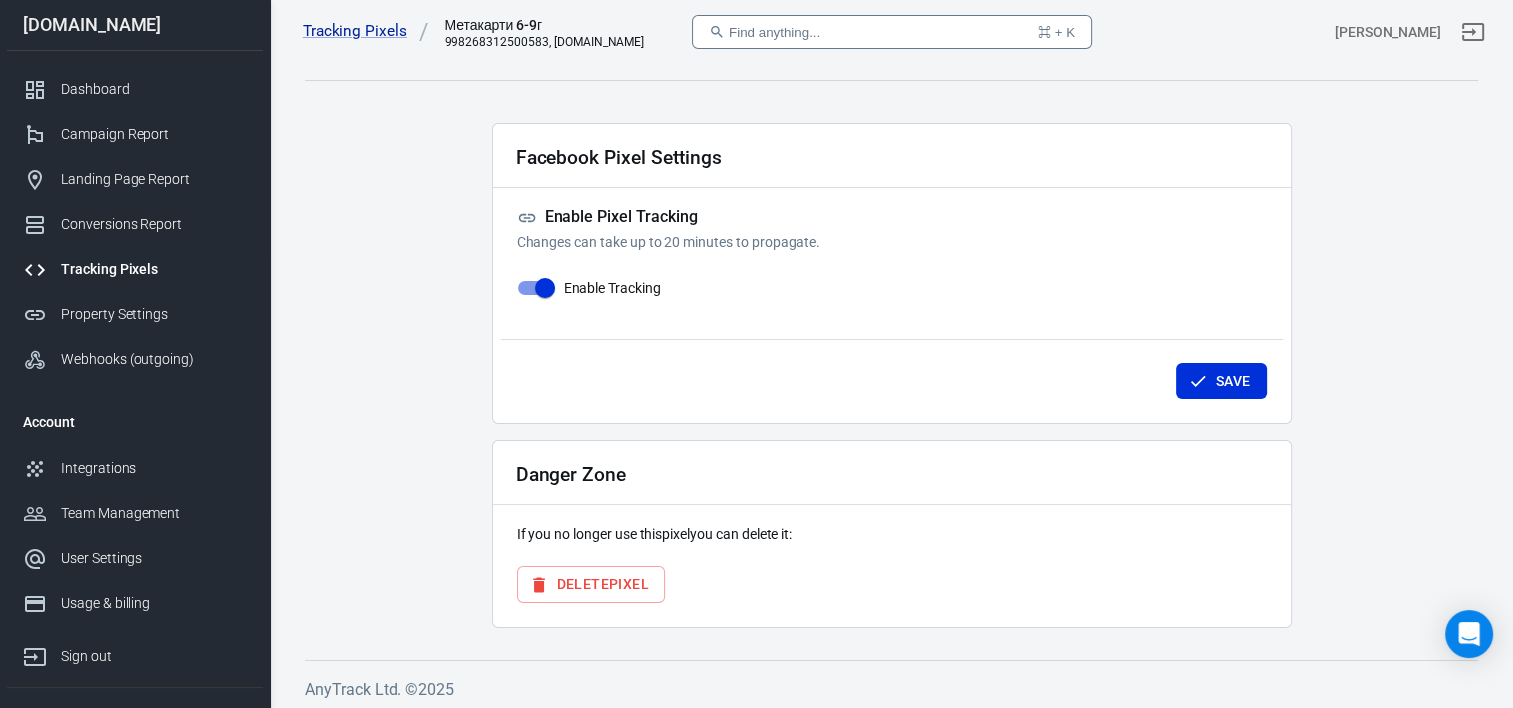 scroll, scrollTop: 22, scrollLeft: 0, axis: vertical 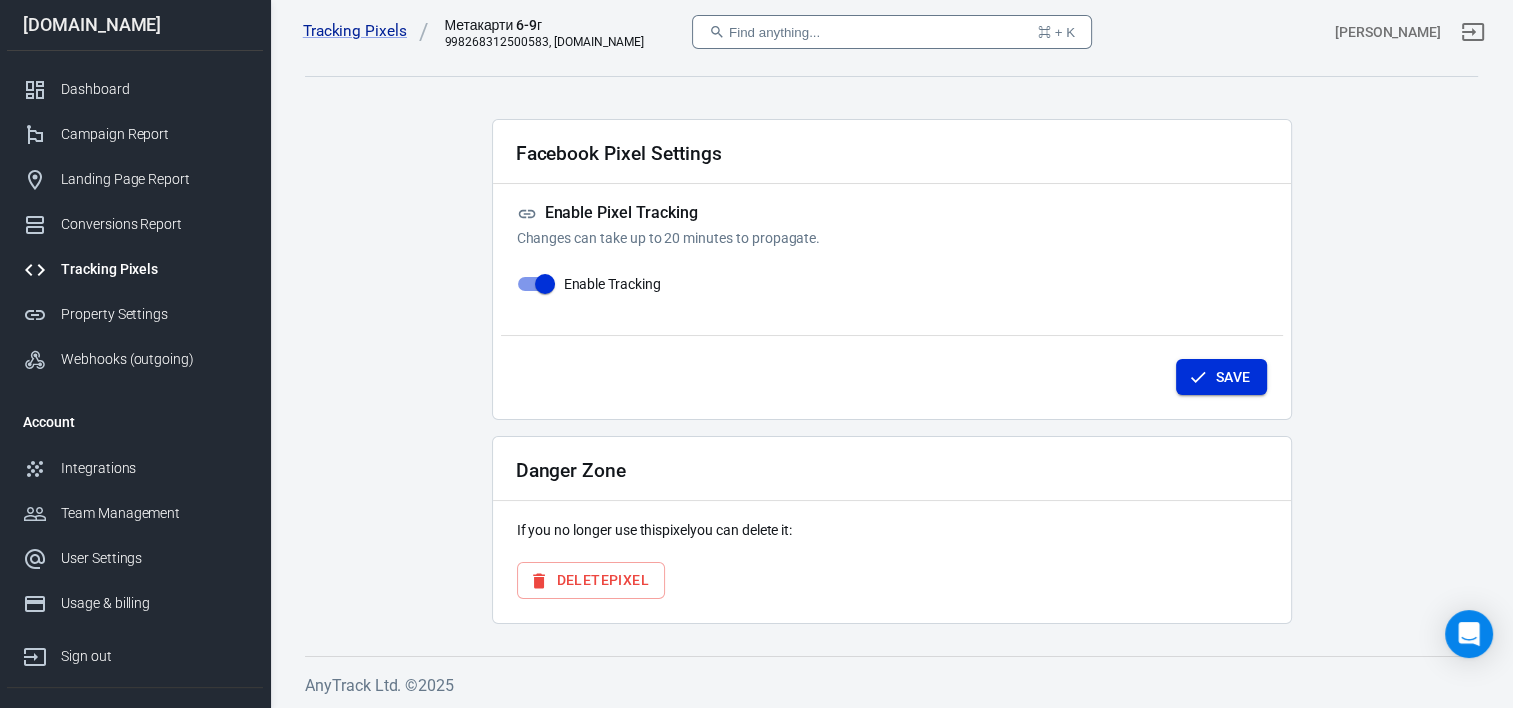click on "Save" at bounding box center [1233, 377] 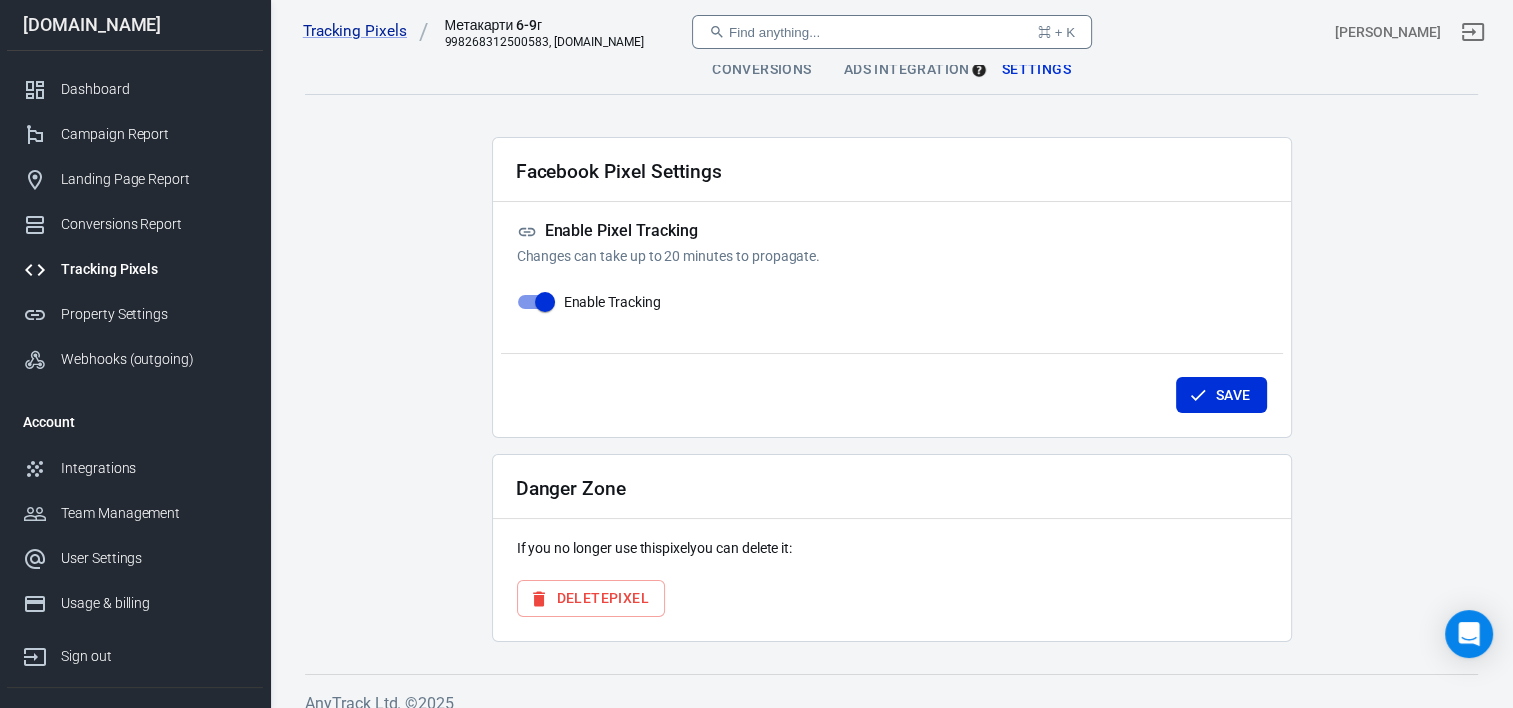 scroll, scrollTop: 0, scrollLeft: 0, axis: both 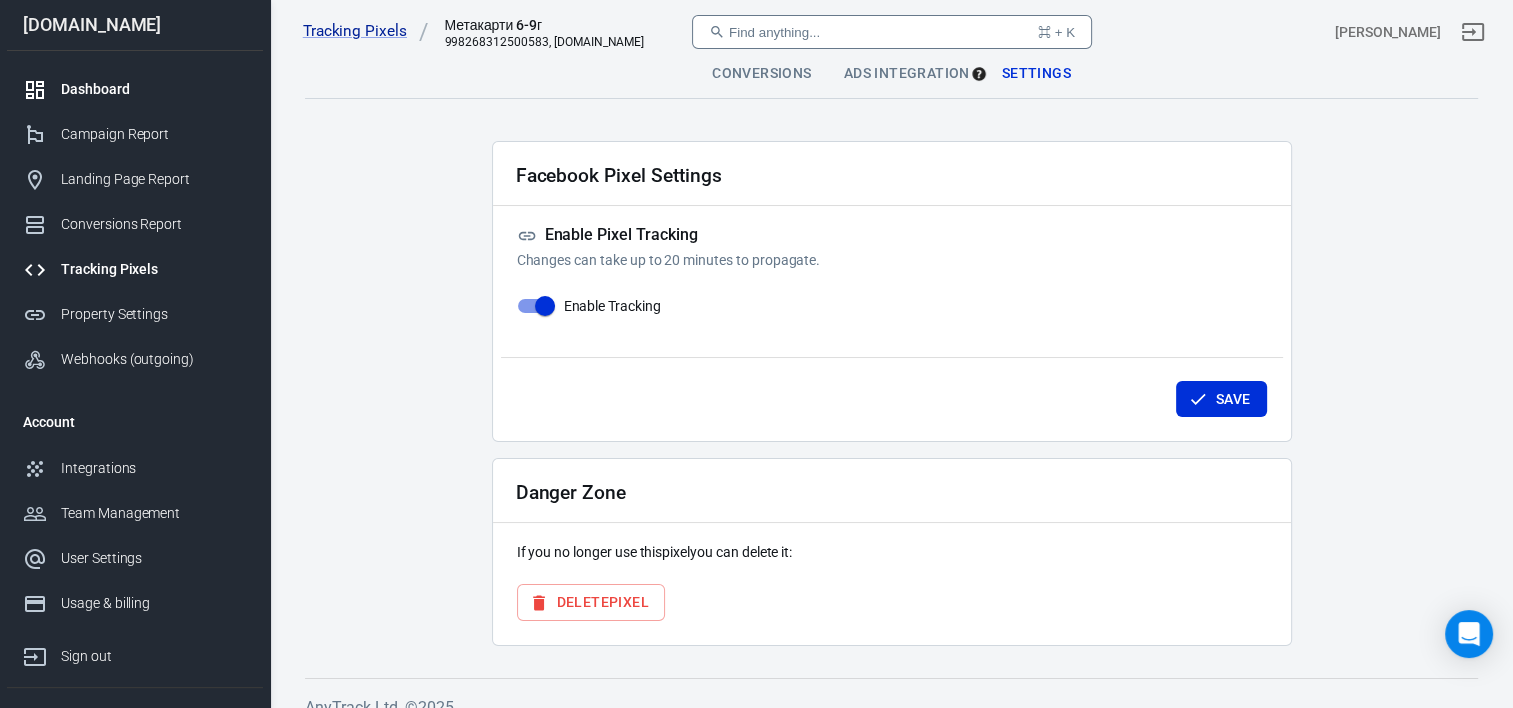 click on "Dashboard" at bounding box center (154, 89) 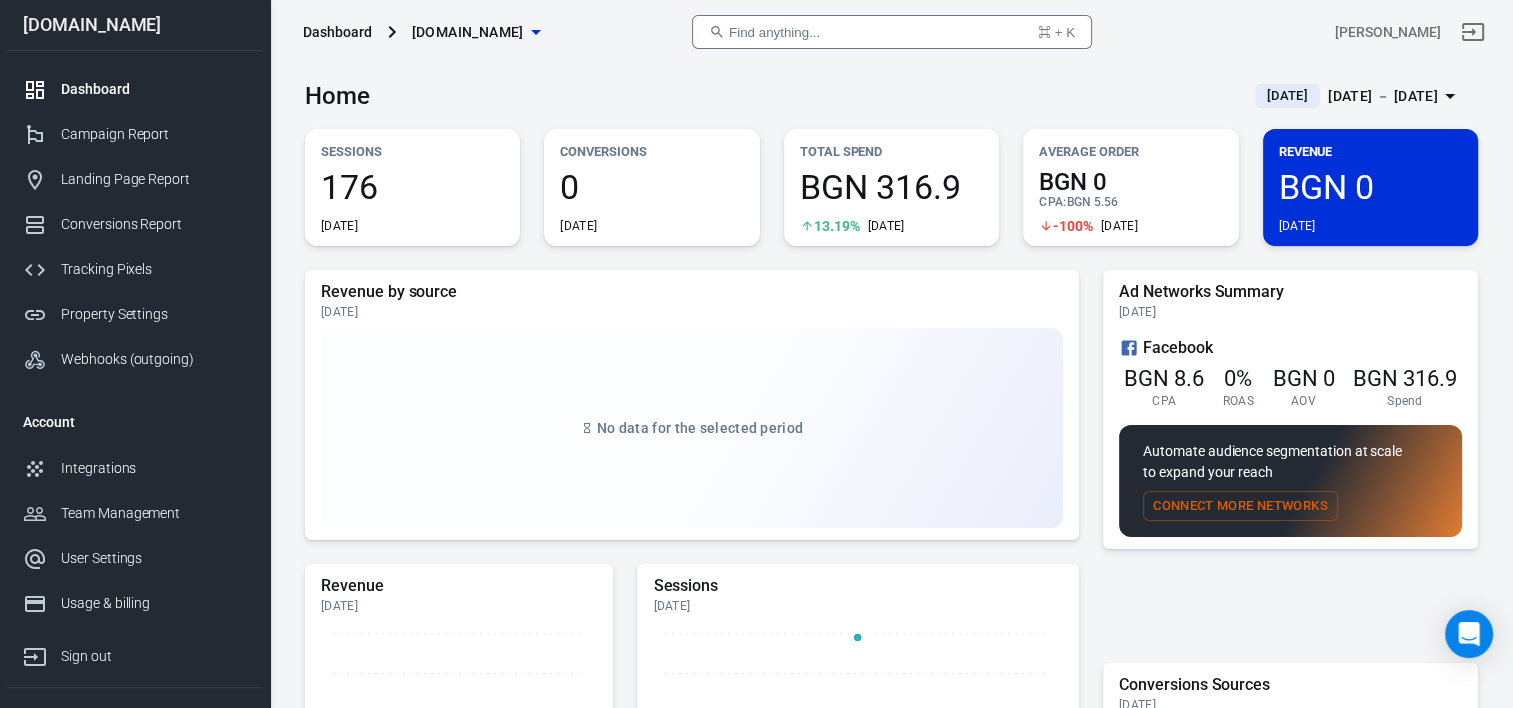 click on "[DATE] － [DATE]" at bounding box center (1383, 96) 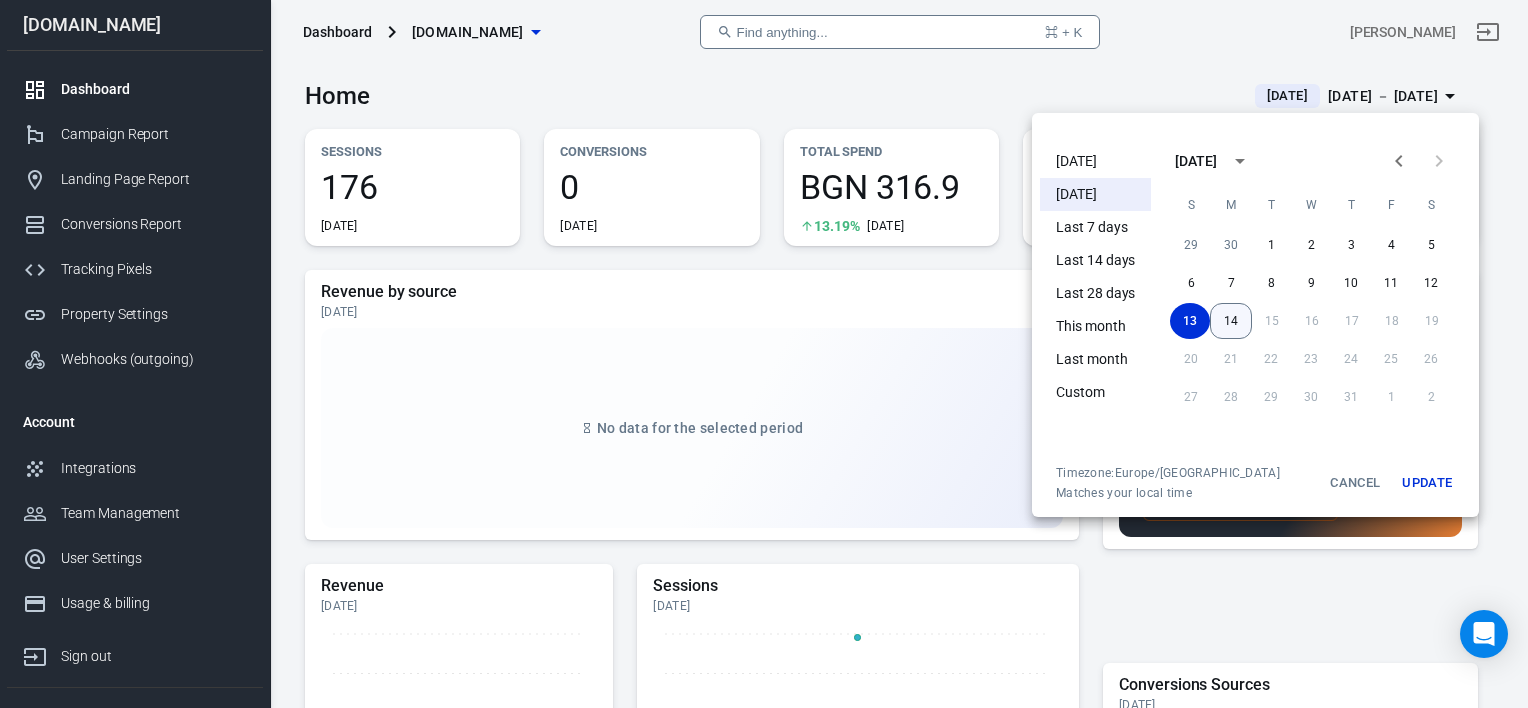 click on "14" at bounding box center (1231, 321) 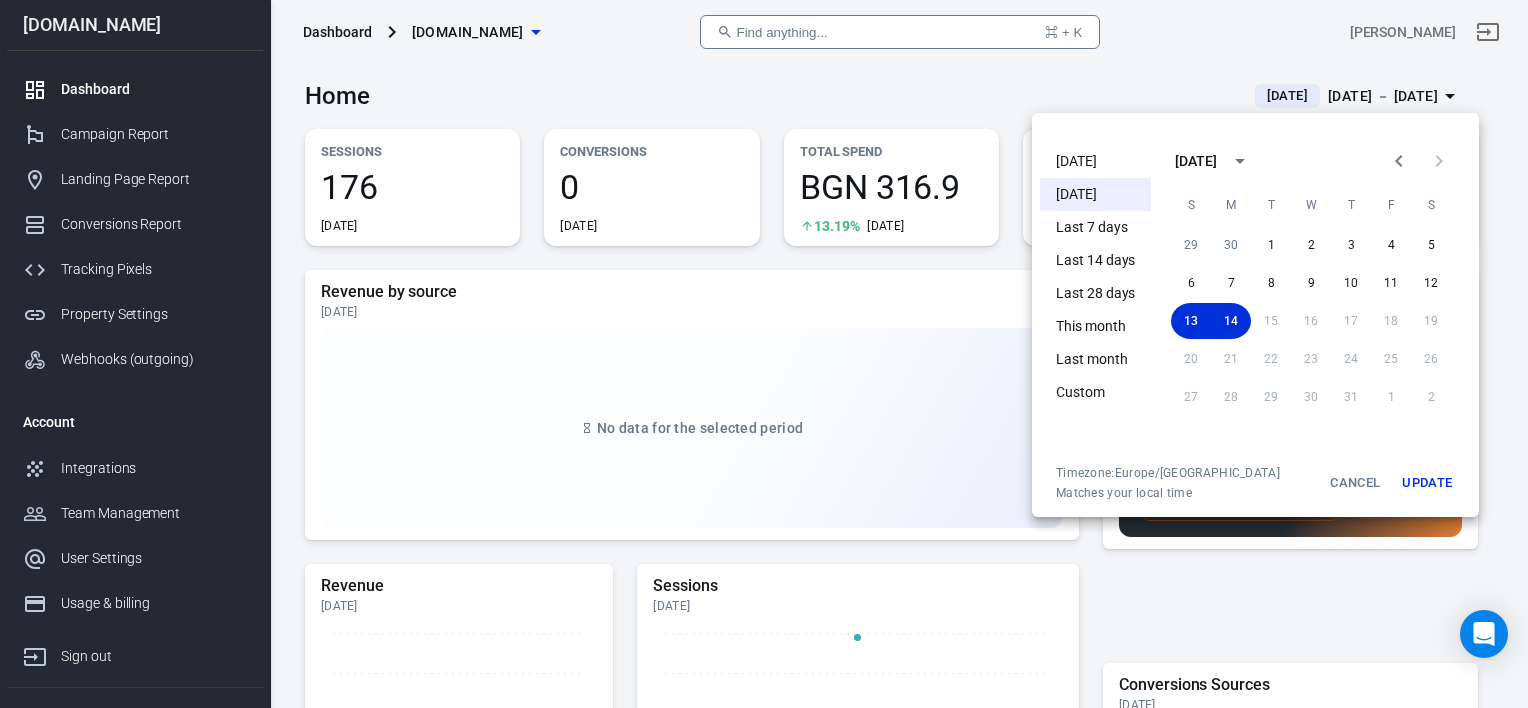 click on "Update" at bounding box center [1427, 483] 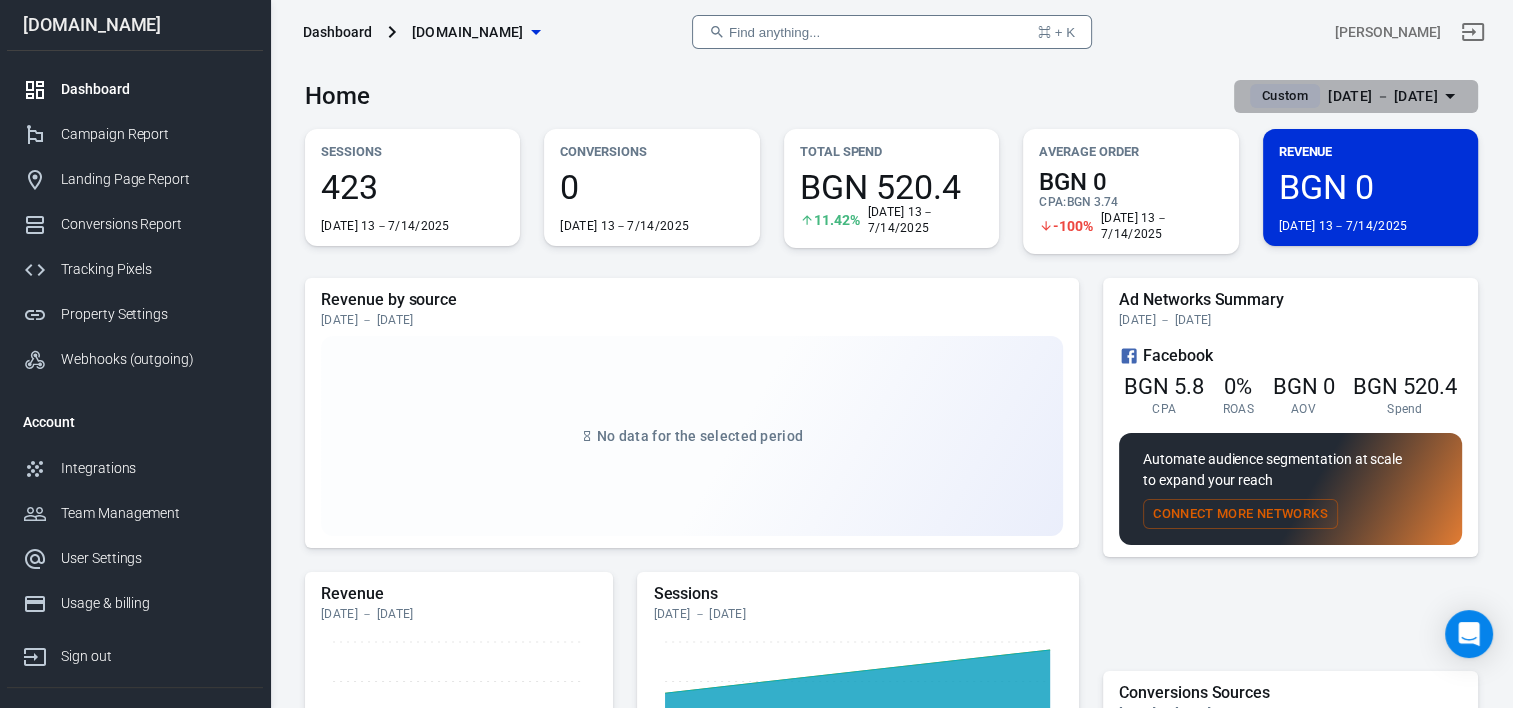 click 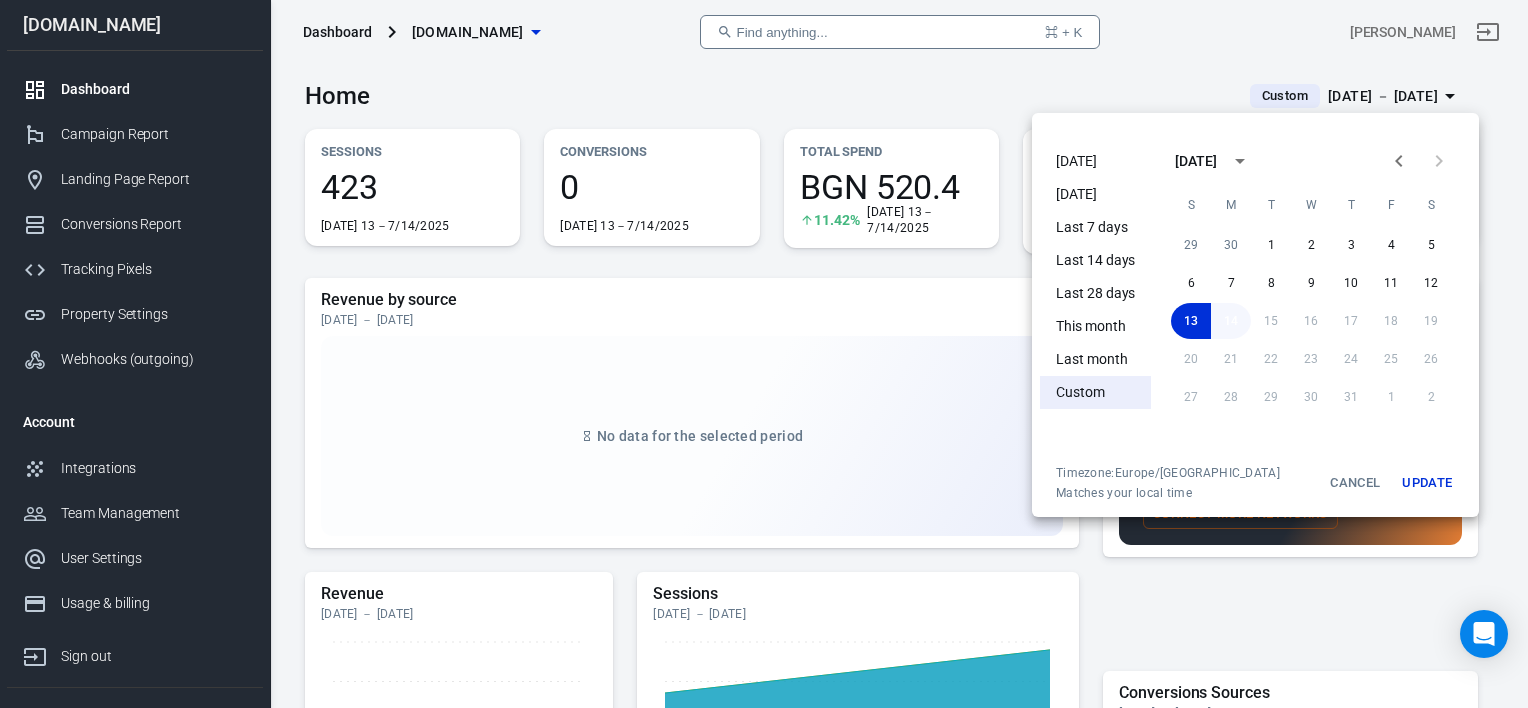 click on "14" at bounding box center (1231, 321) 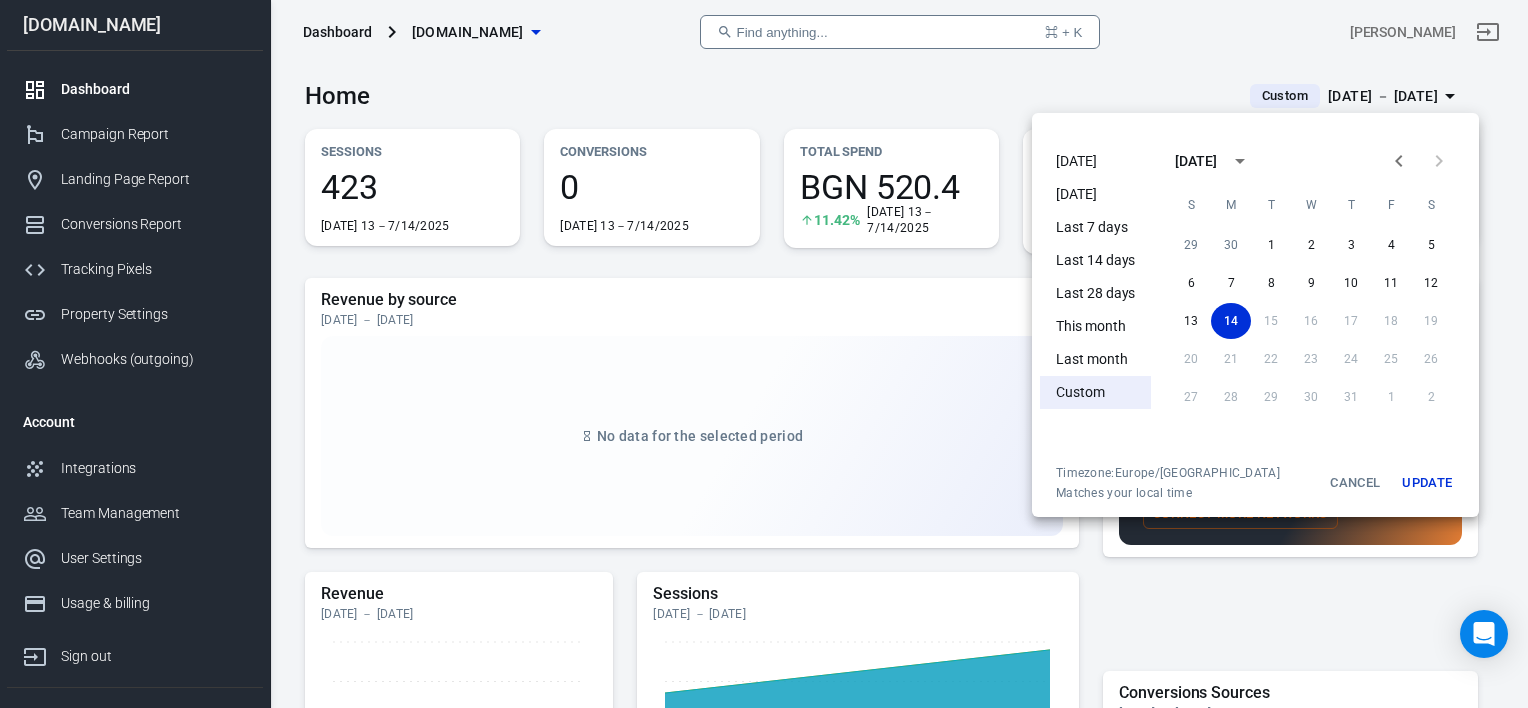 drag, startPoint x: 1426, startPoint y: 473, endPoint x: 1287, endPoint y: 488, distance: 139.807 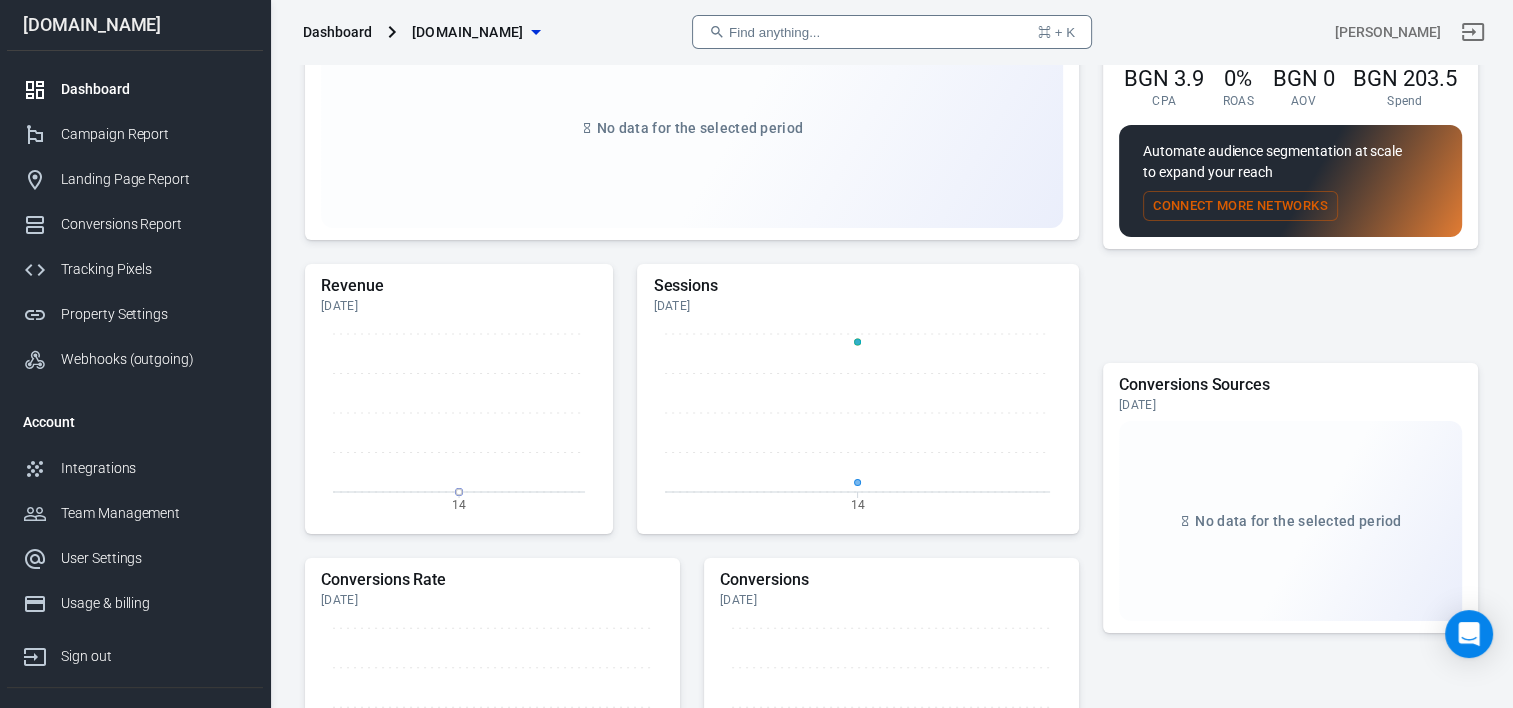 scroll, scrollTop: 0, scrollLeft: 0, axis: both 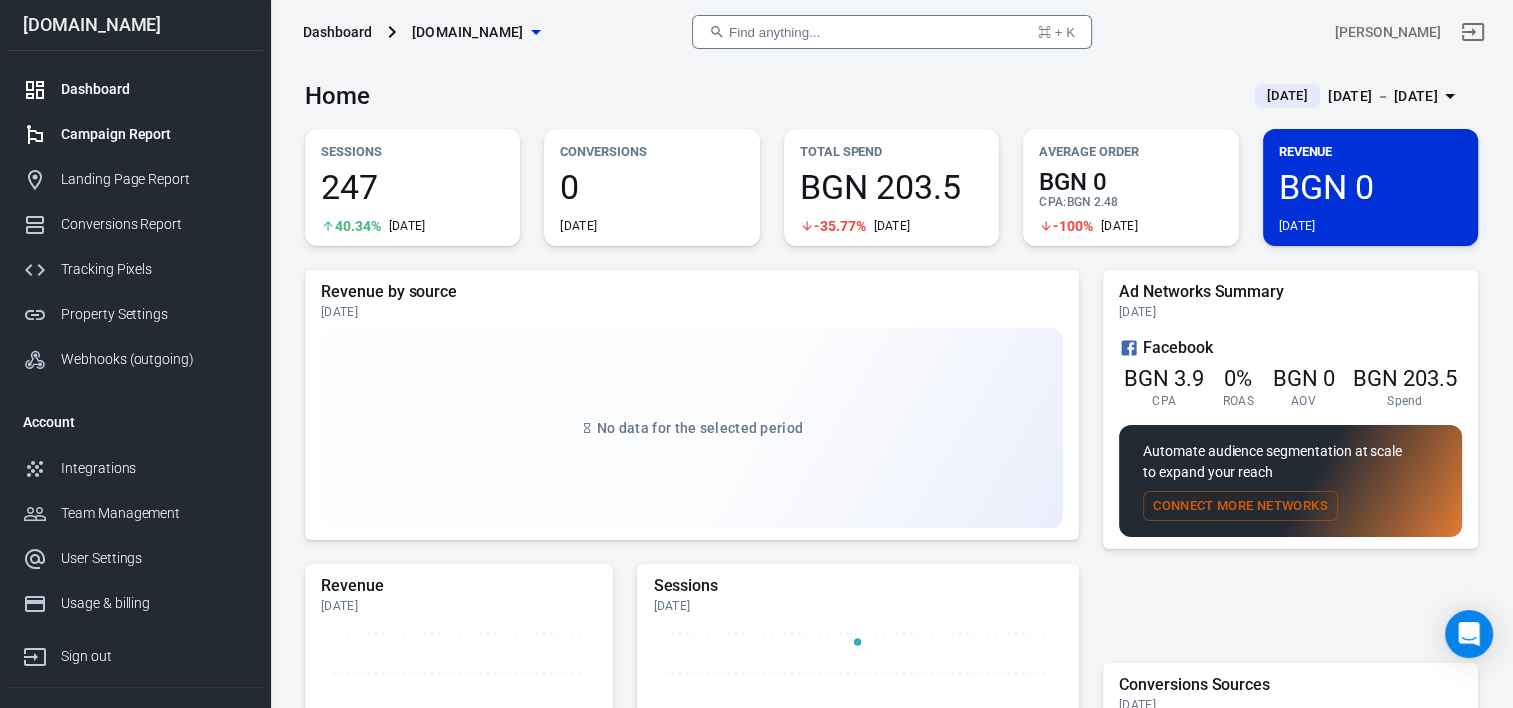 click on "Campaign Report" at bounding box center (154, 134) 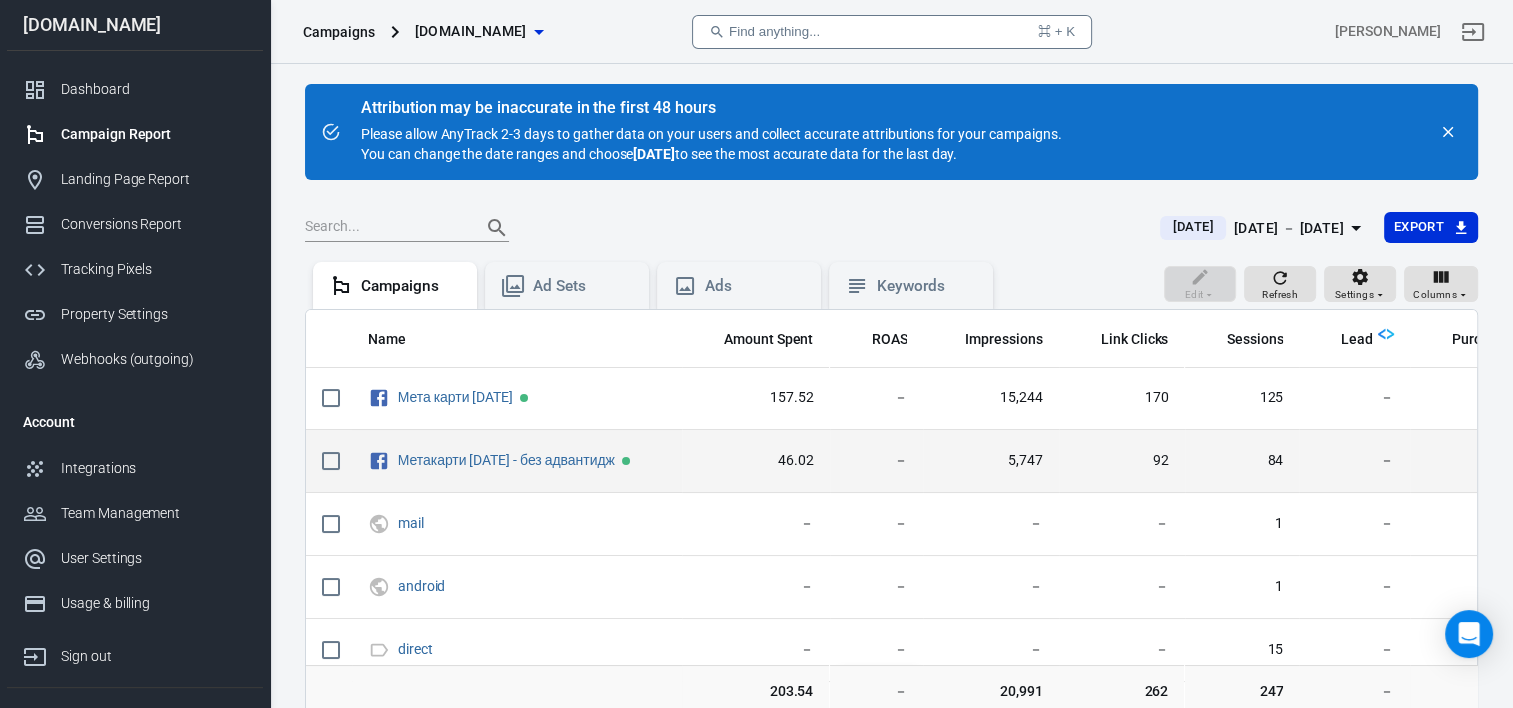 scroll, scrollTop: 0, scrollLeft: 0, axis: both 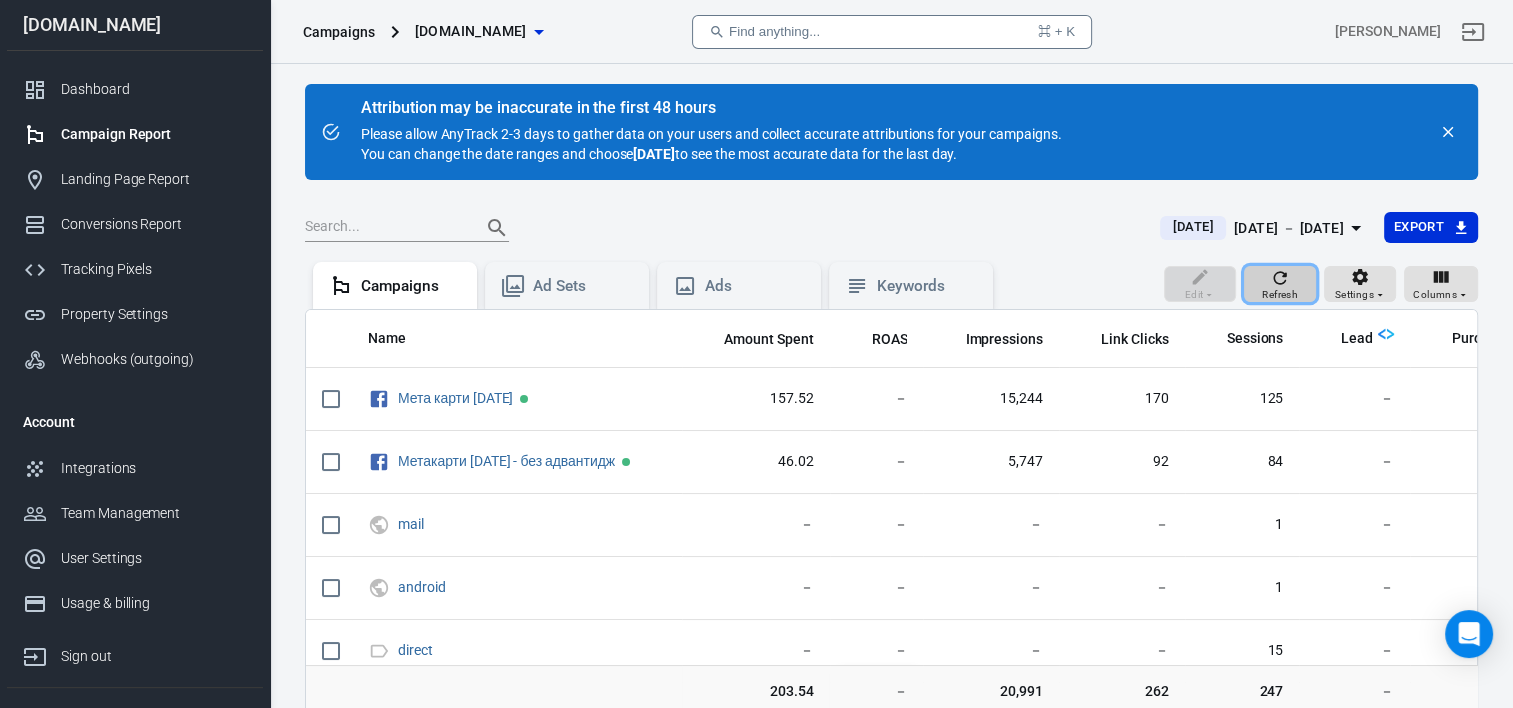 click on "Refresh" at bounding box center [1280, 284] 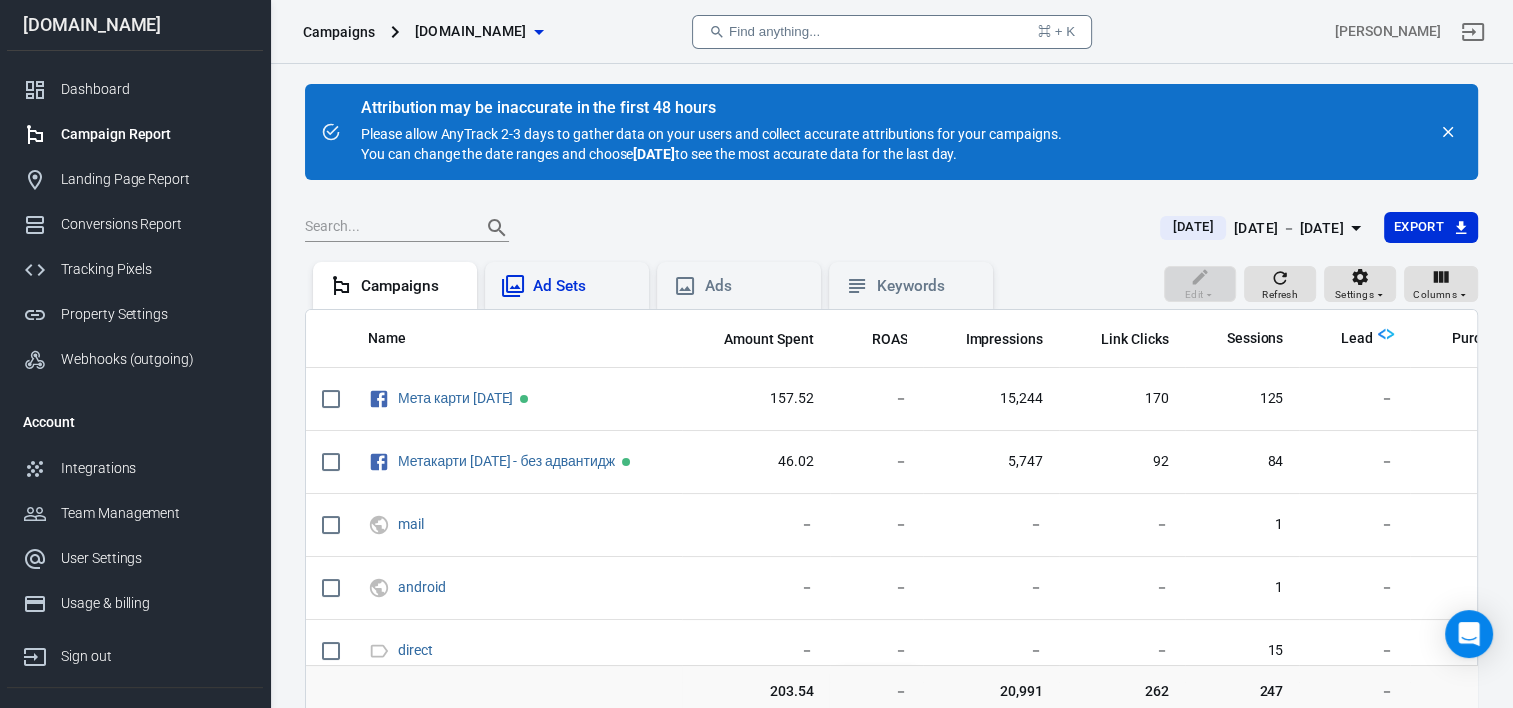 click on "Ad Sets" at bounding box center (583, 286) 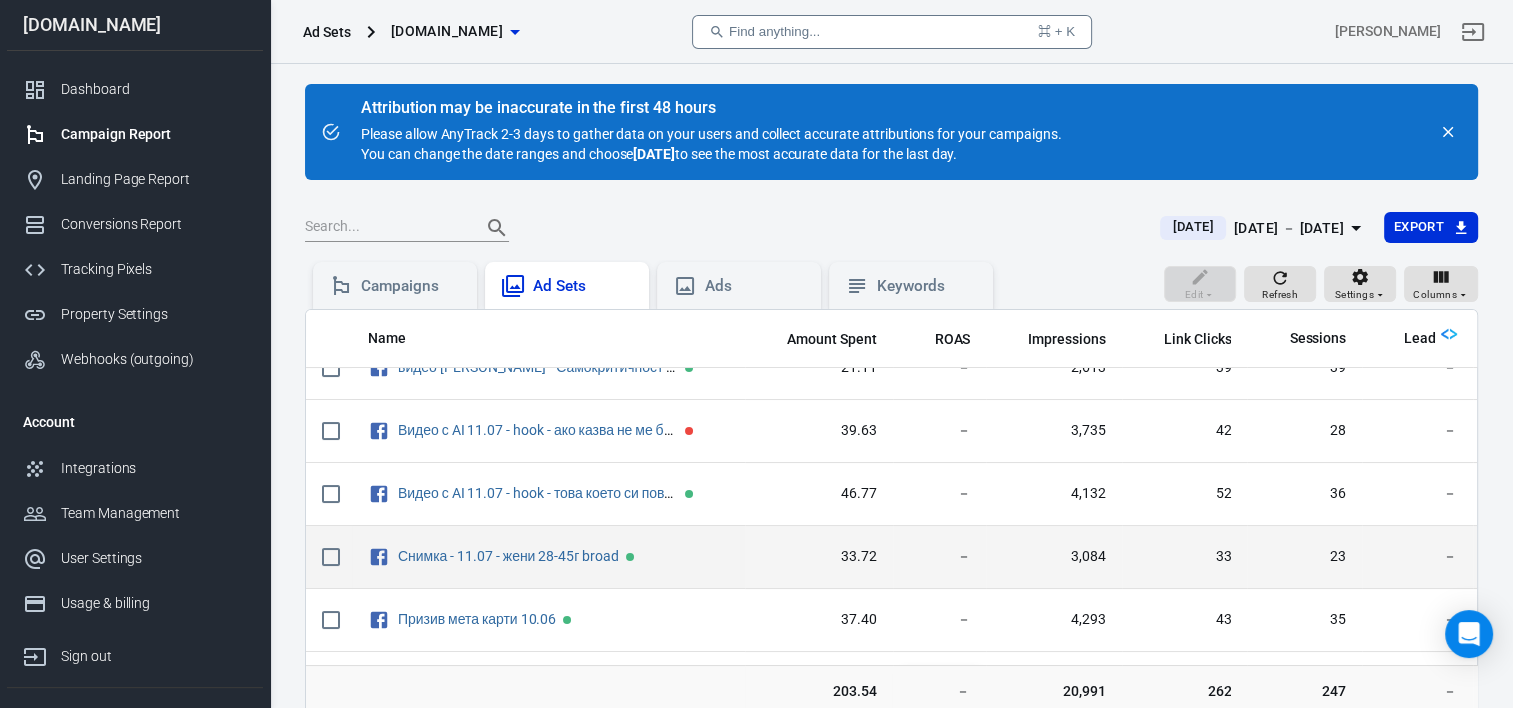 scroll, scrollTop: 0, scrollLeft: 0, axis: both 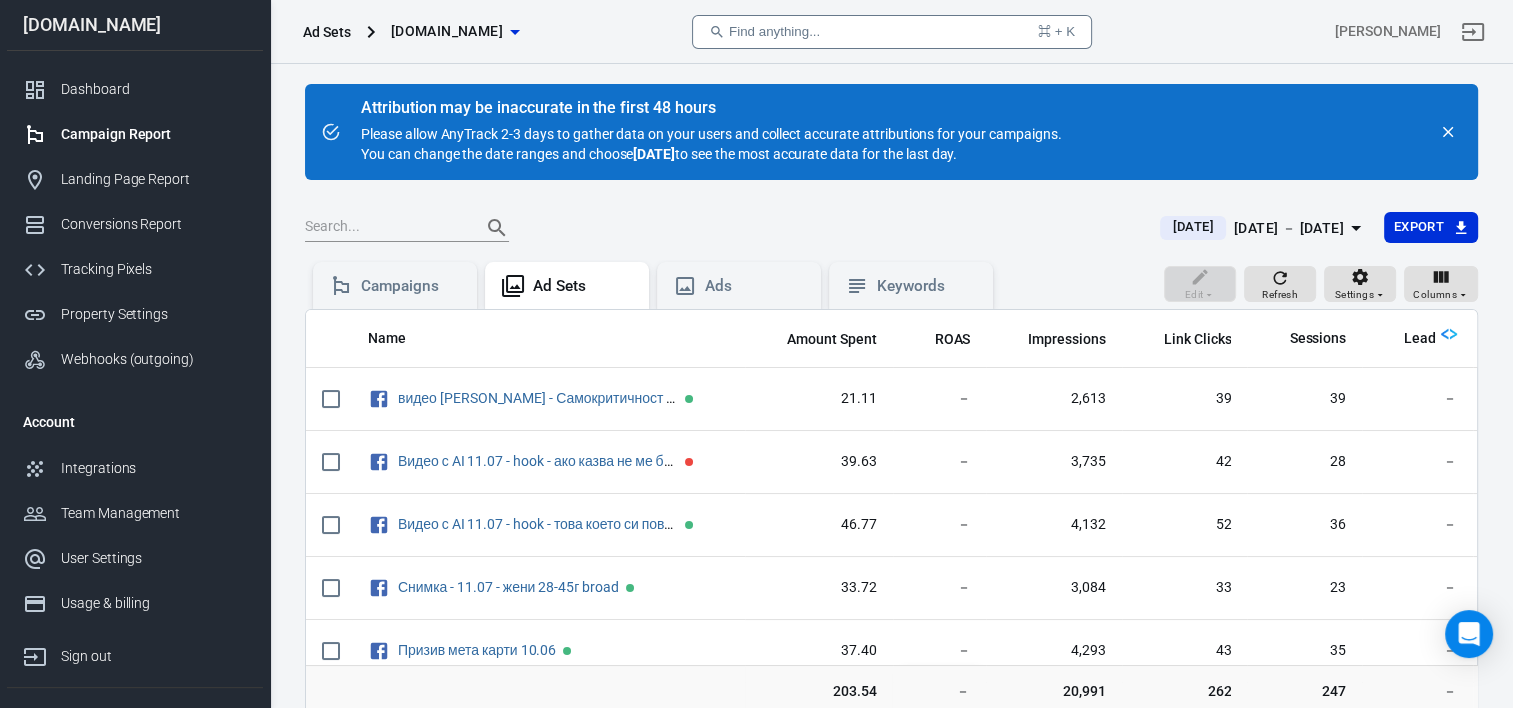 click at bounding box center [1449, 334] 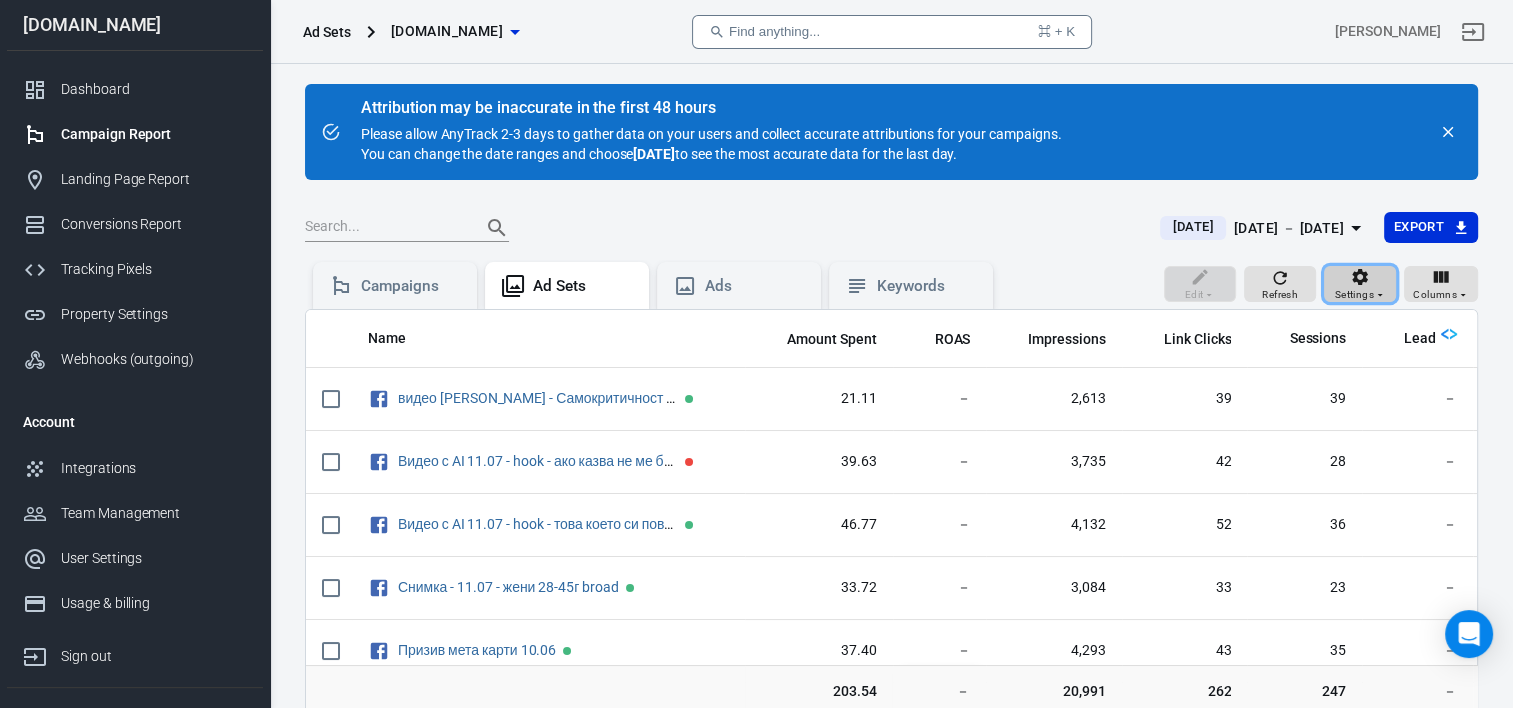 click 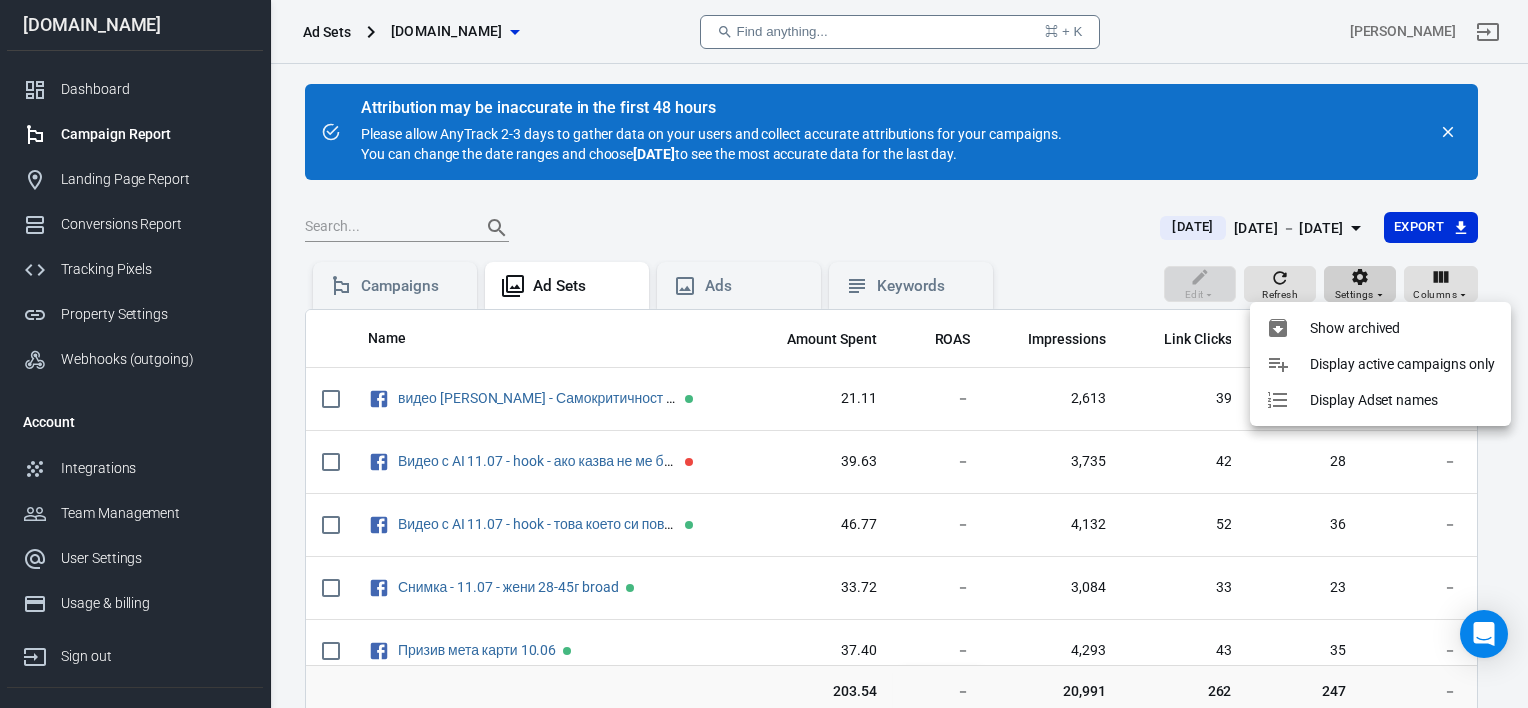 click at bounding box center [764, 354] 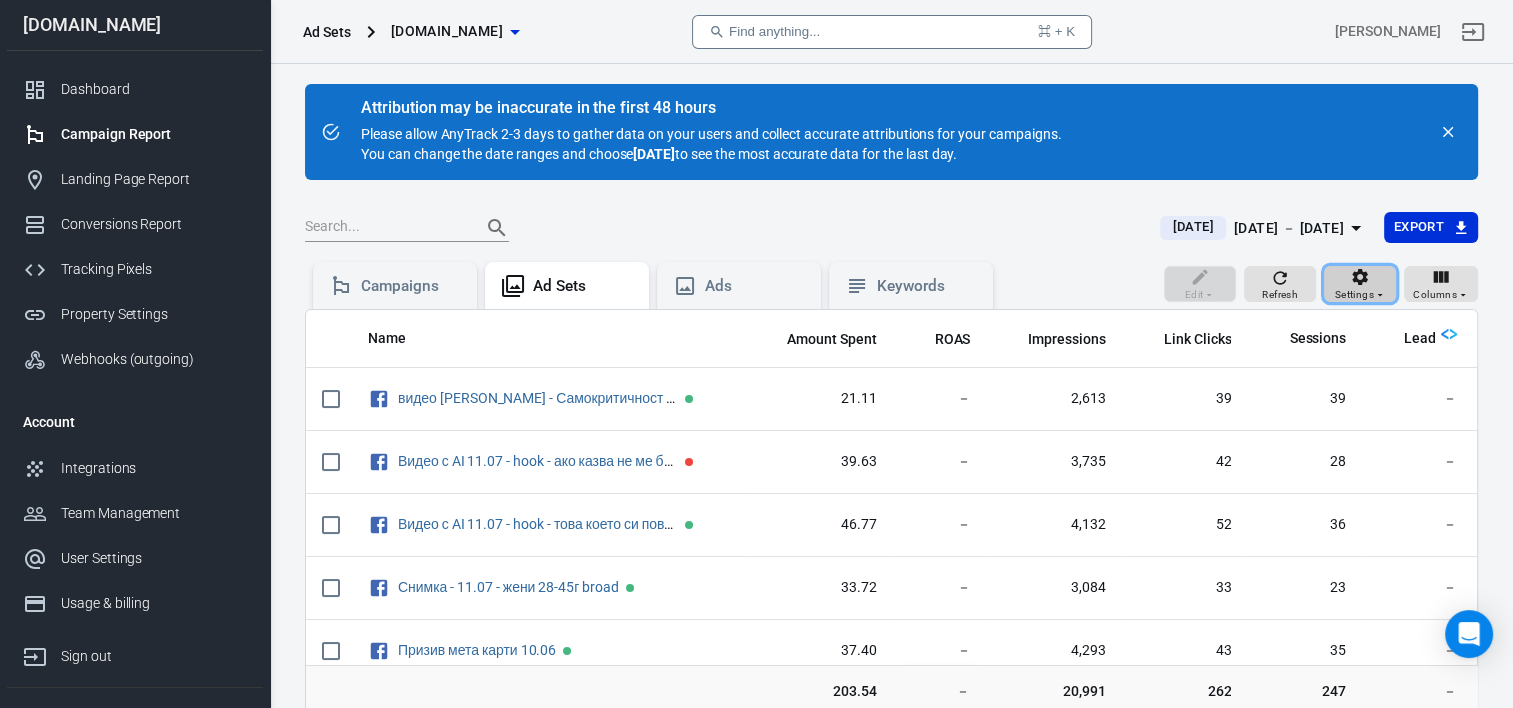 click on "Settings" at bounding box center [1354, 295] 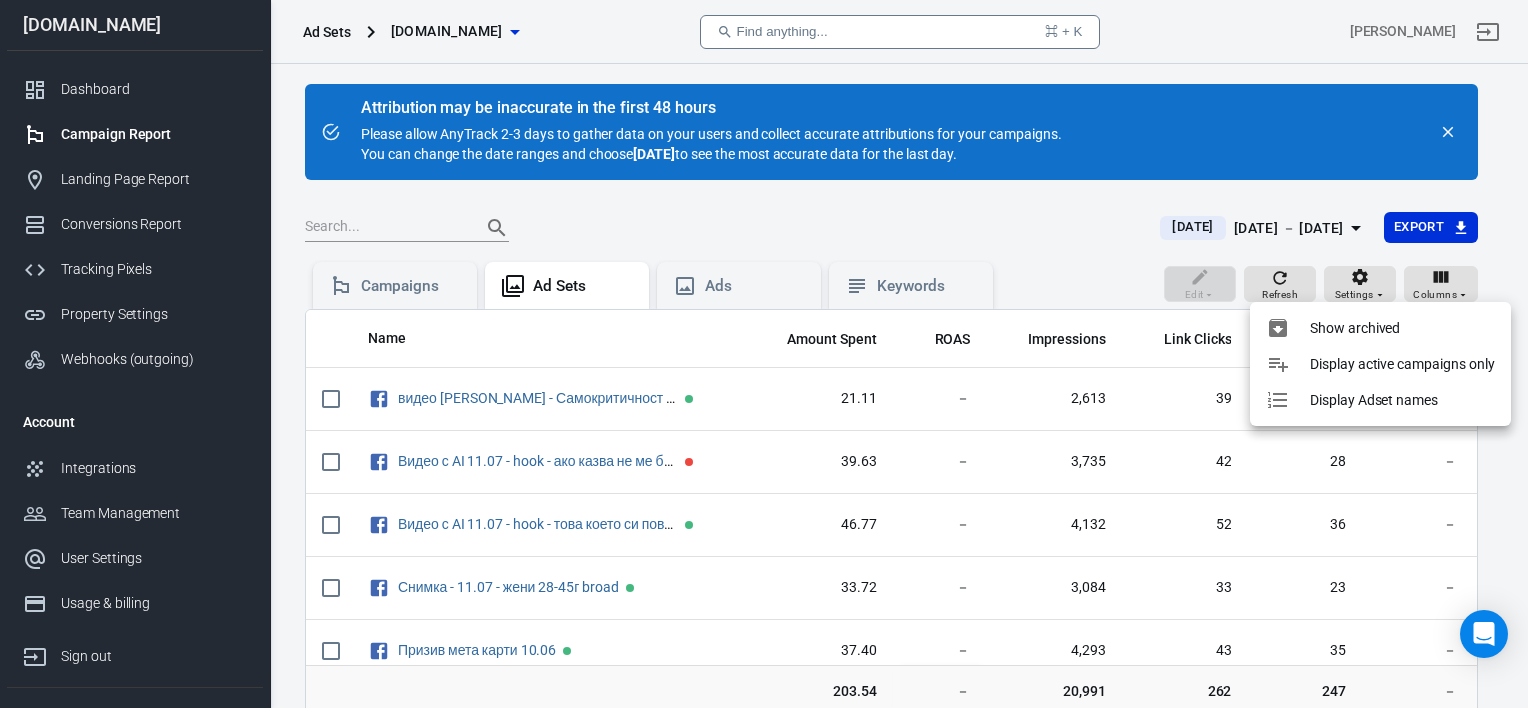 click on "Display active campaigns only" at bounding box center (1402, 364) 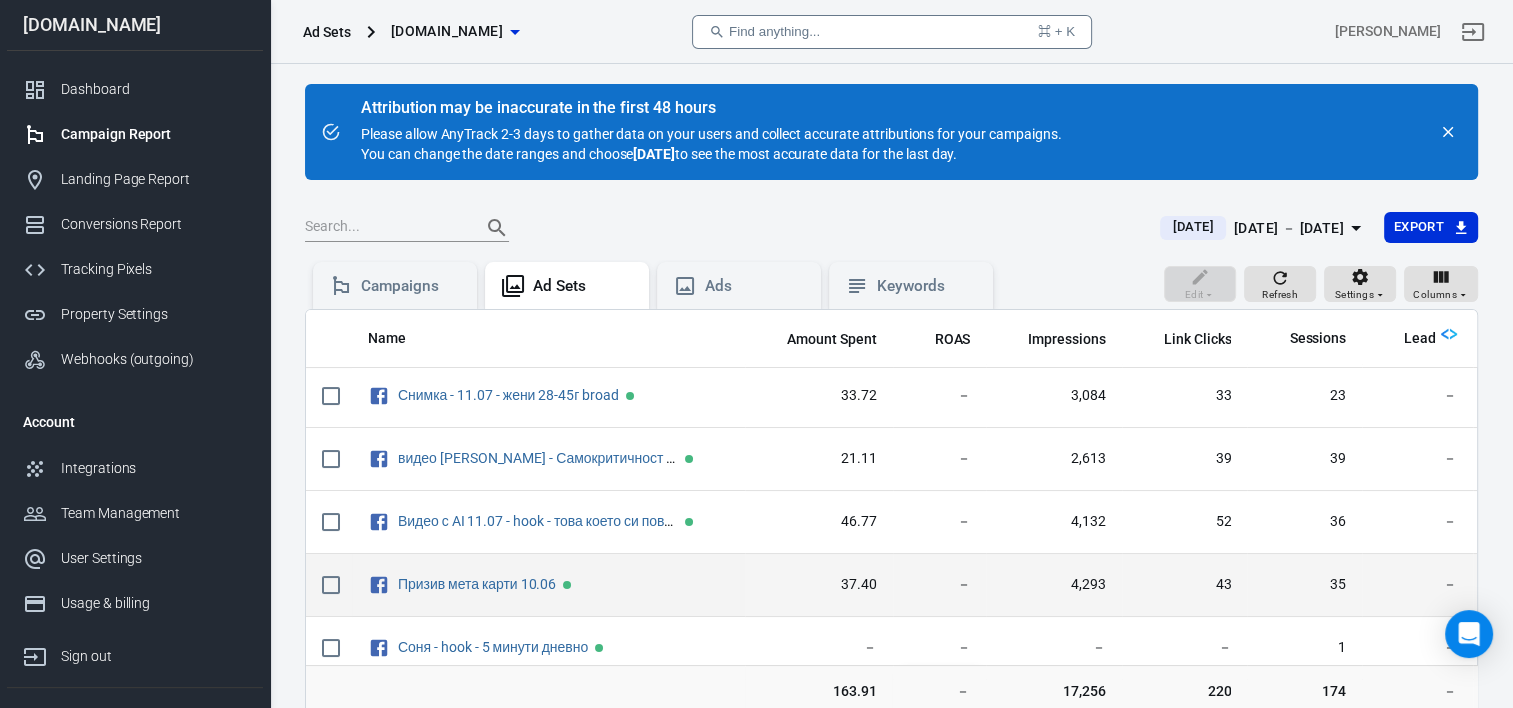 scroll, scrollTop: 94, scrollLeft: 0, axis: vertical 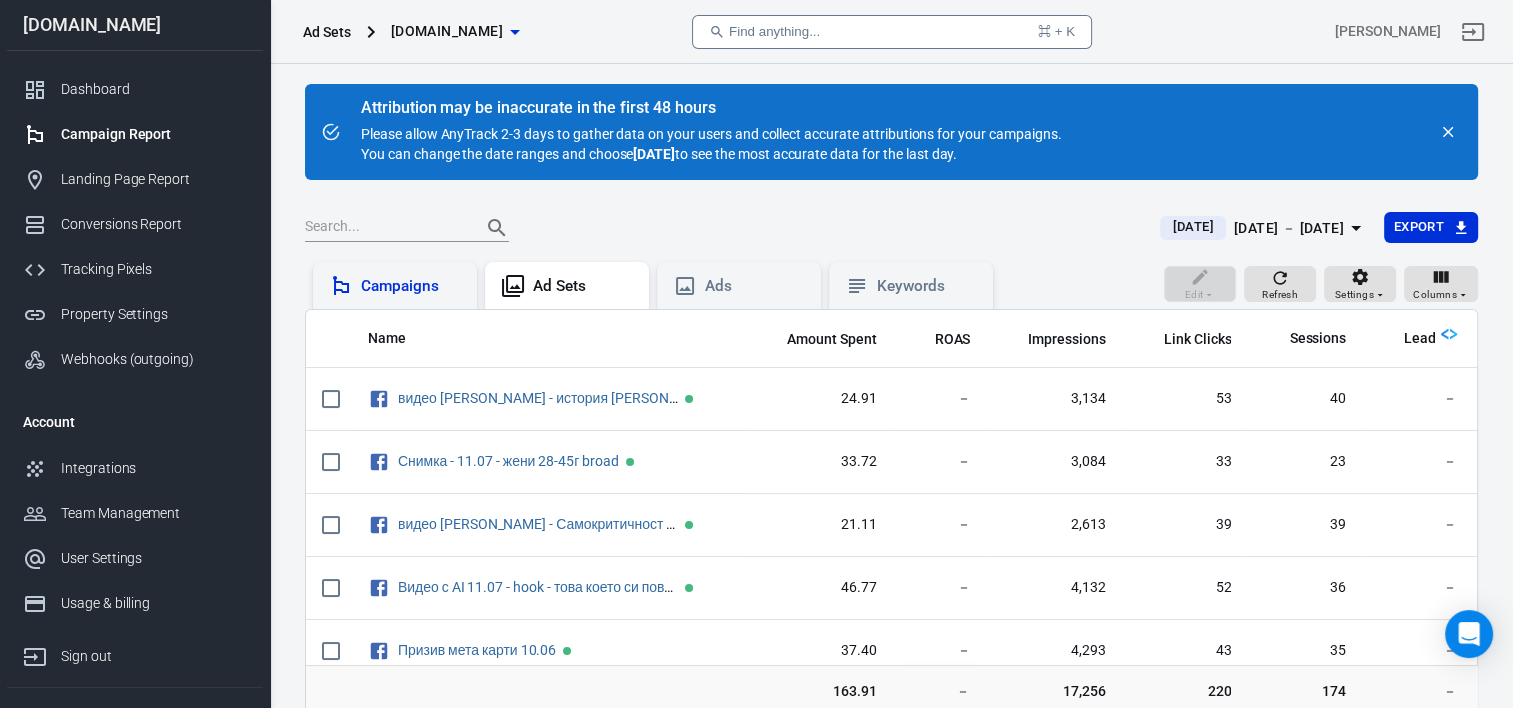 click on "Campaigns" at bounding box center [411, 286] 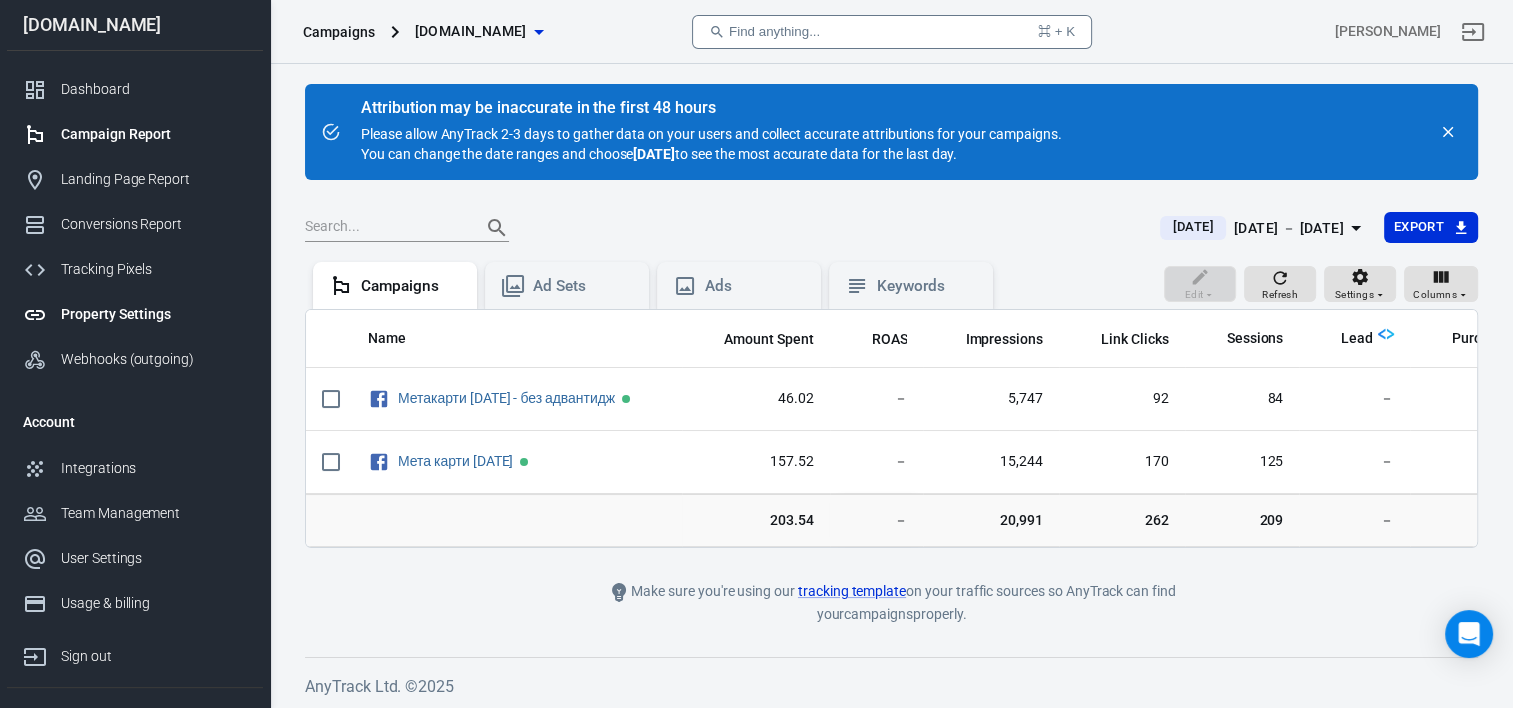click on "Property Settings" at bounding box center (135, 314) 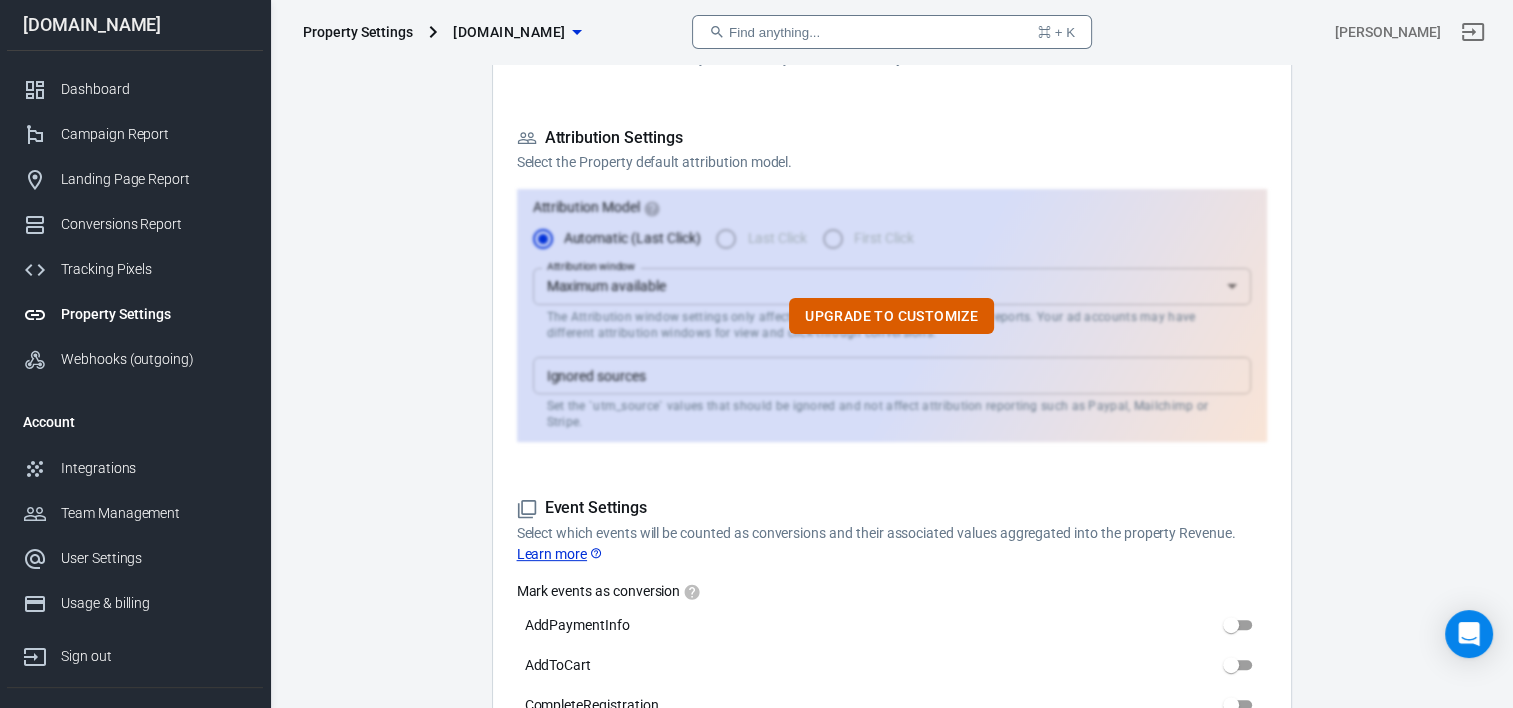scroll, scrollTop: 600, scrollLeft: 0, axis: vertical 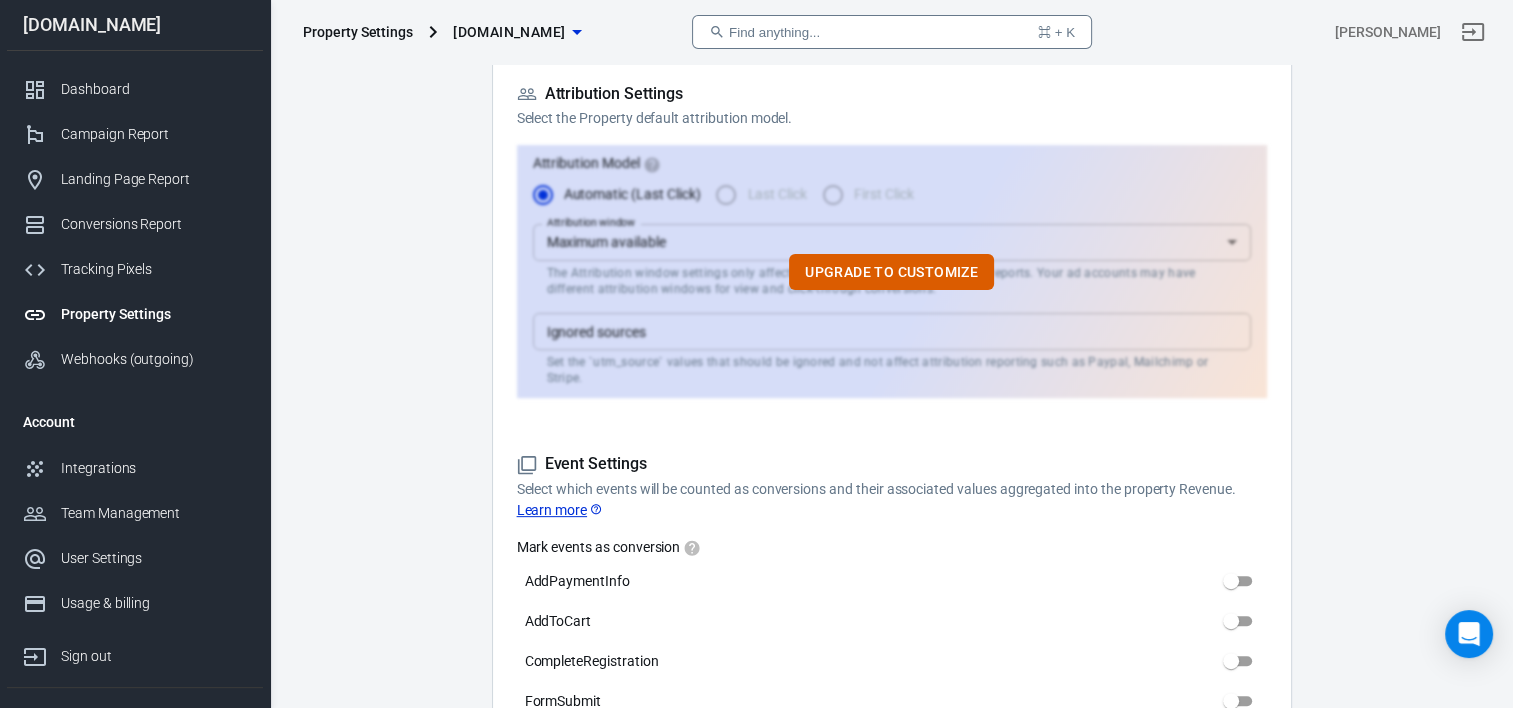 click on "Upgrade to customize" at bounding box center [892, 271] 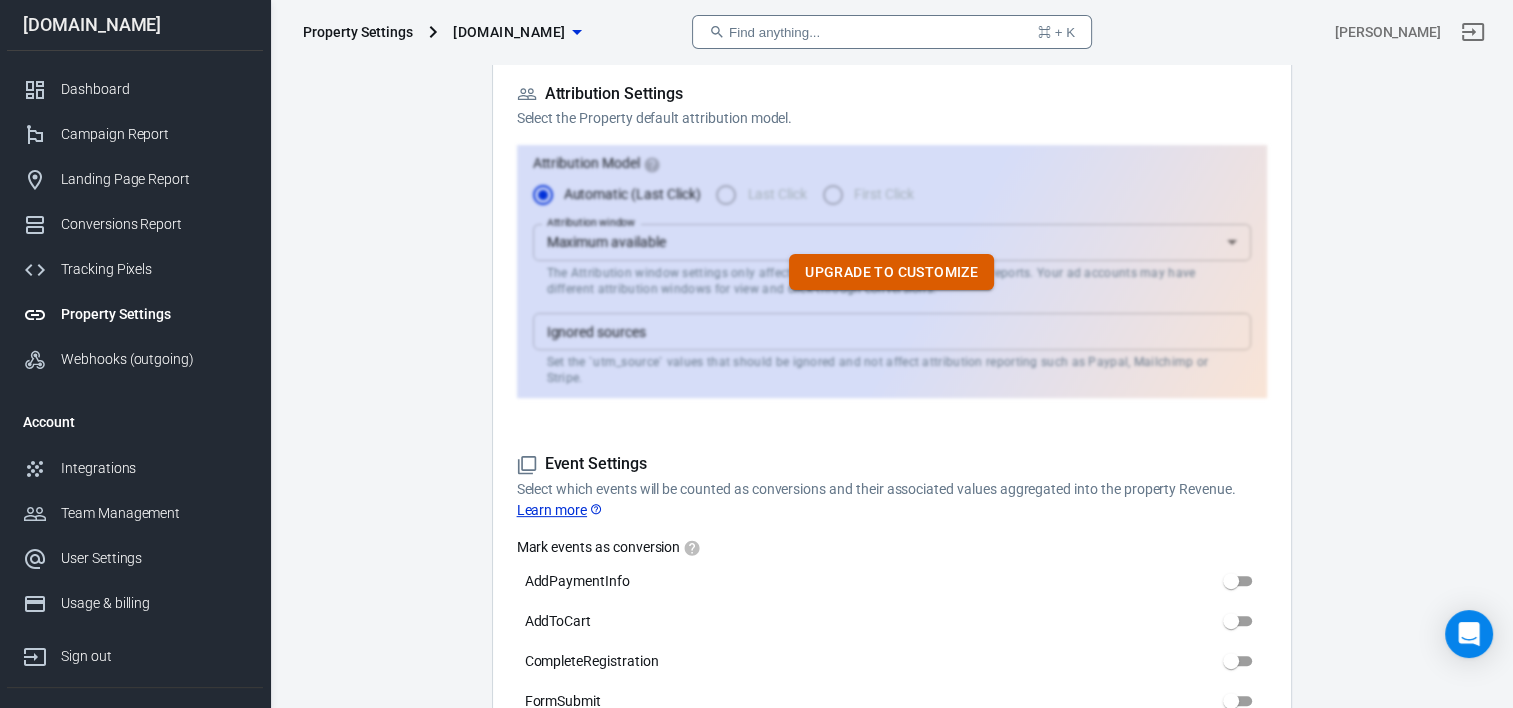 click on "Upgrade to customize" at bounding box center (891, 272) 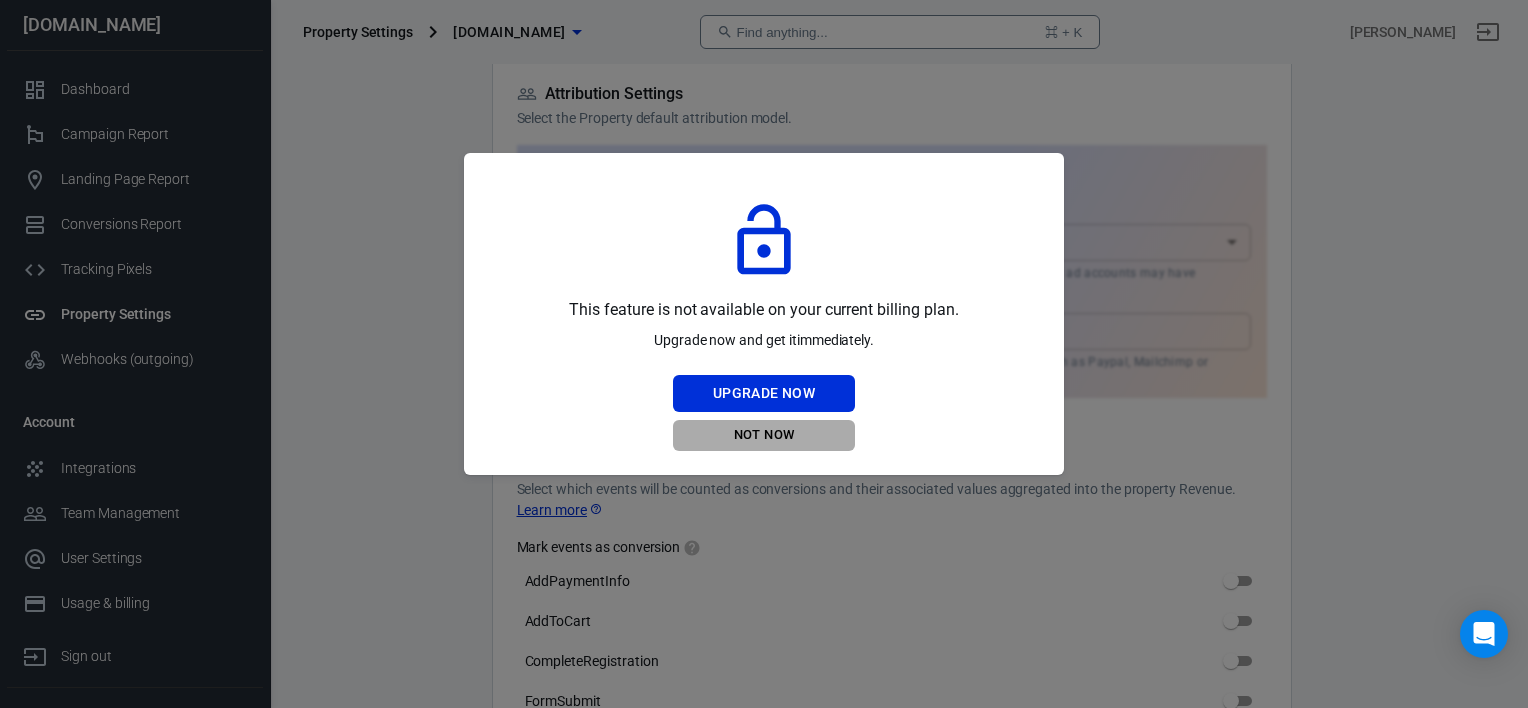 click on "Not Now" at bounding box center (764, 435) 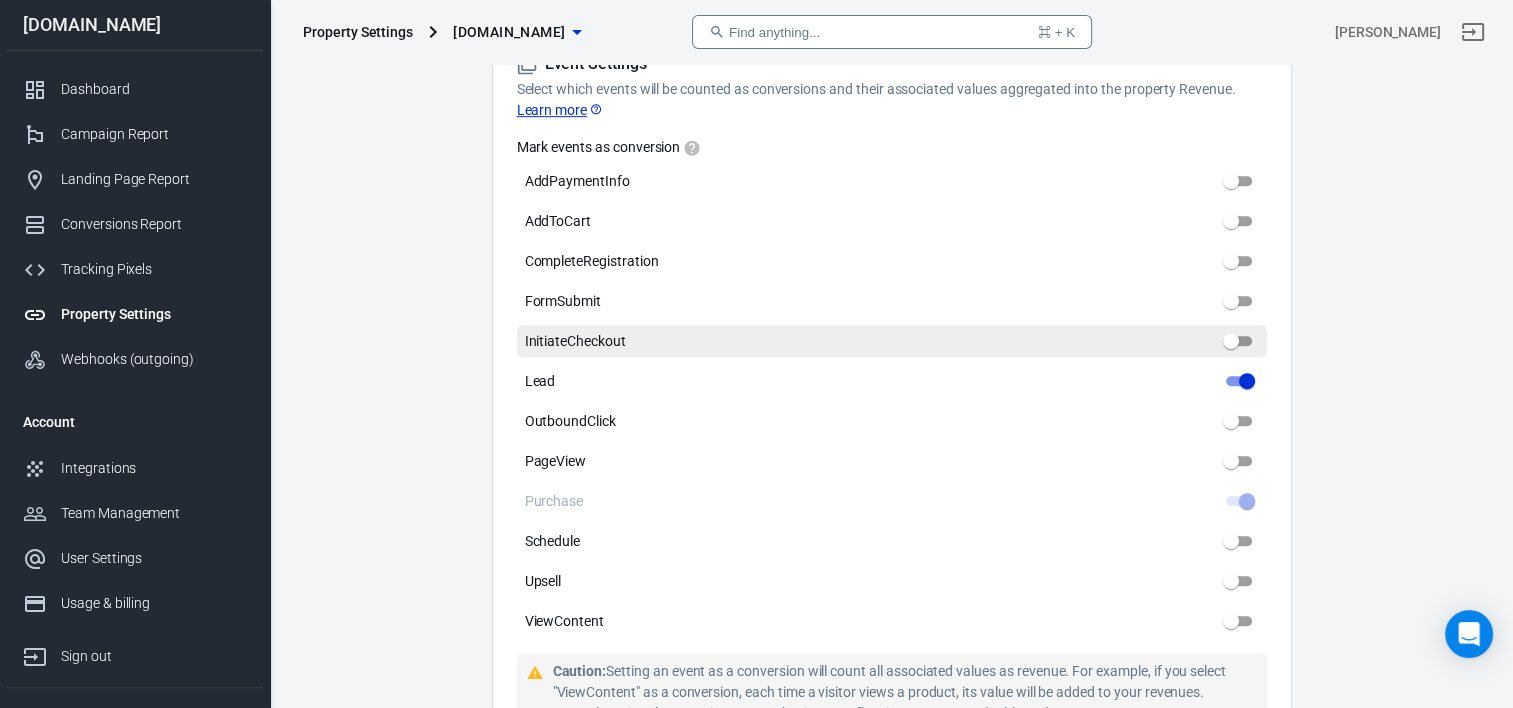 scroll, scrollTop: 900, scrollLeft: 0, axis: vertical 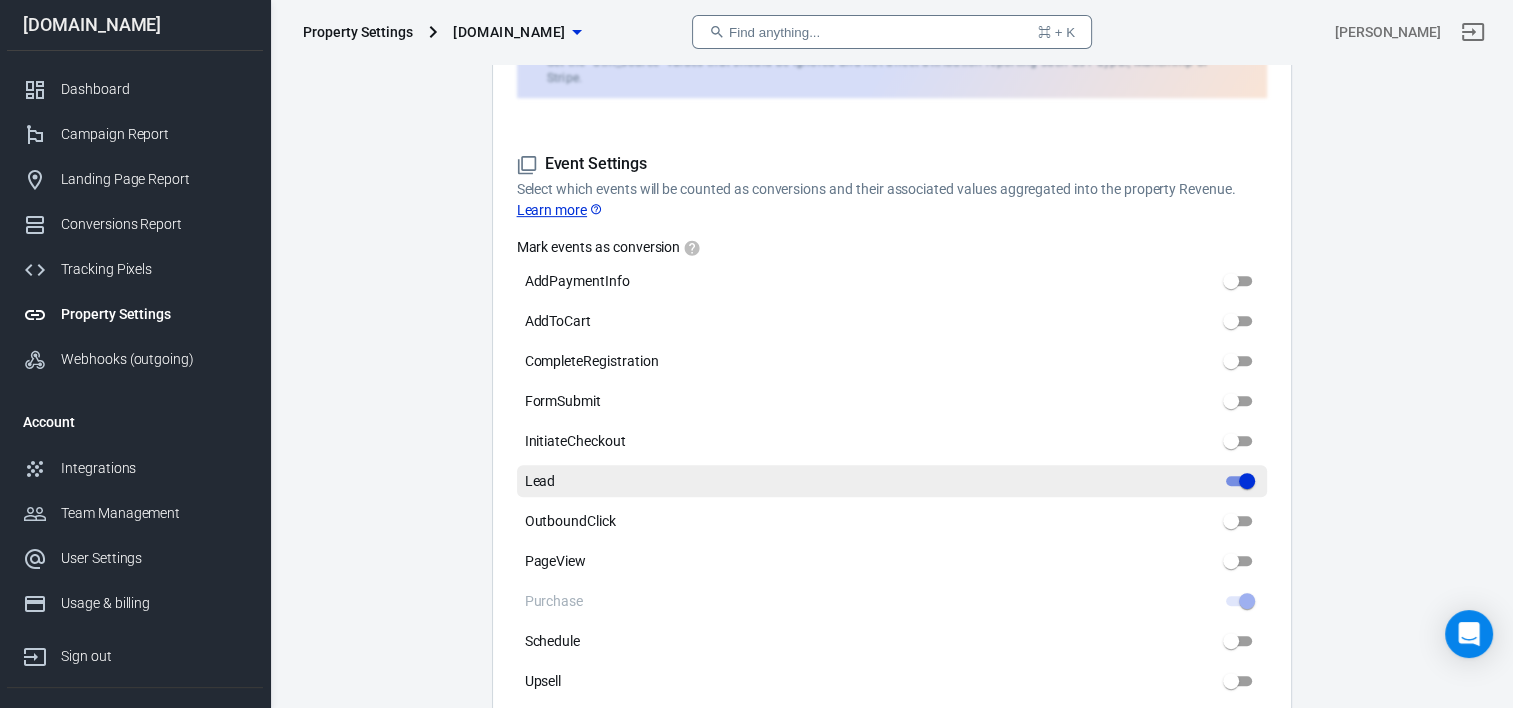click on "Lead" at bounding box center (1247, 481) 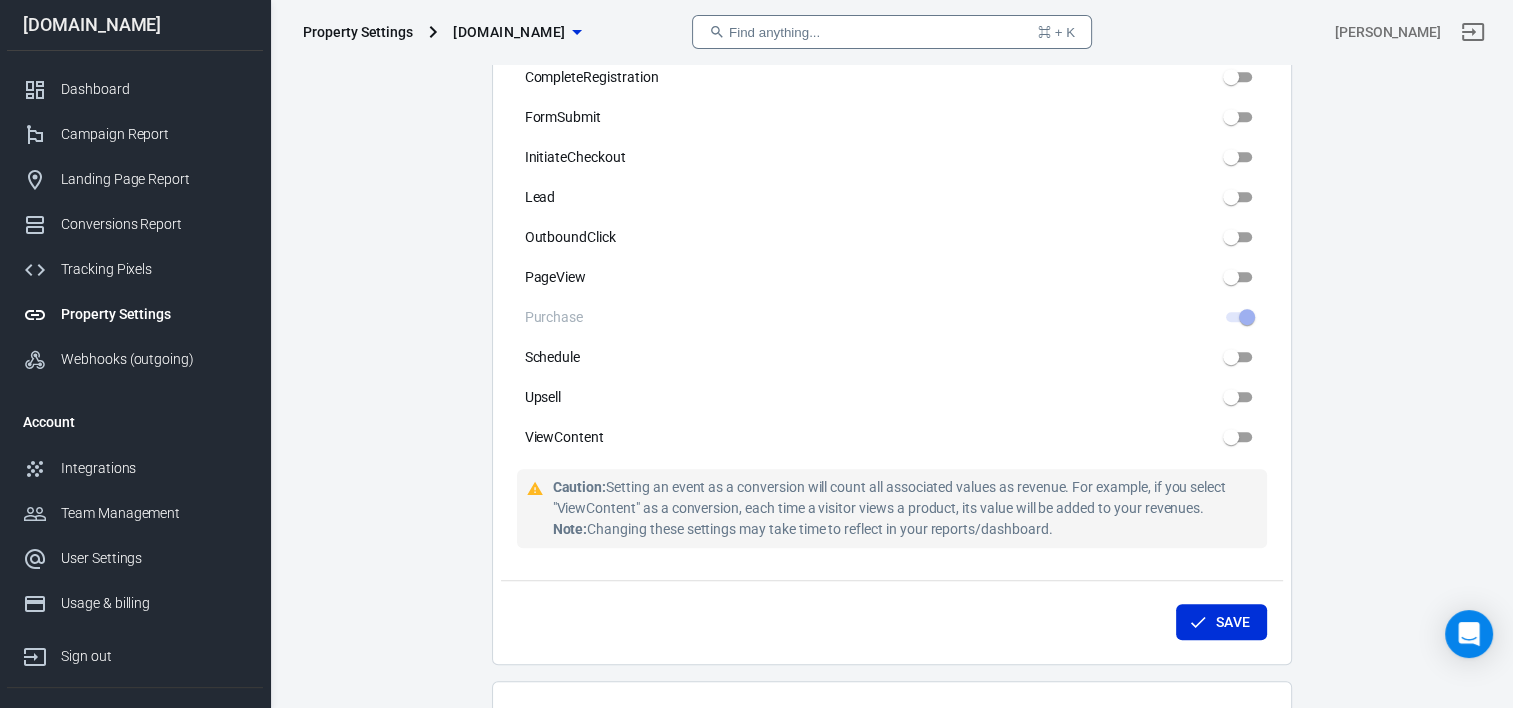 scroll, scrollTop: 1200, scrollLeft: 0, axis: vertical 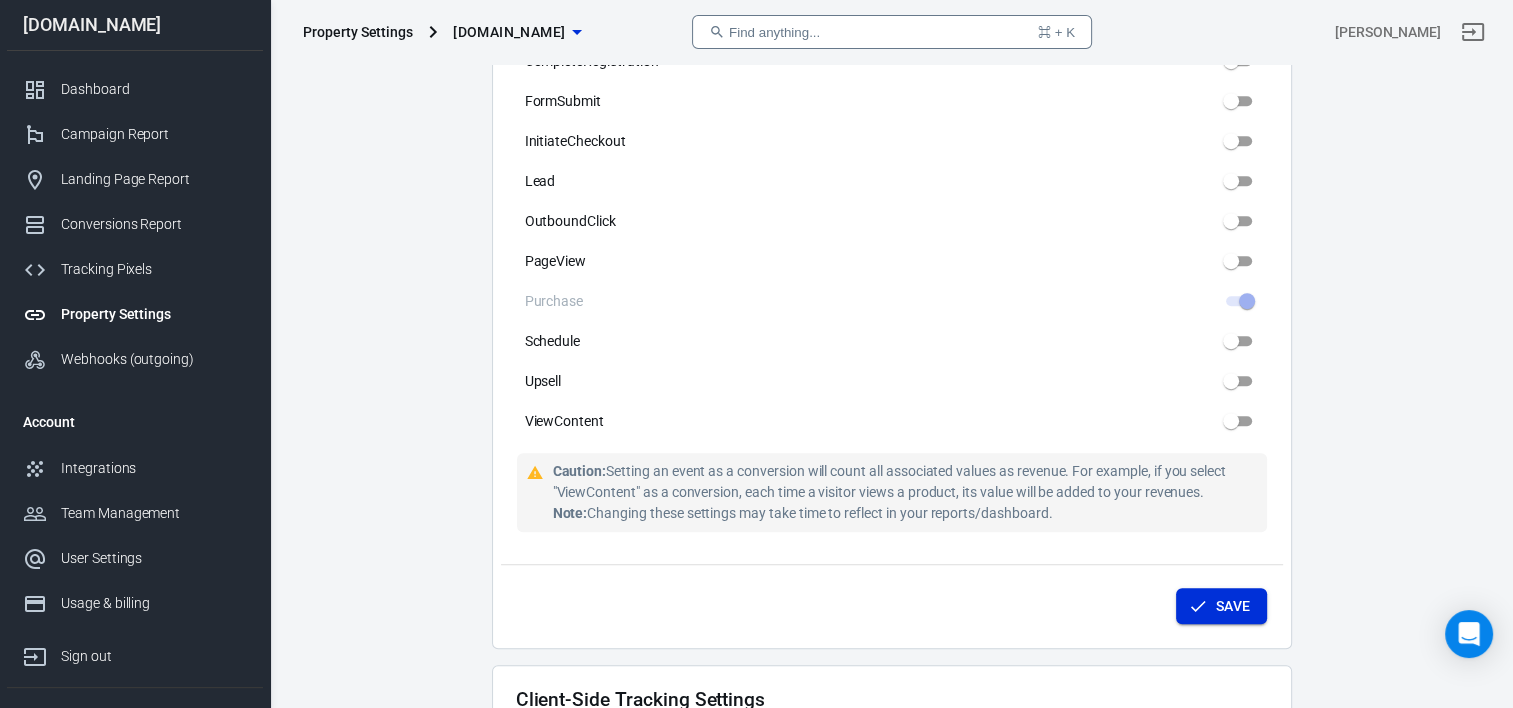 click on "Save" at bounding box center [1233, 606] 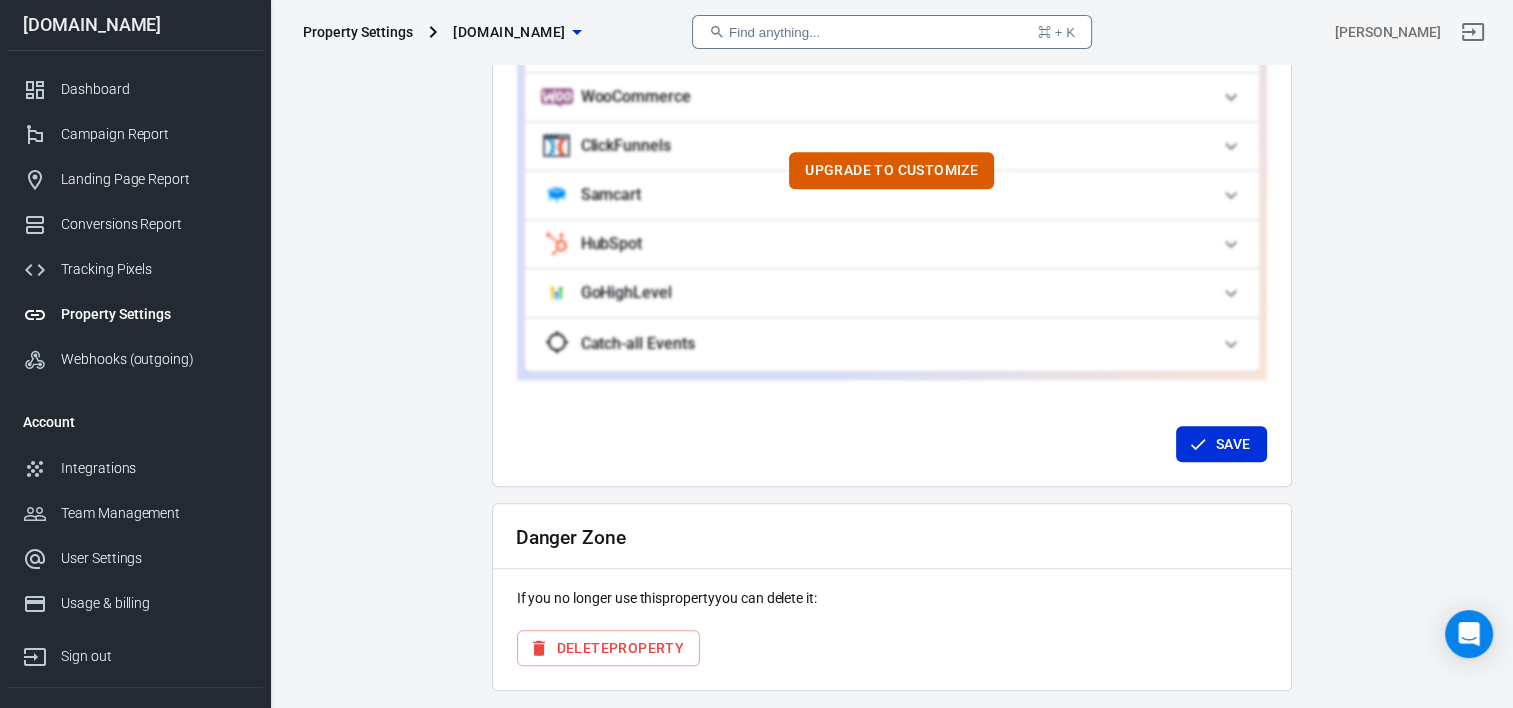 scroll, scrollTop: 2000, scrollLeft: 0, axis: vertical 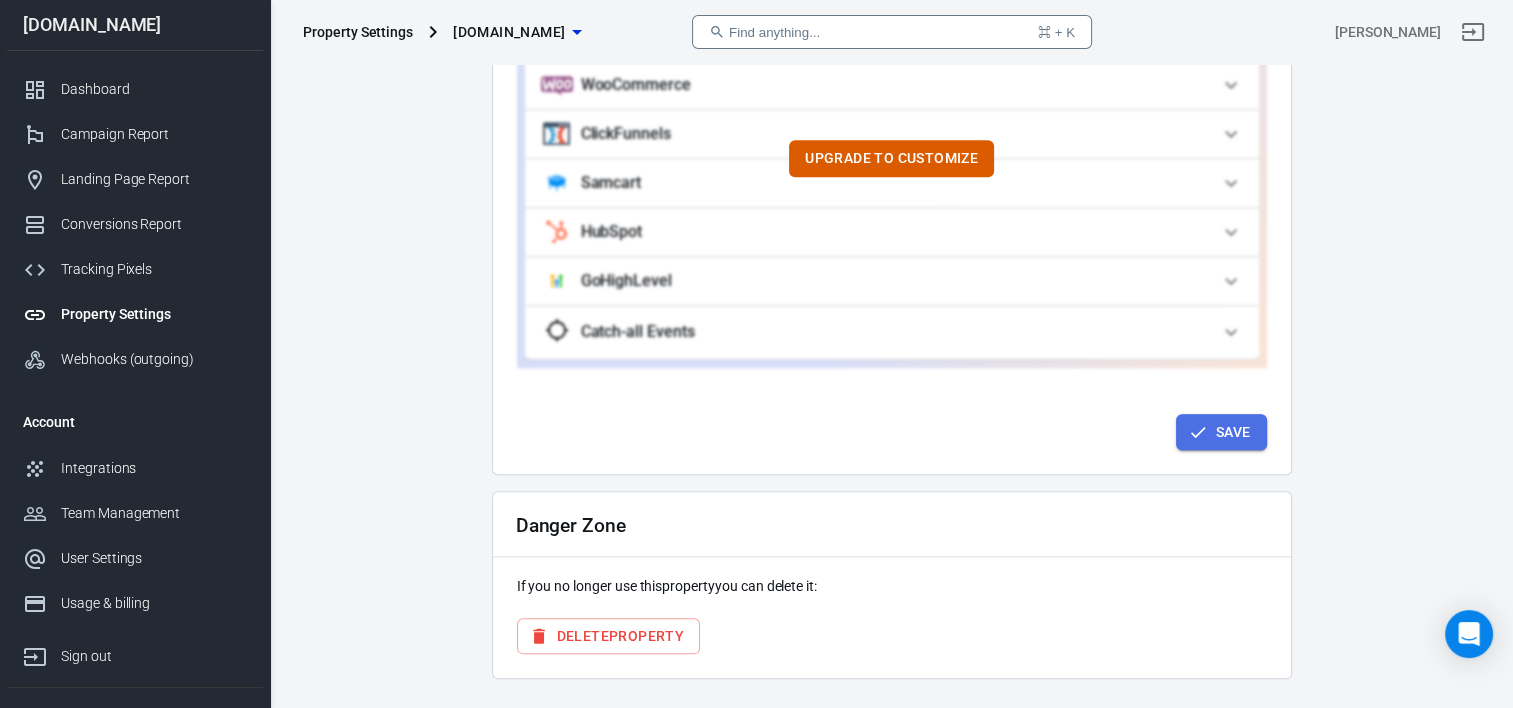 click on "Save" at bounding box center (1221, 432) 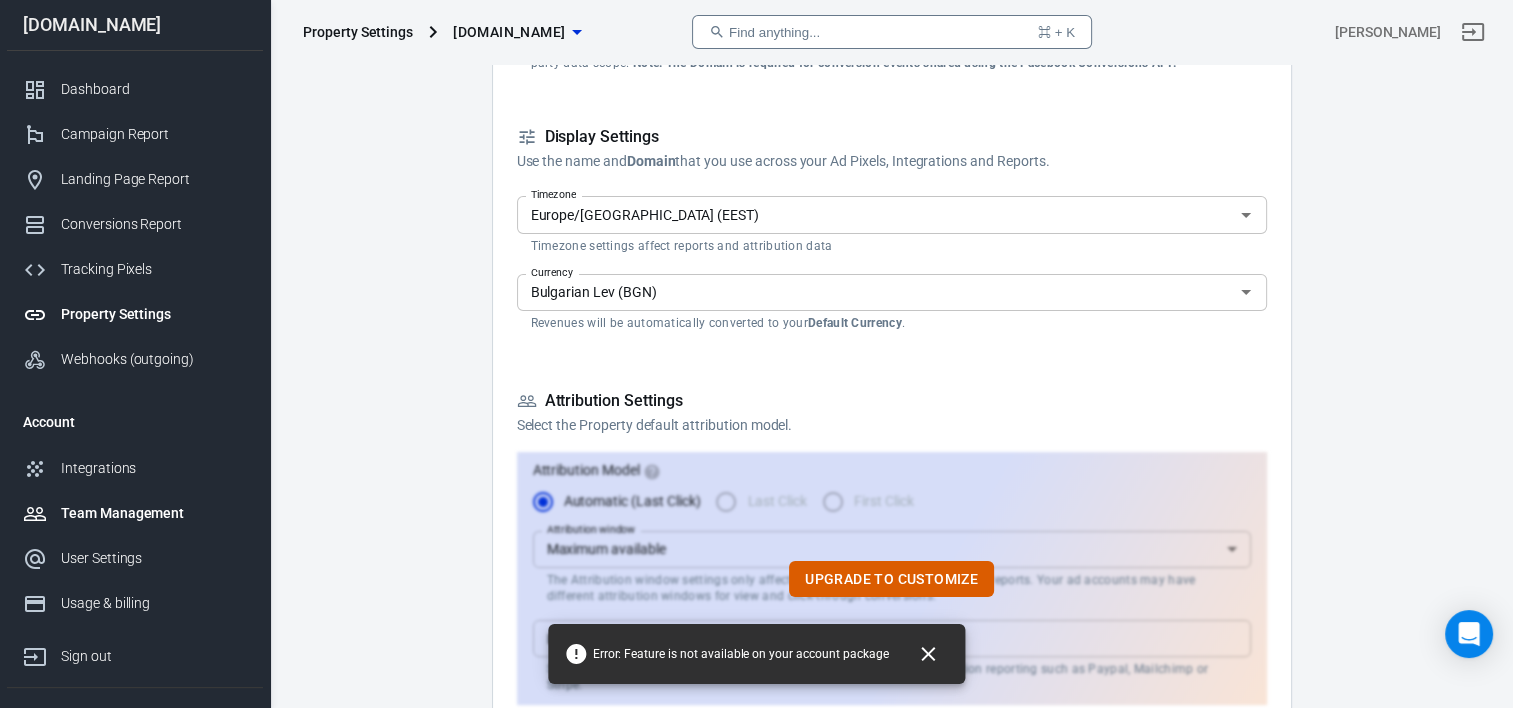 scroll, scrollTop: 138, scrollLeft: 0, axis: vertical 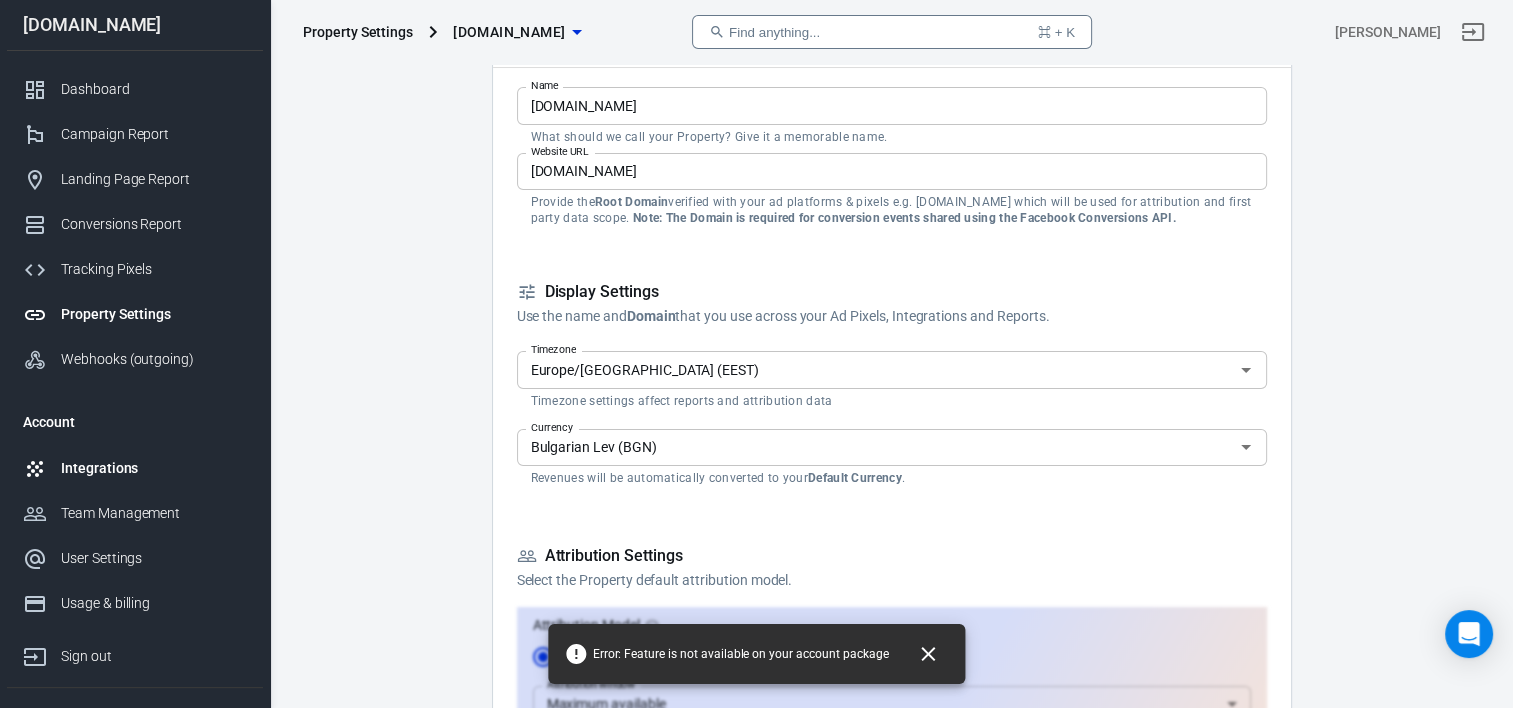 click on "Integrations" at bounding box center (154, 468) 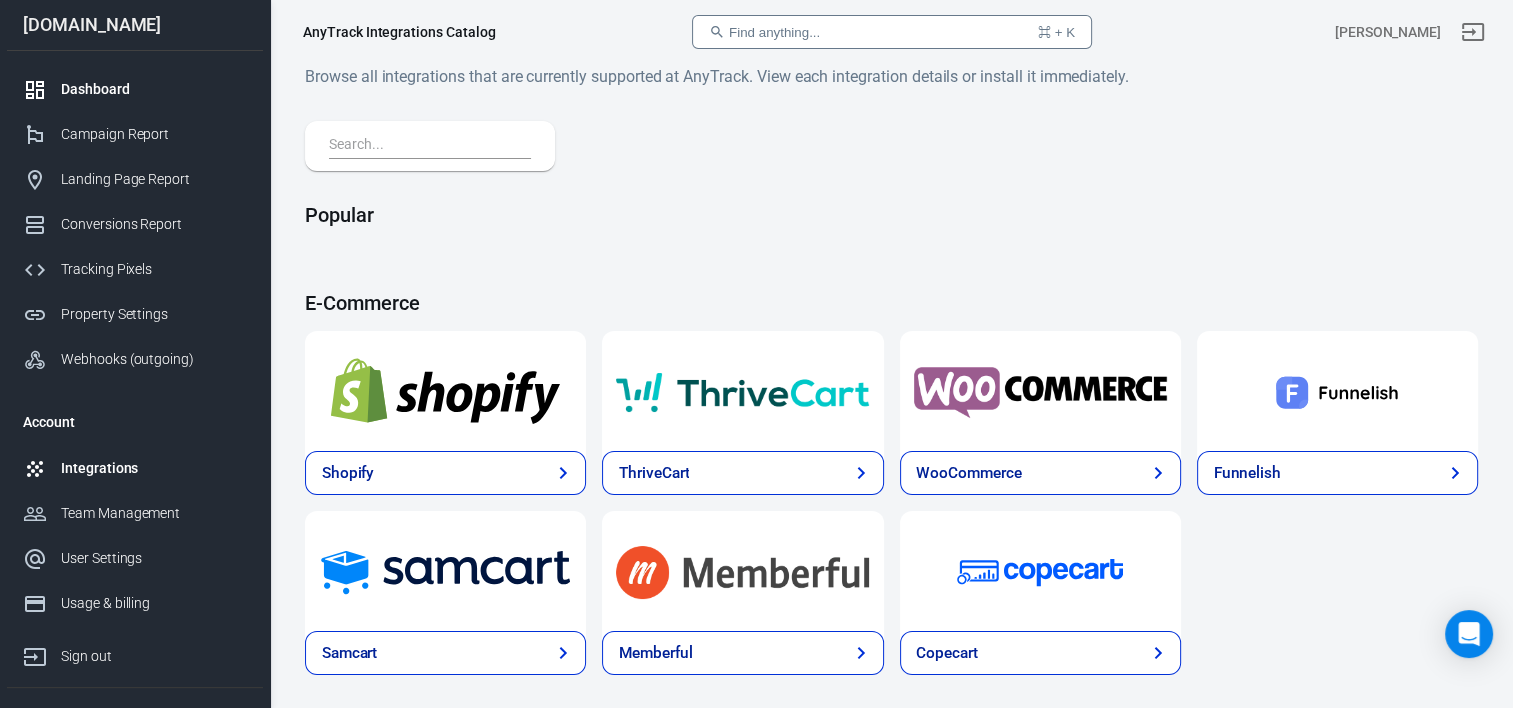 click on "Dashboard" at bounding box center [154, 89] 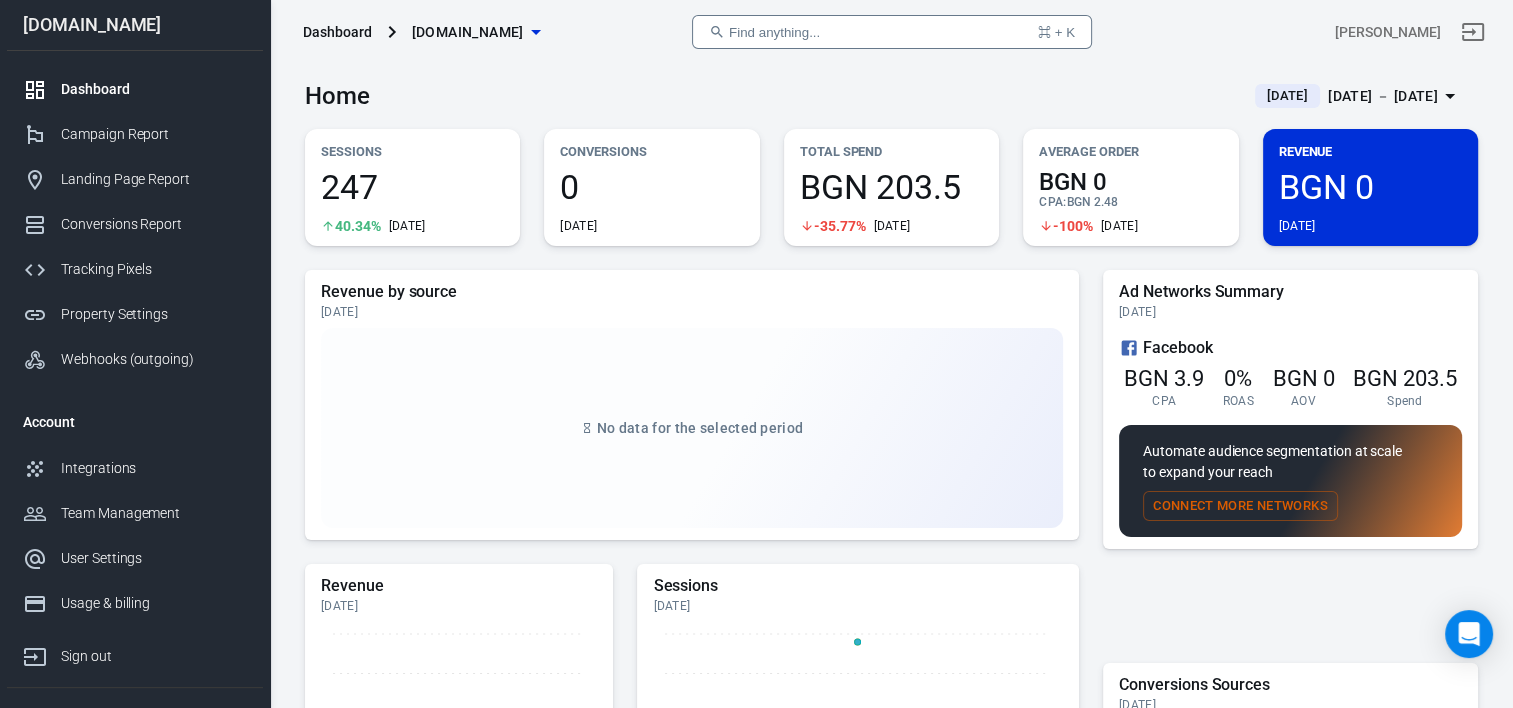 click on "Average Order" at bounding box center (1130, 151) 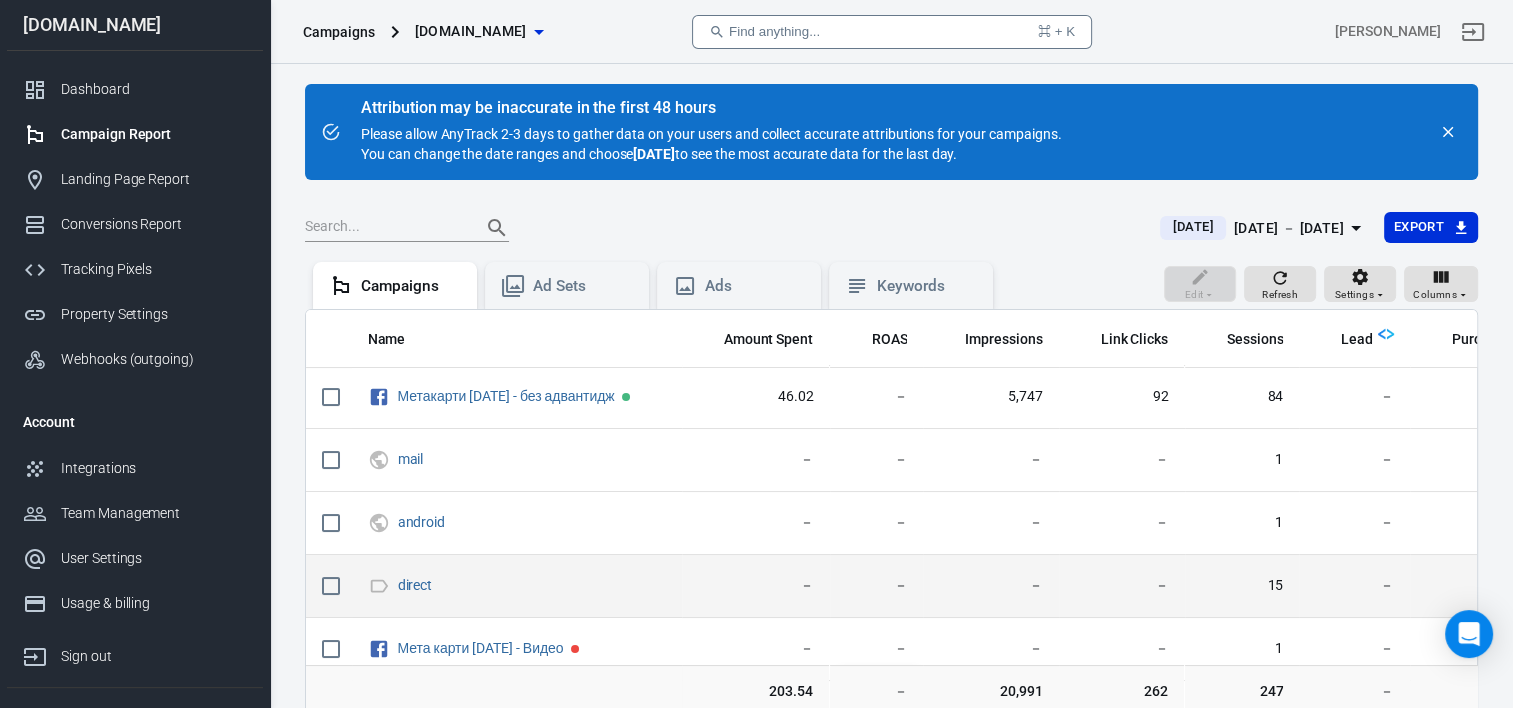 scroll, scrollTop: 0, scrollLeft: 0, axis: both 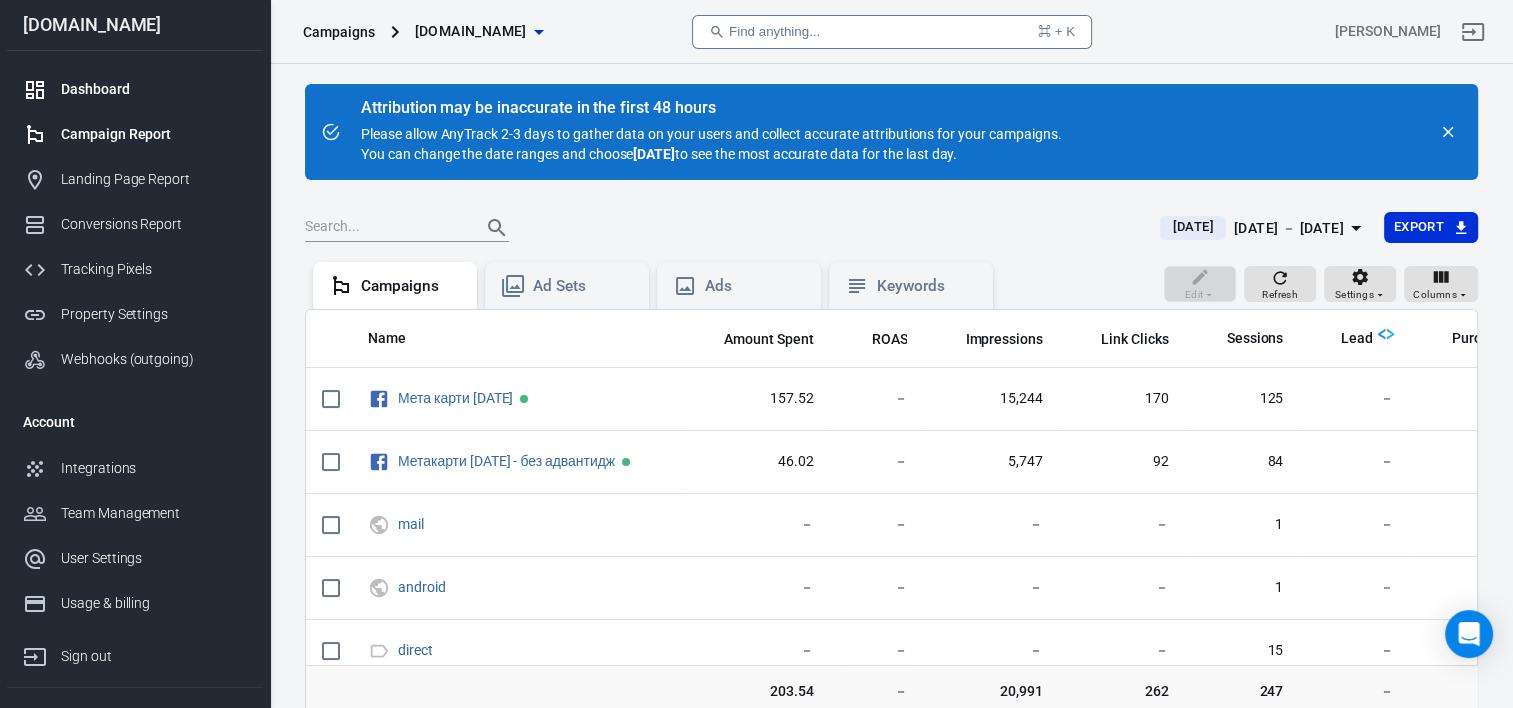 click on "Dashboard" at bounding box center (154, 89) 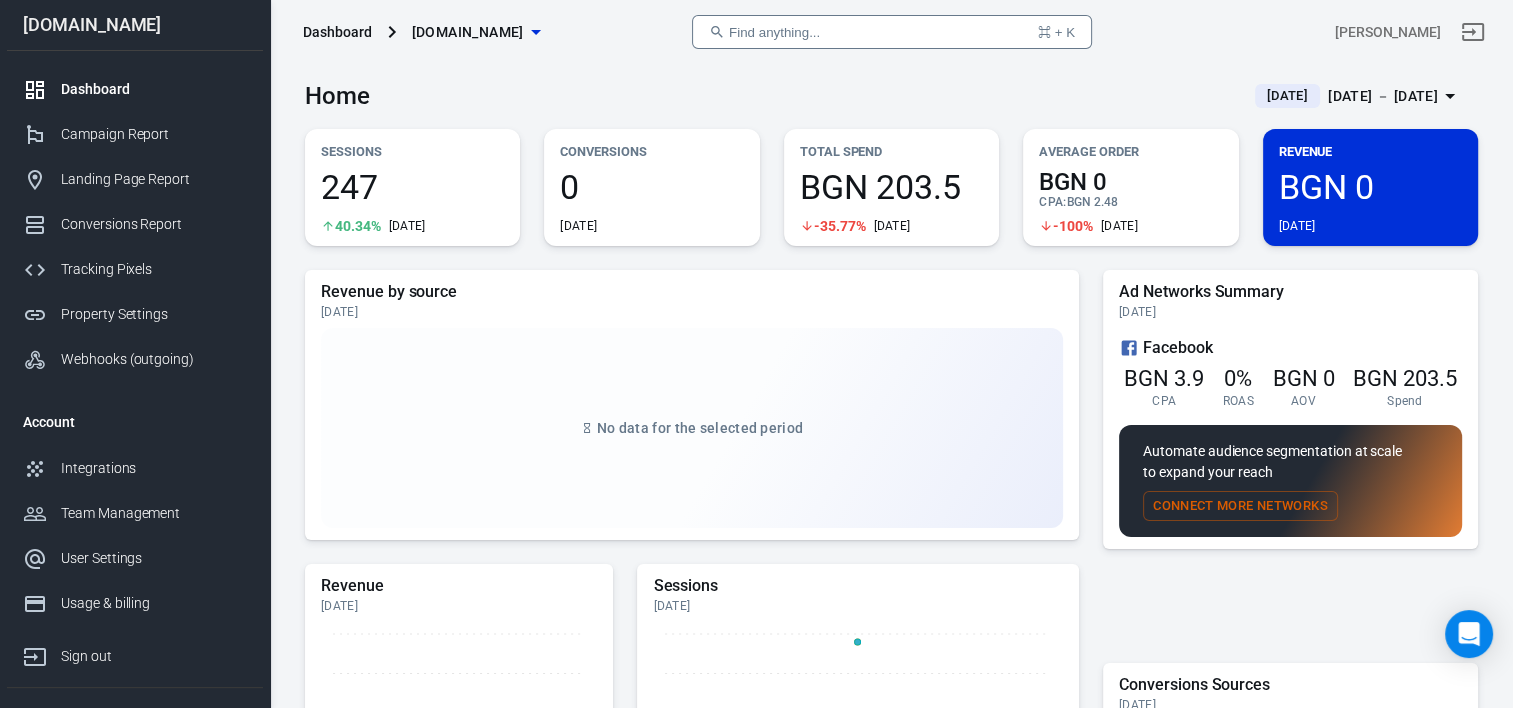 click on "Dashboard" at bounding box center [337, 32] 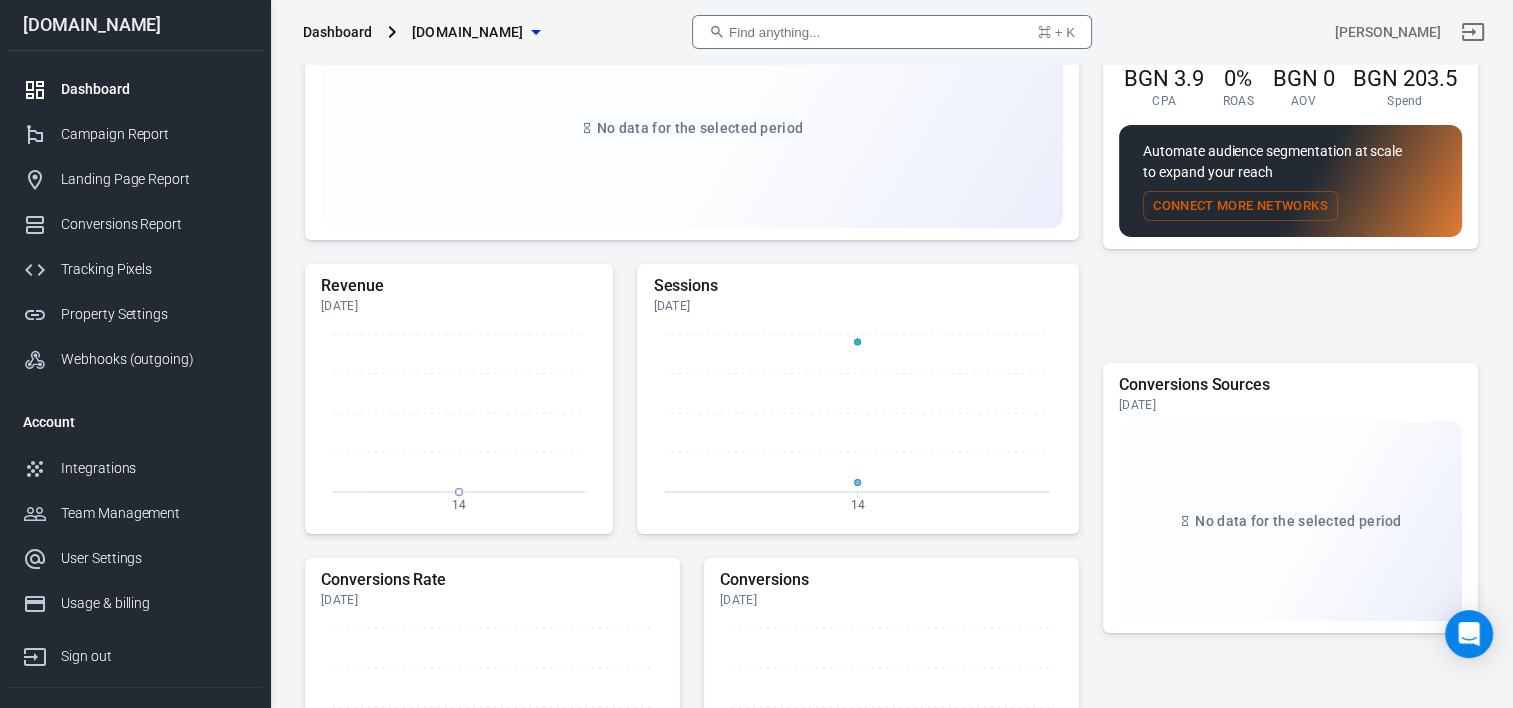 scroll, scrollTop: 657, scrollLeft: 0, axis: vertical 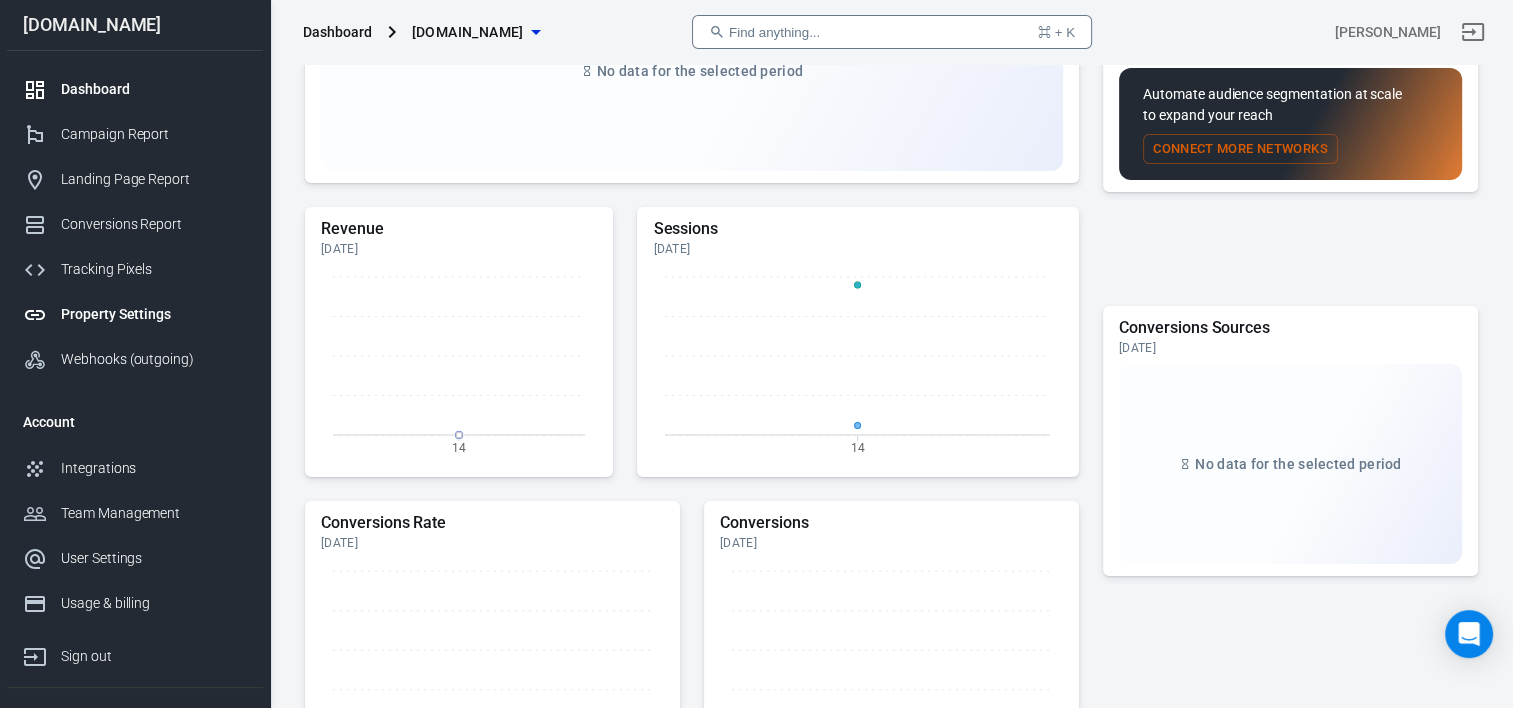 click on "Property Settings" at bounding box center [154, 314] 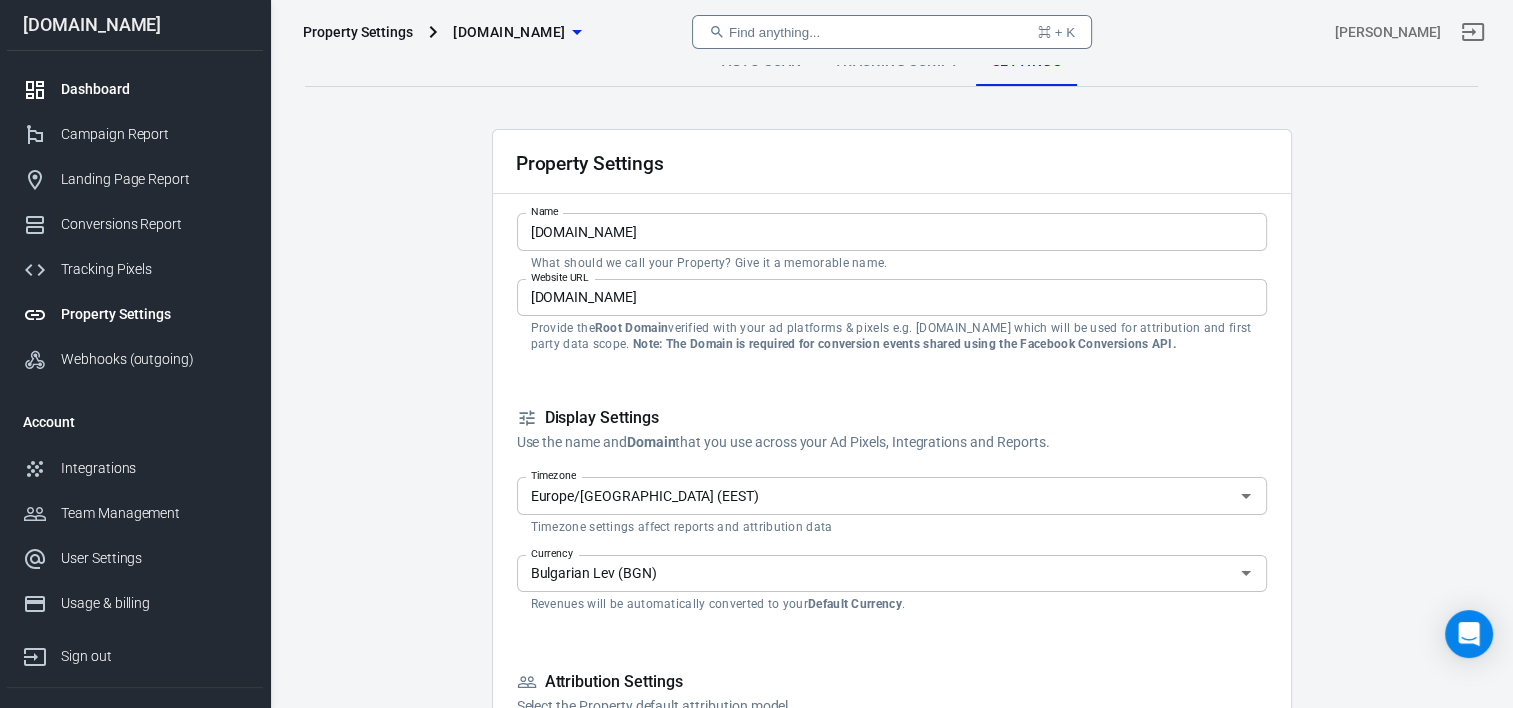 scroll, scrollTop: 0, scrollLeft: 0, axis: both 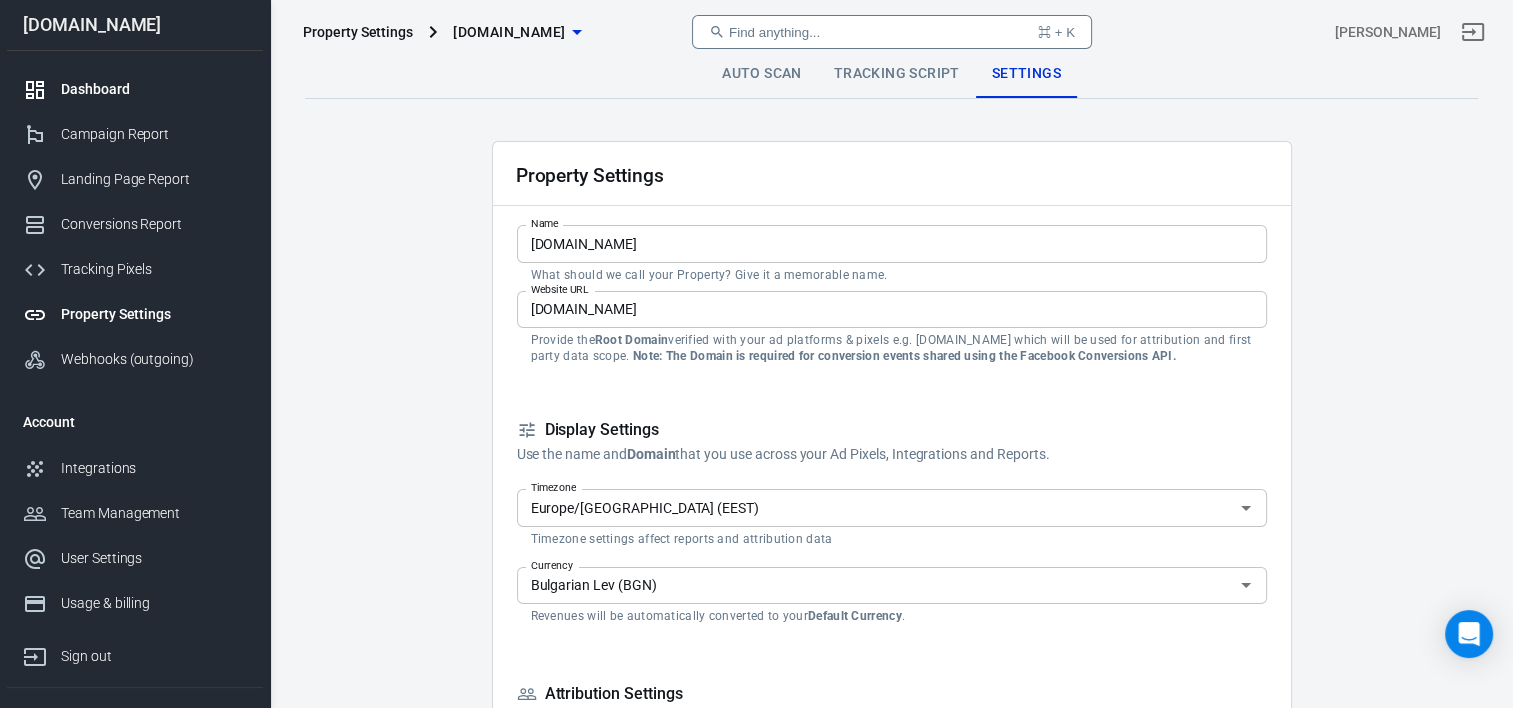 click on "Dashboard" at bounding box center (154, 89) 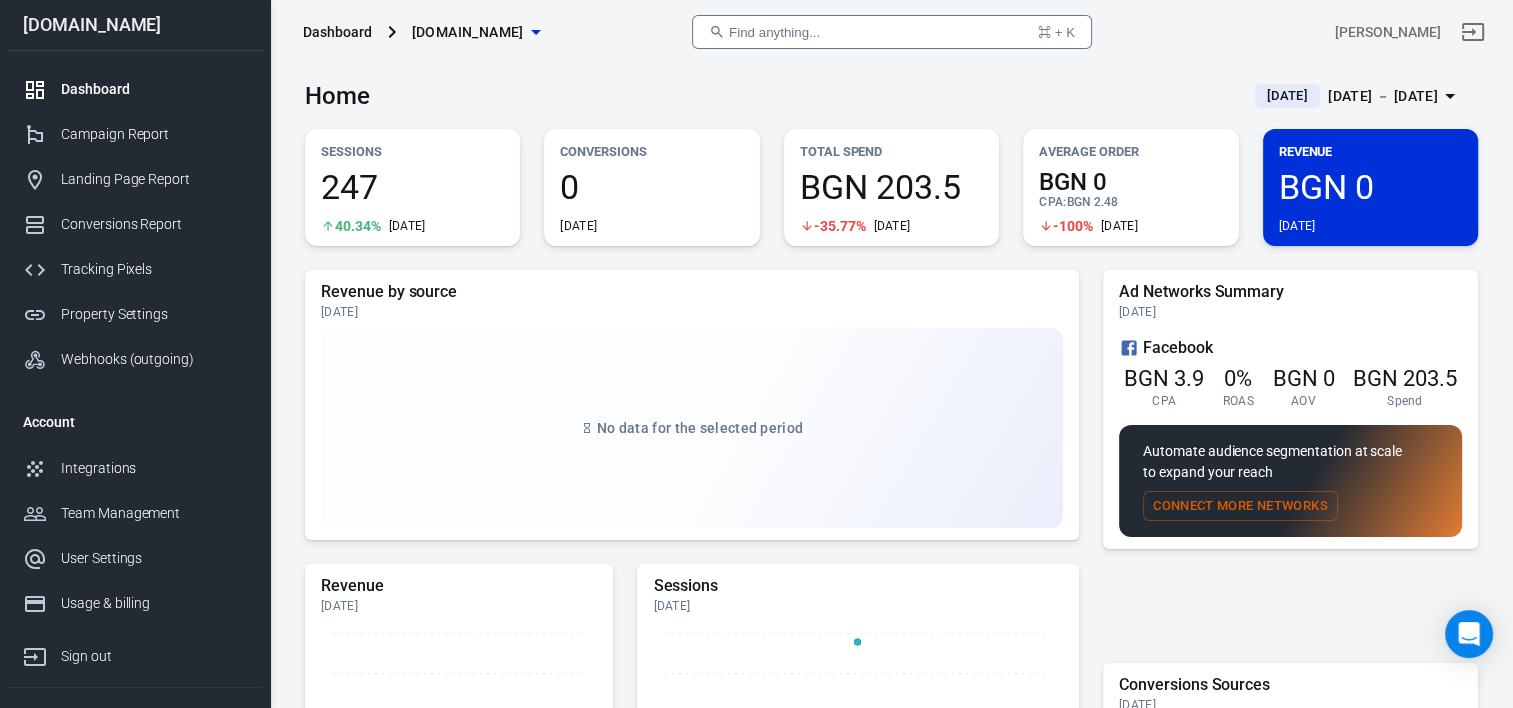 click on "Revenue BGN 0 [DATE]" at bounding box center [1370, 187] 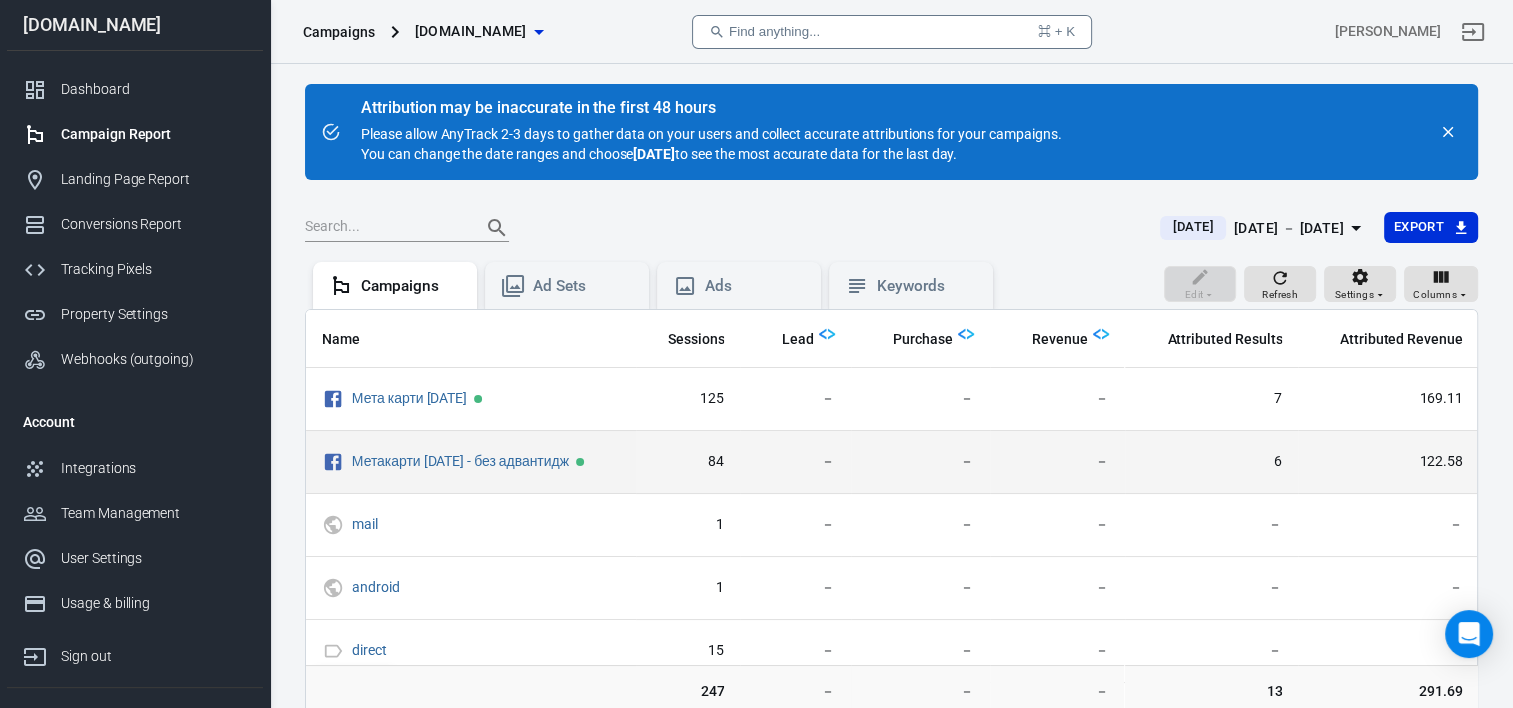 scroll, scrollTop: 0, scrollLeft: 532, axis: horizontal 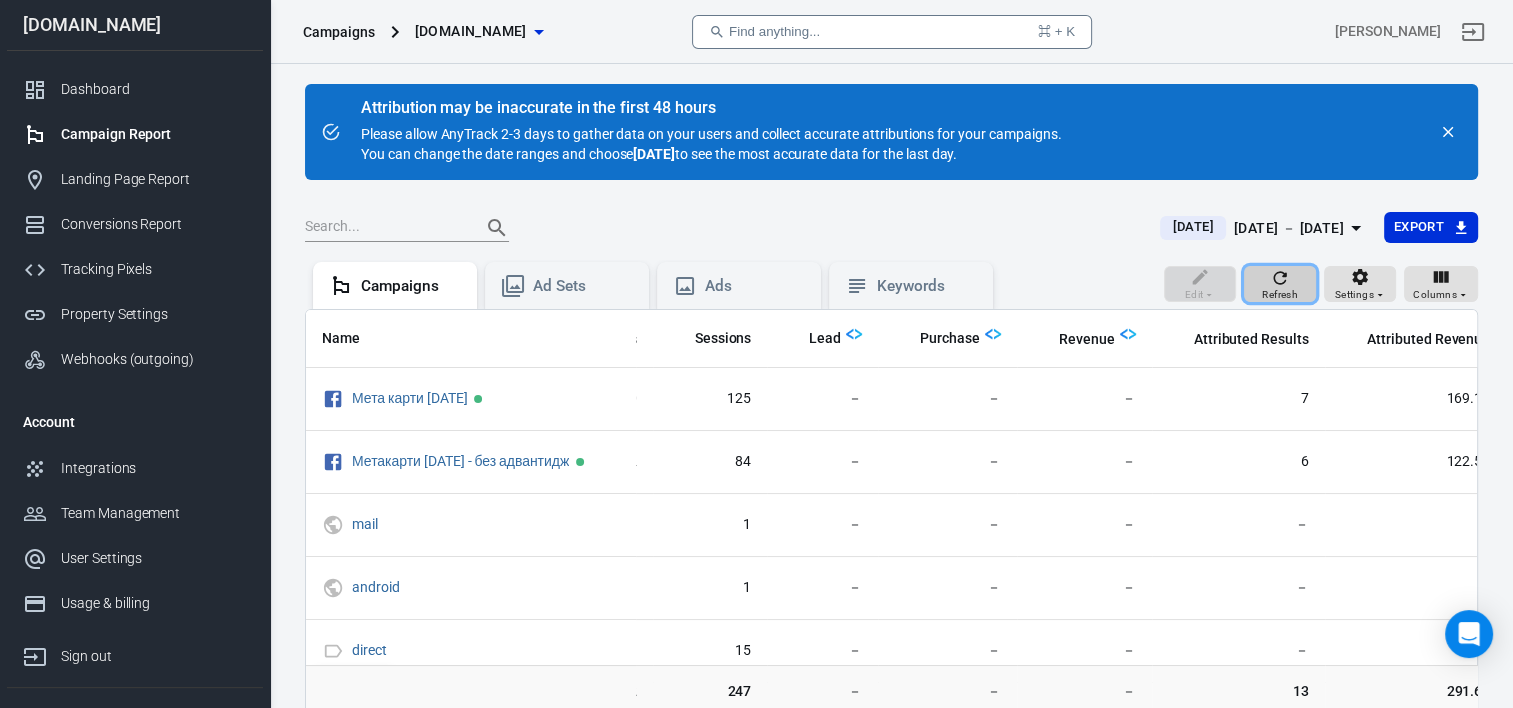 click 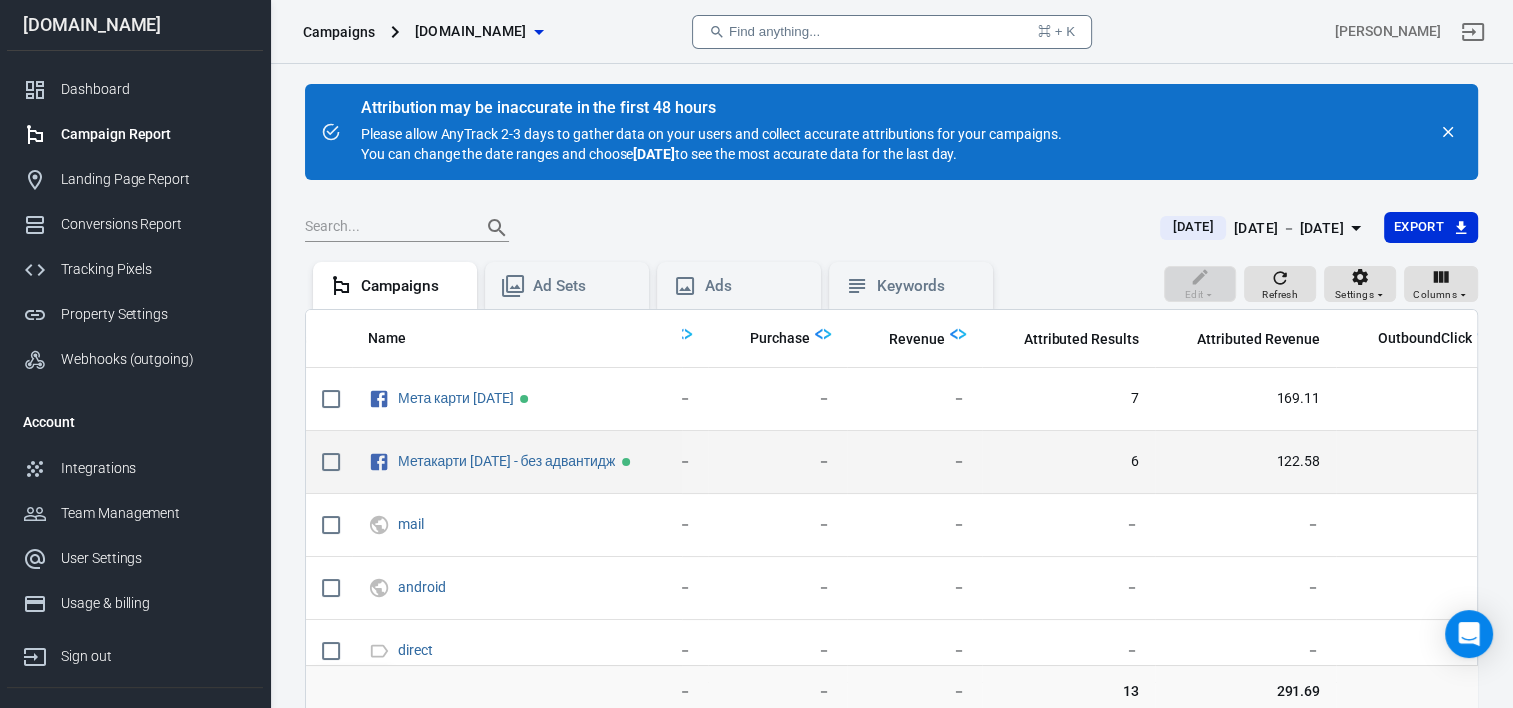 scroll, scrollTop: 0, scrollLeft: 716, axis: horizontal 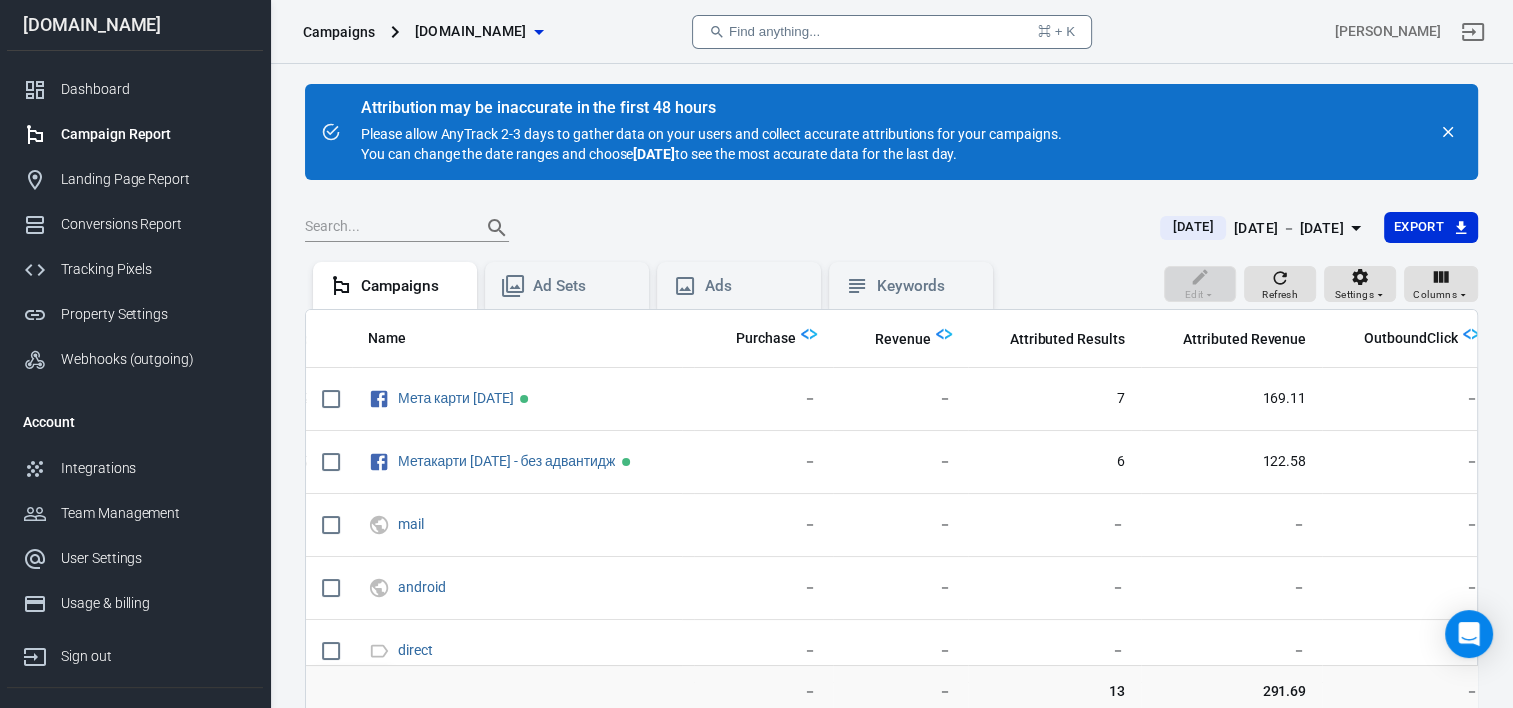 click at bounding box center (720, 228) 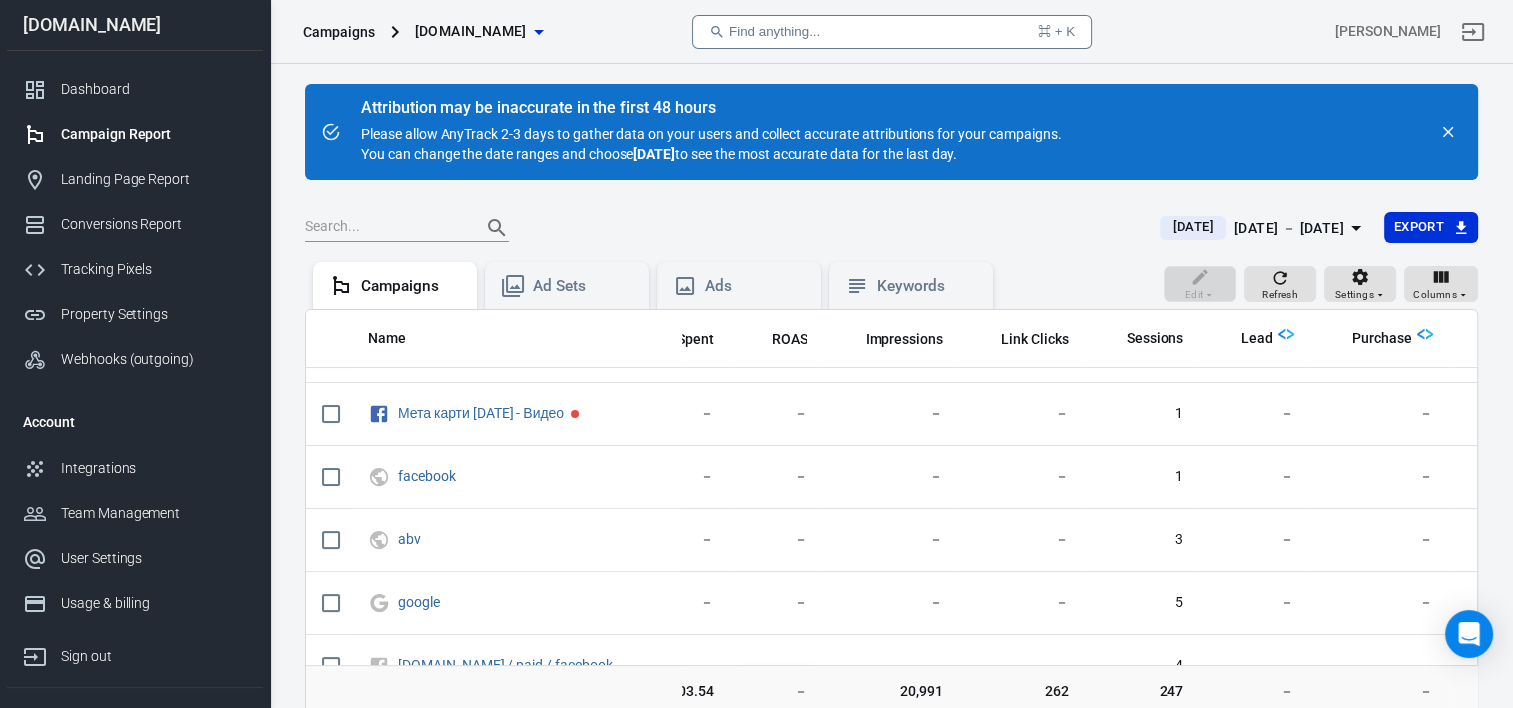 scroll, scrollTop: 300, scrollLeft: 0, axis: vertical 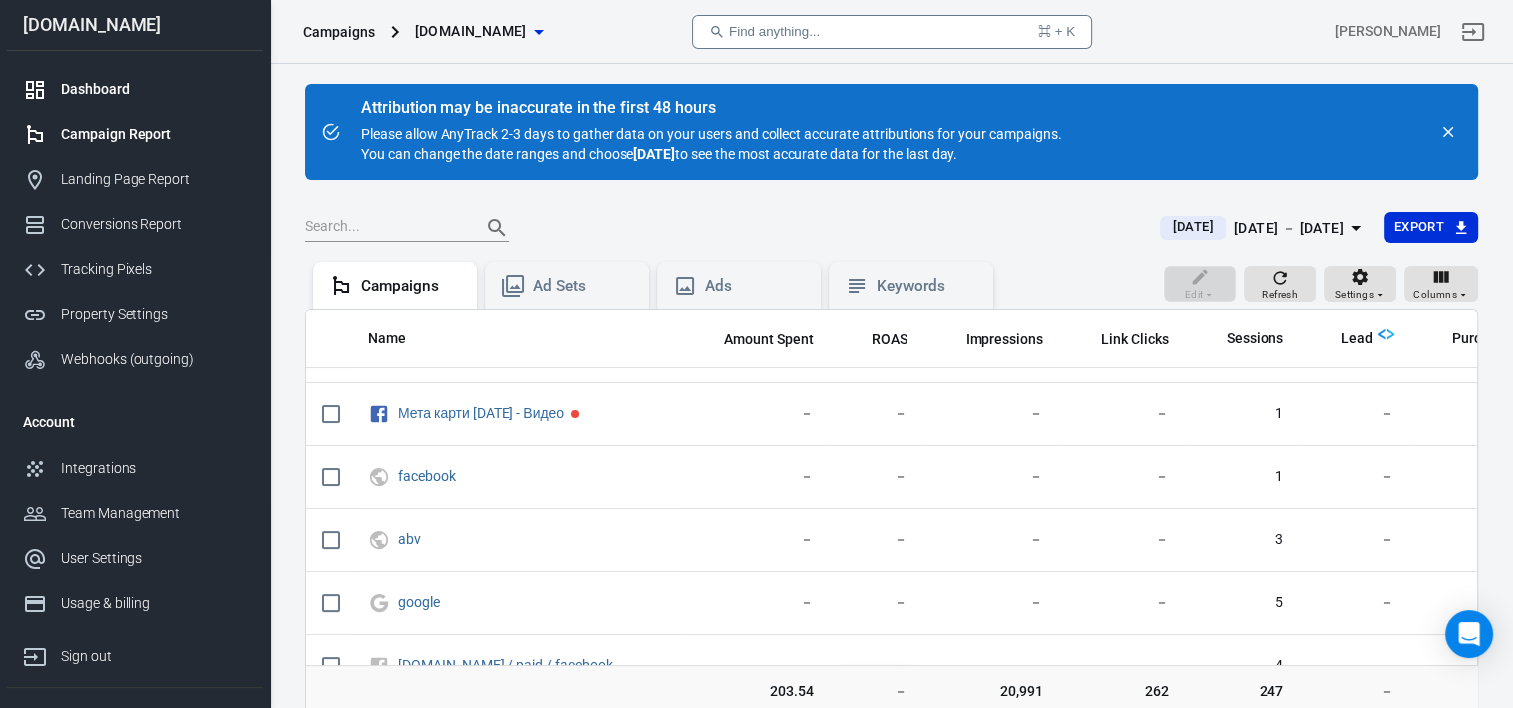 click on "Dashboard" at bounding box center [154, 89] 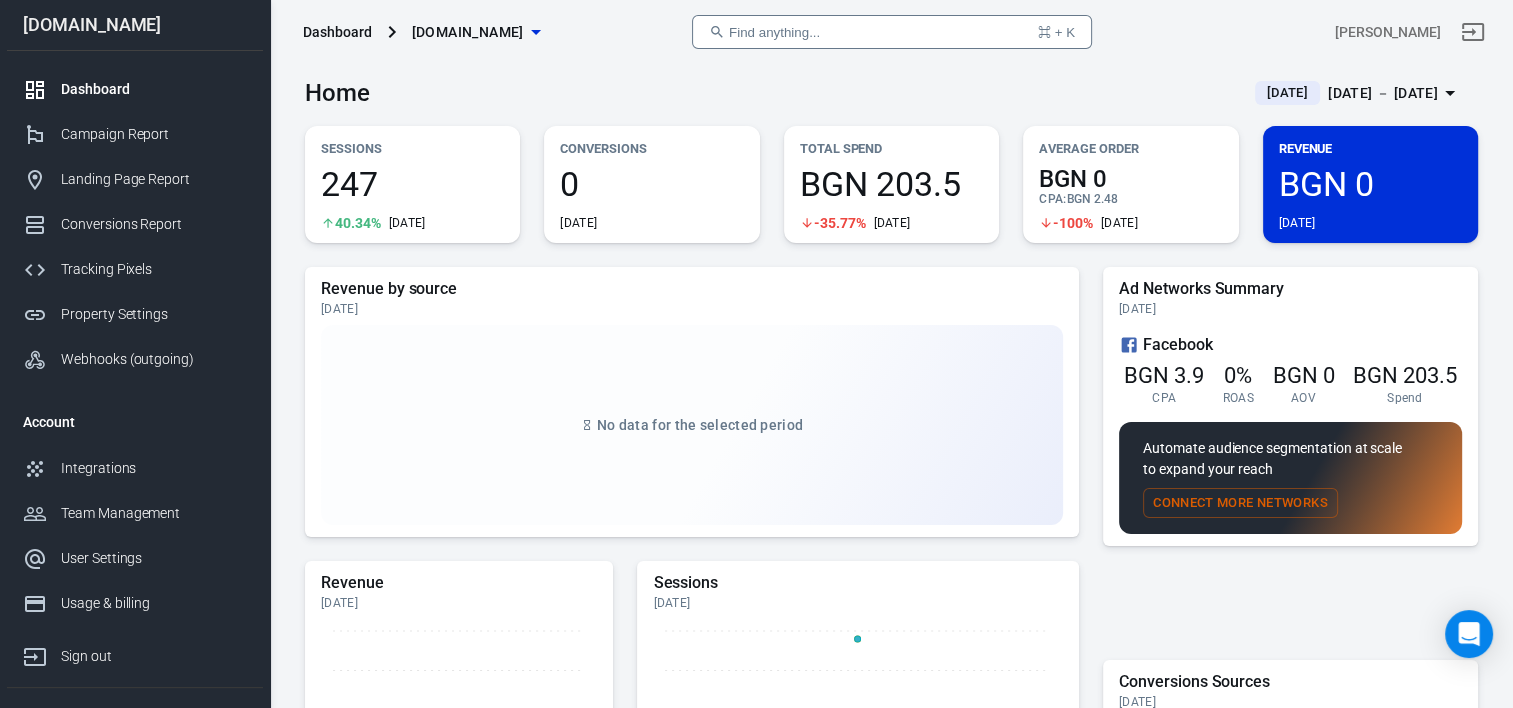 scroll, scrollTop: 0, scrollLeft: 0, axis: both 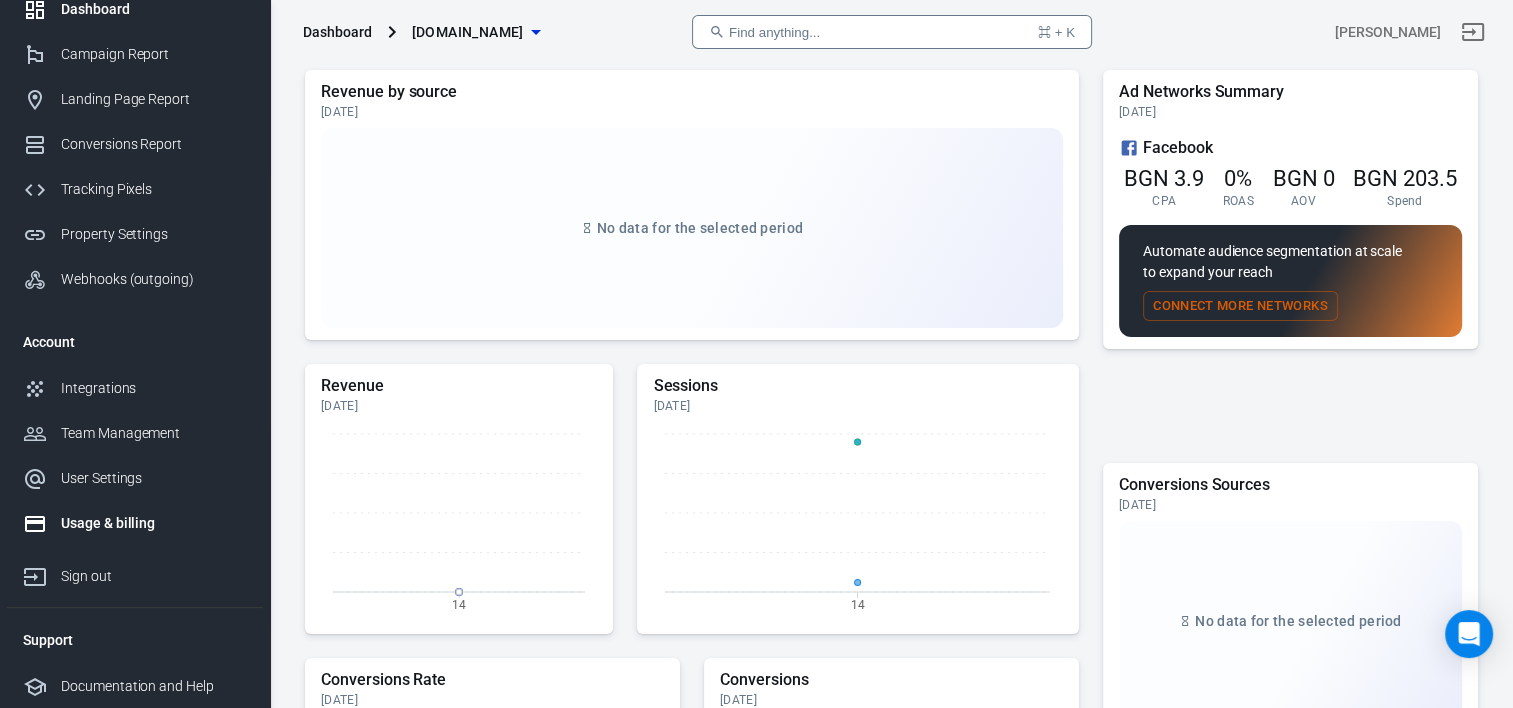 click on "Usage & billing" at bounding box center [154, 523] 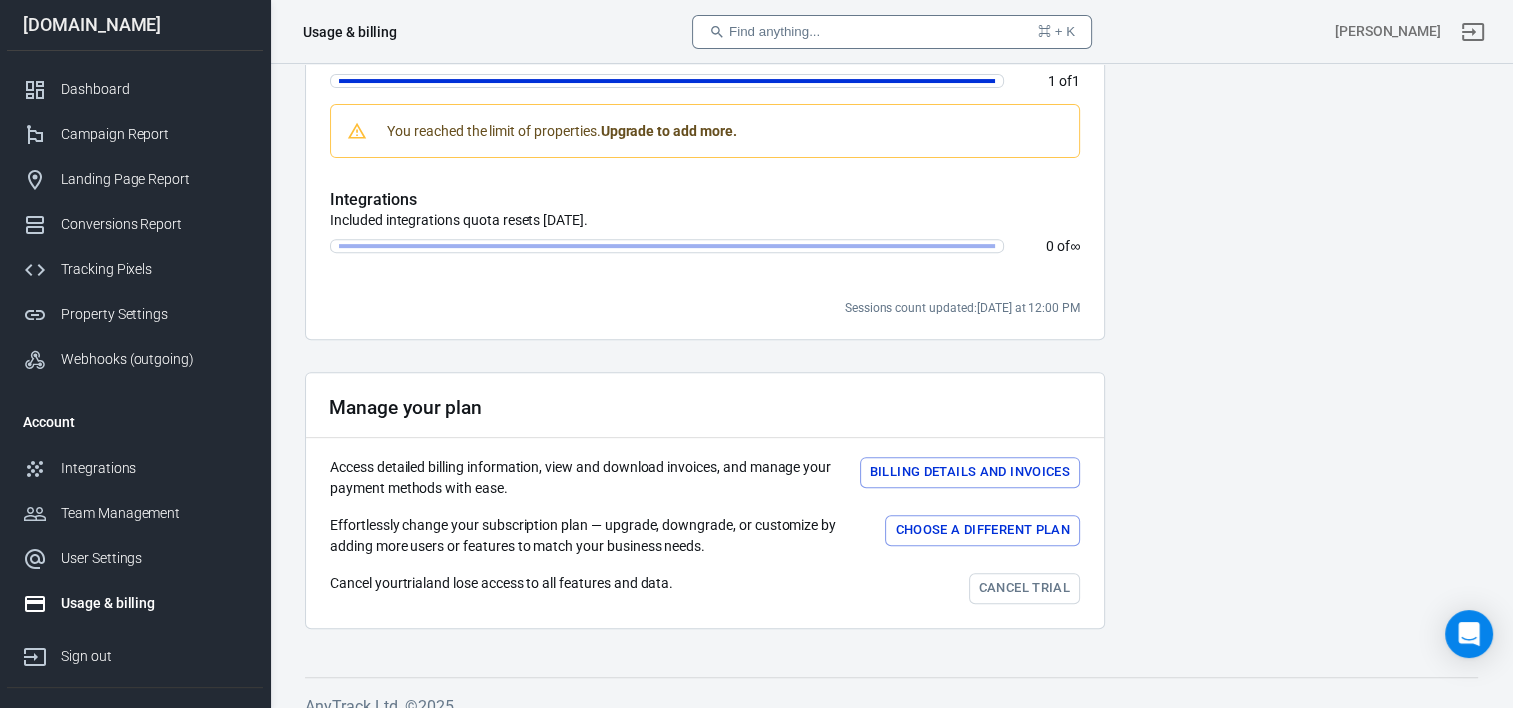 scroll, scrollTop: 757, scrollLeft: 0, axis: vertical 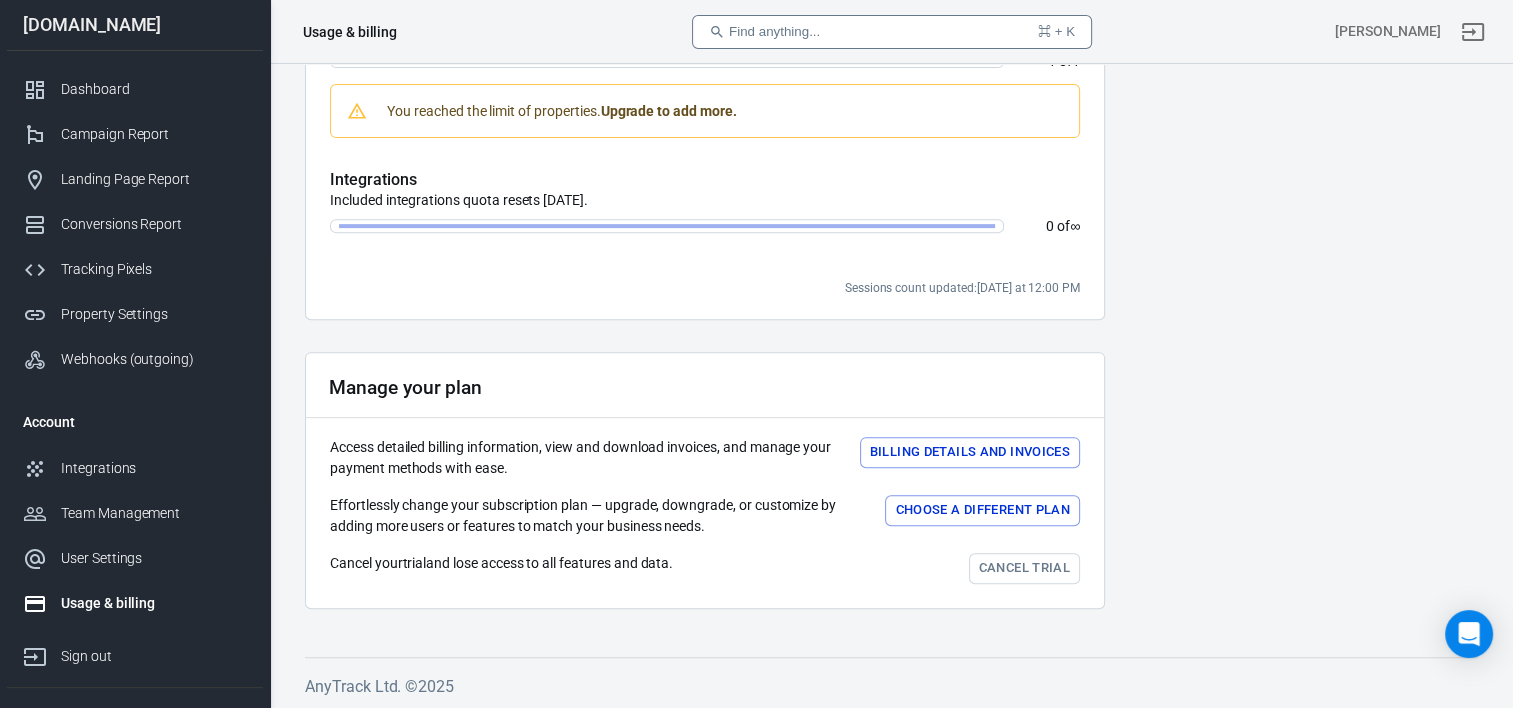 click on "Cancel trial" at bounding box center (1024, 568) 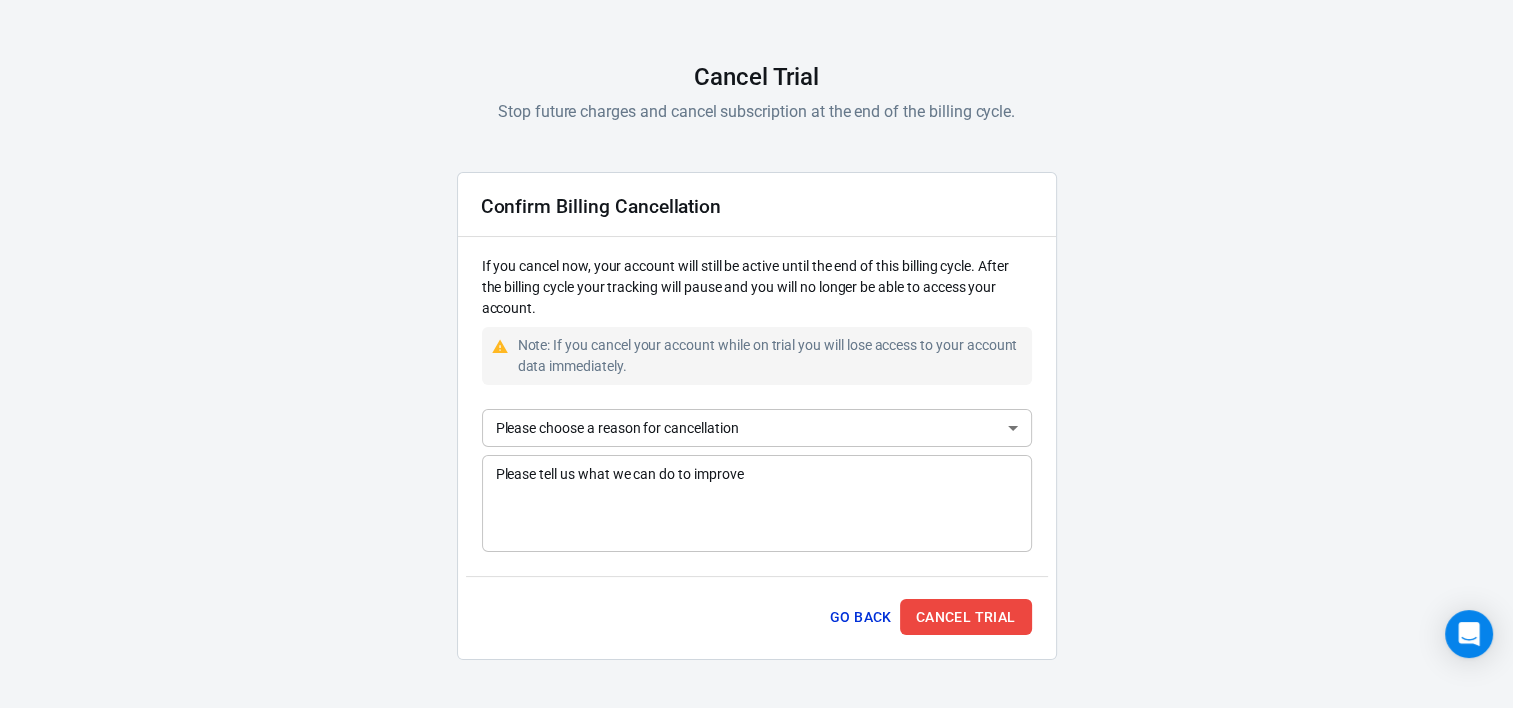 scroll, scrollTop: 100, scrollLeft: 0, axis: vertical 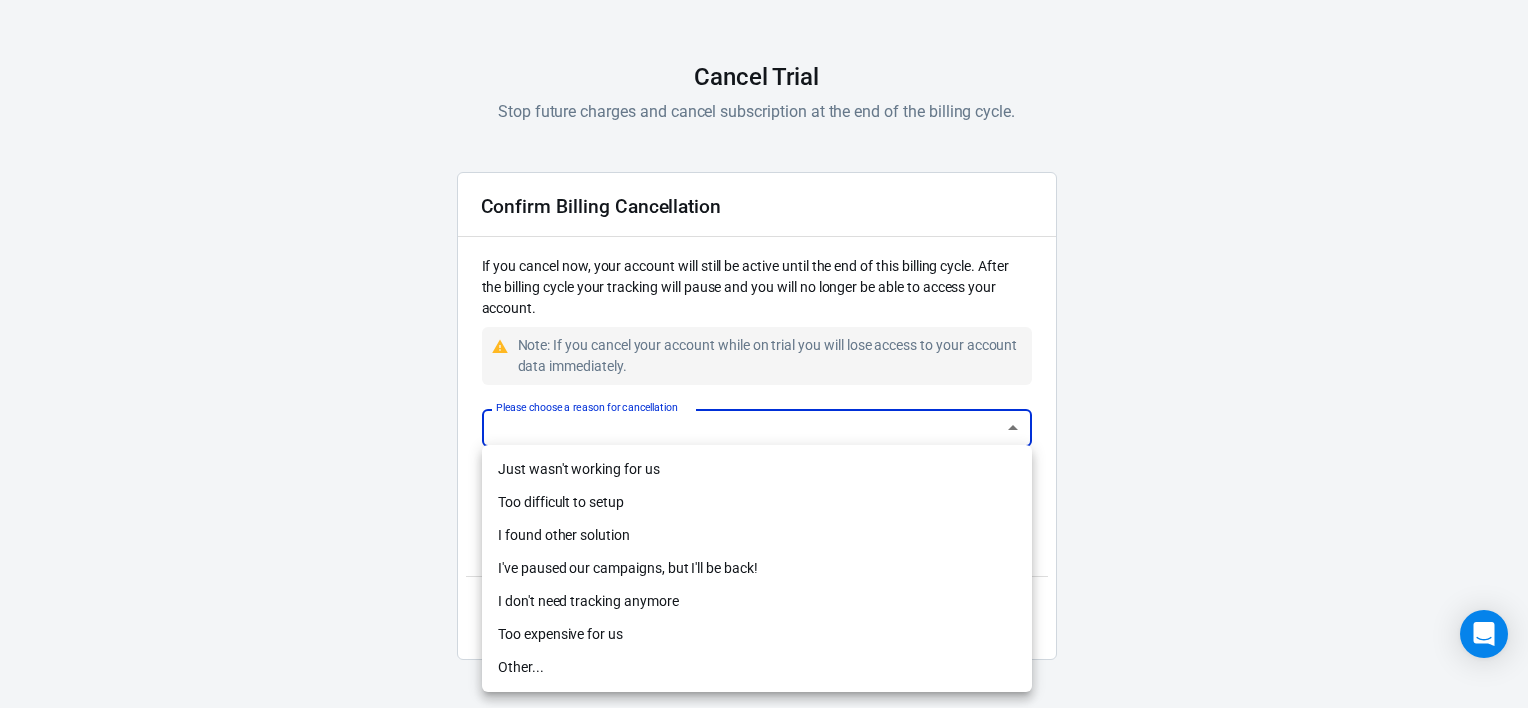 click on "Other..." at bounding box center [757, 667] 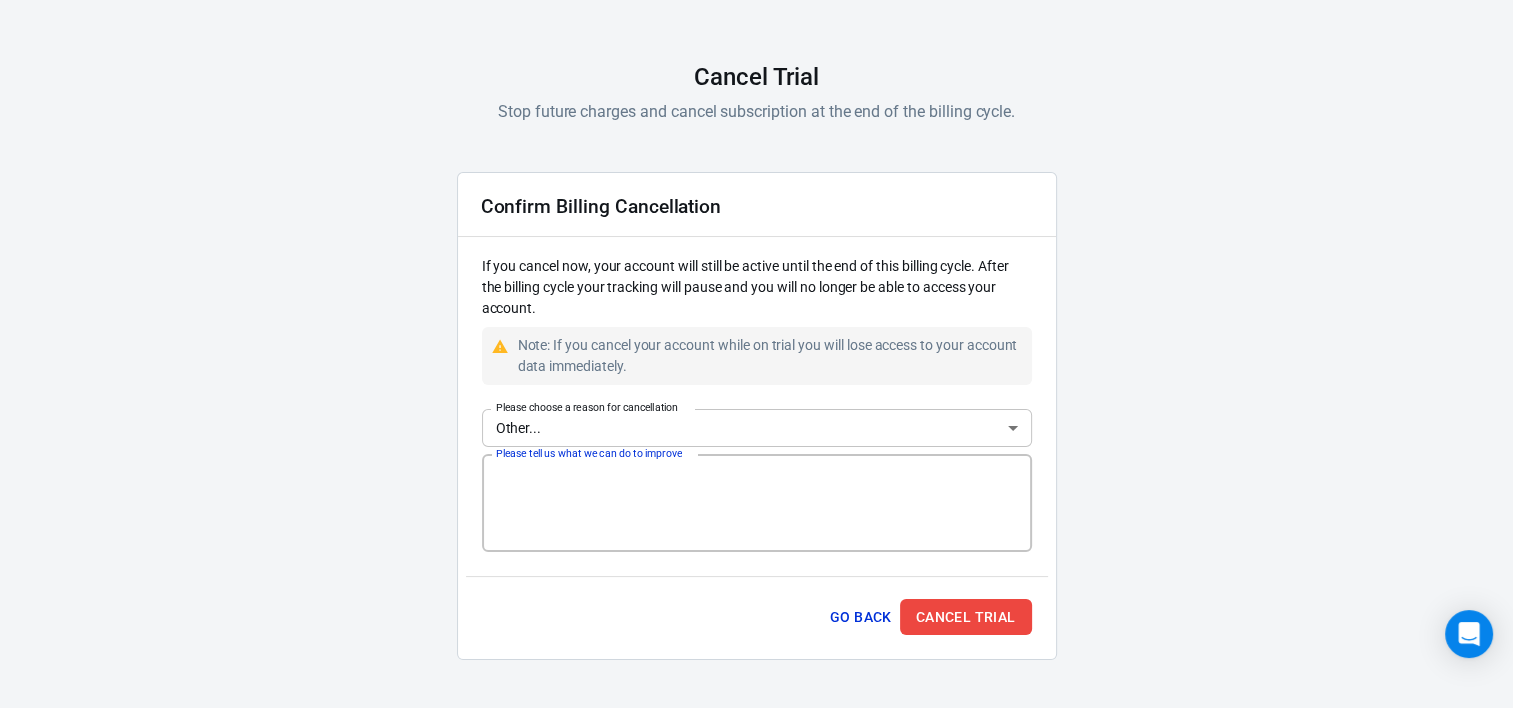 click on "Please tell us what we can do to improve" at bounding box center (757, 503) 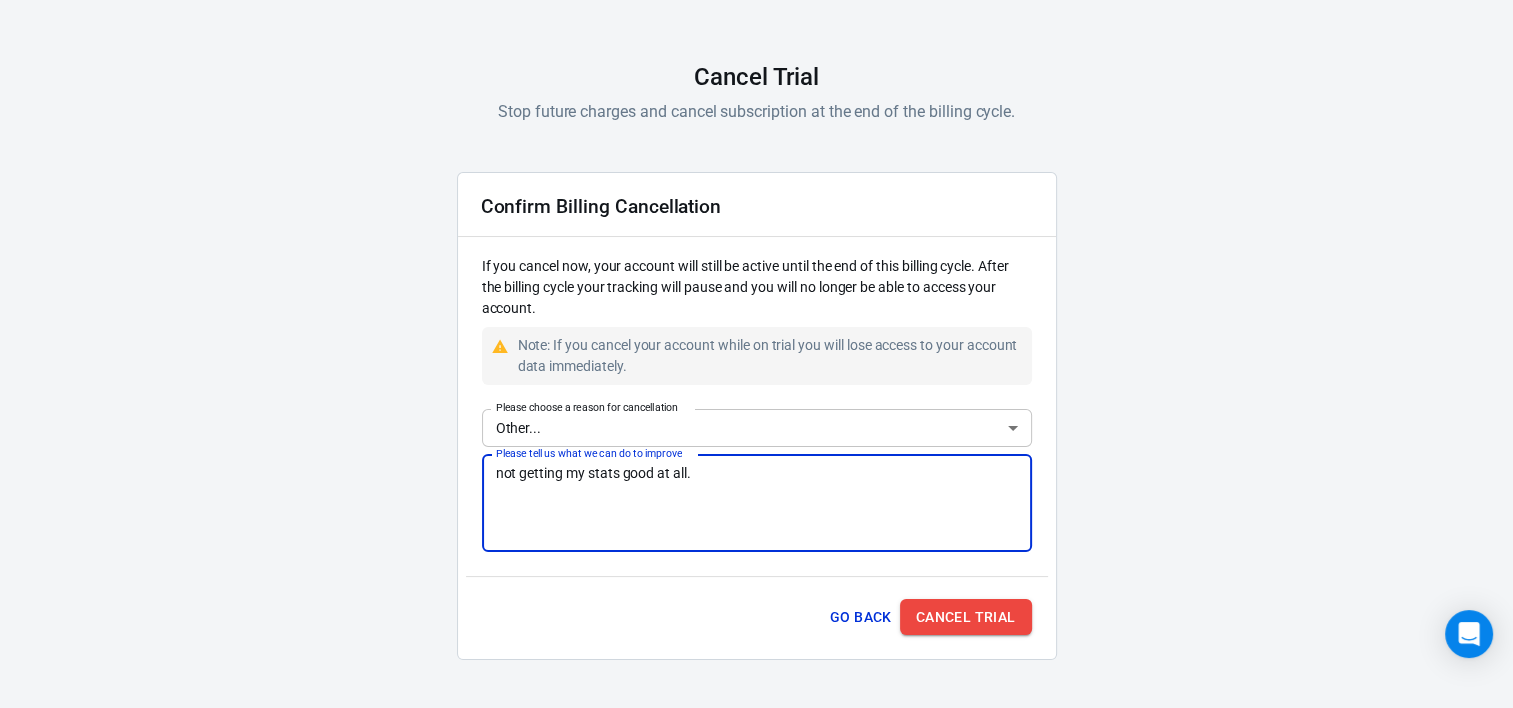 type on "not getting my stats good at all." 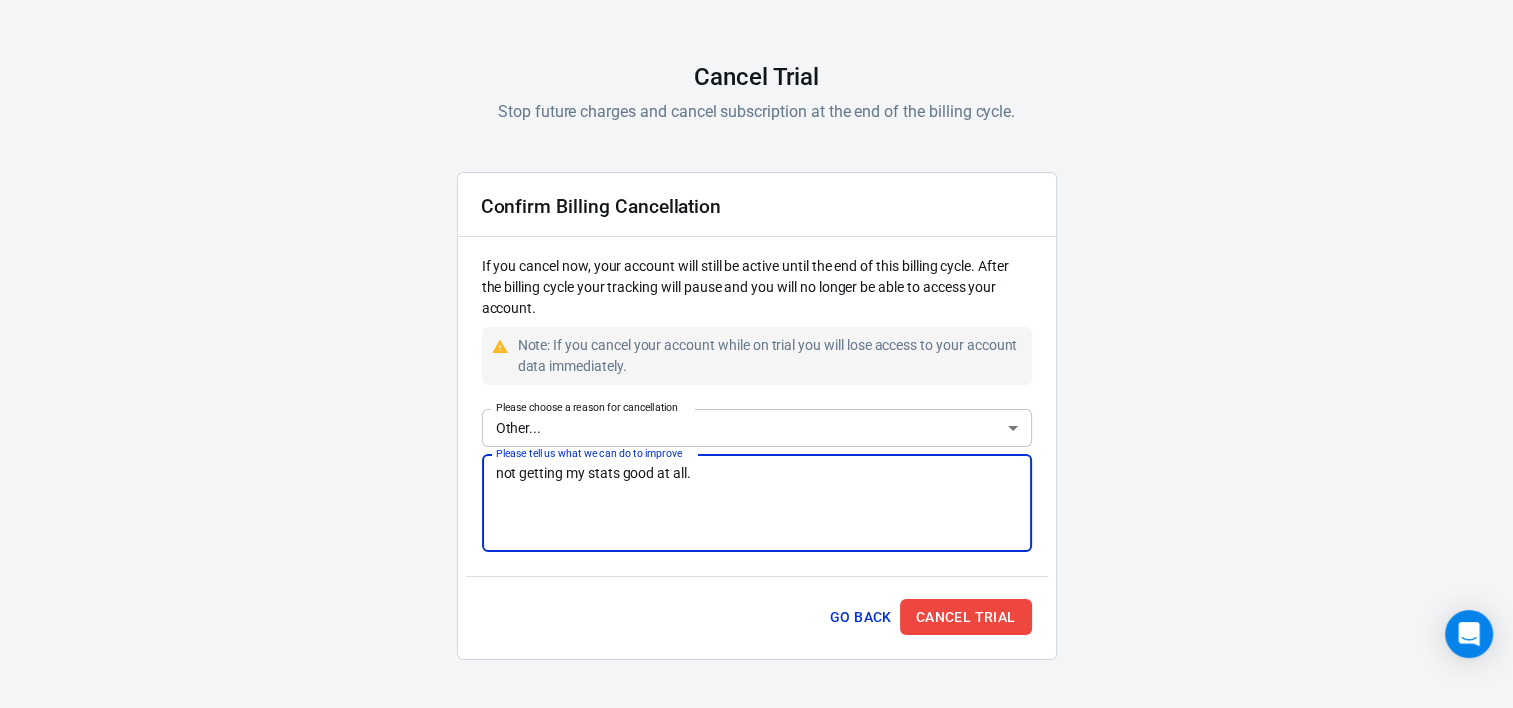 click on "Cancel Trial" at bounding box center (966, 617) 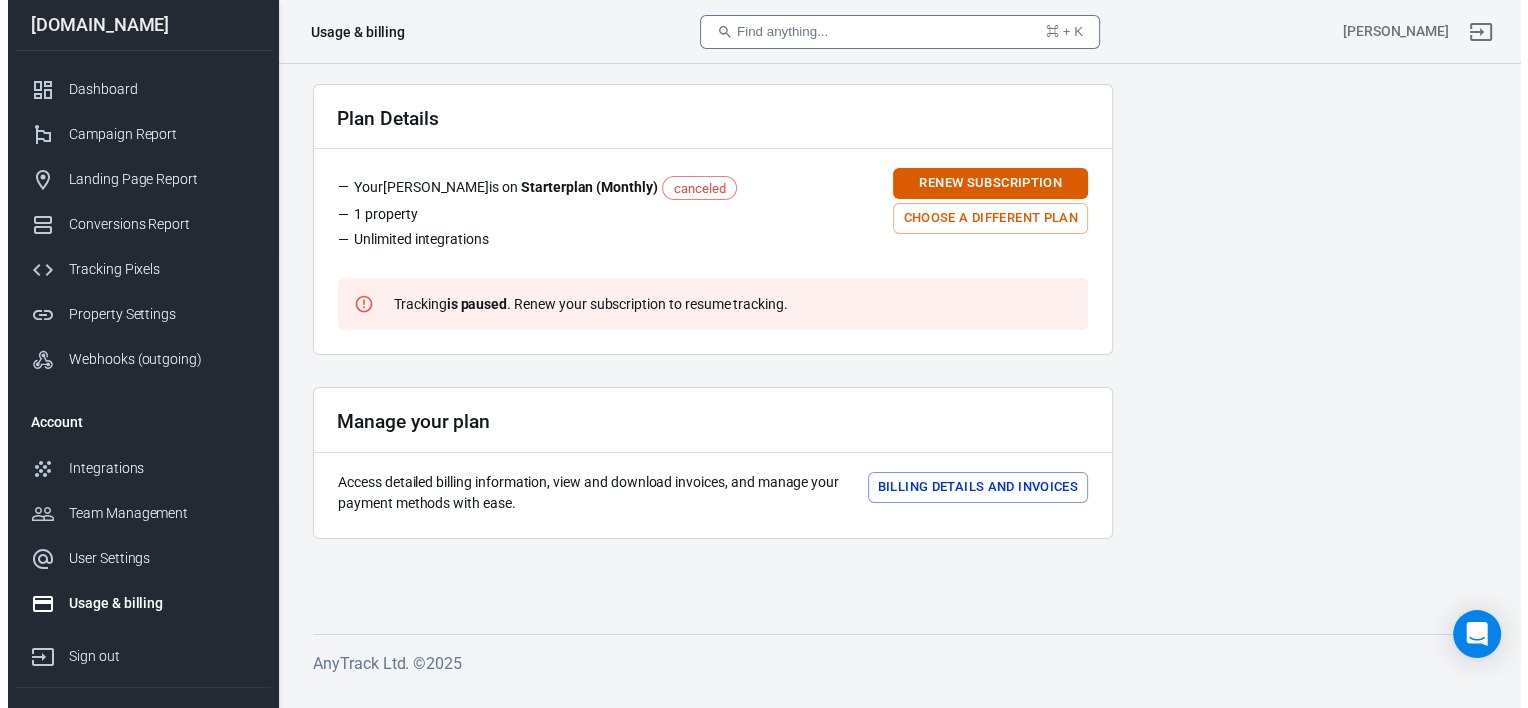 scroll, scrollTop: 0, scrollLeft: 0, axis: both 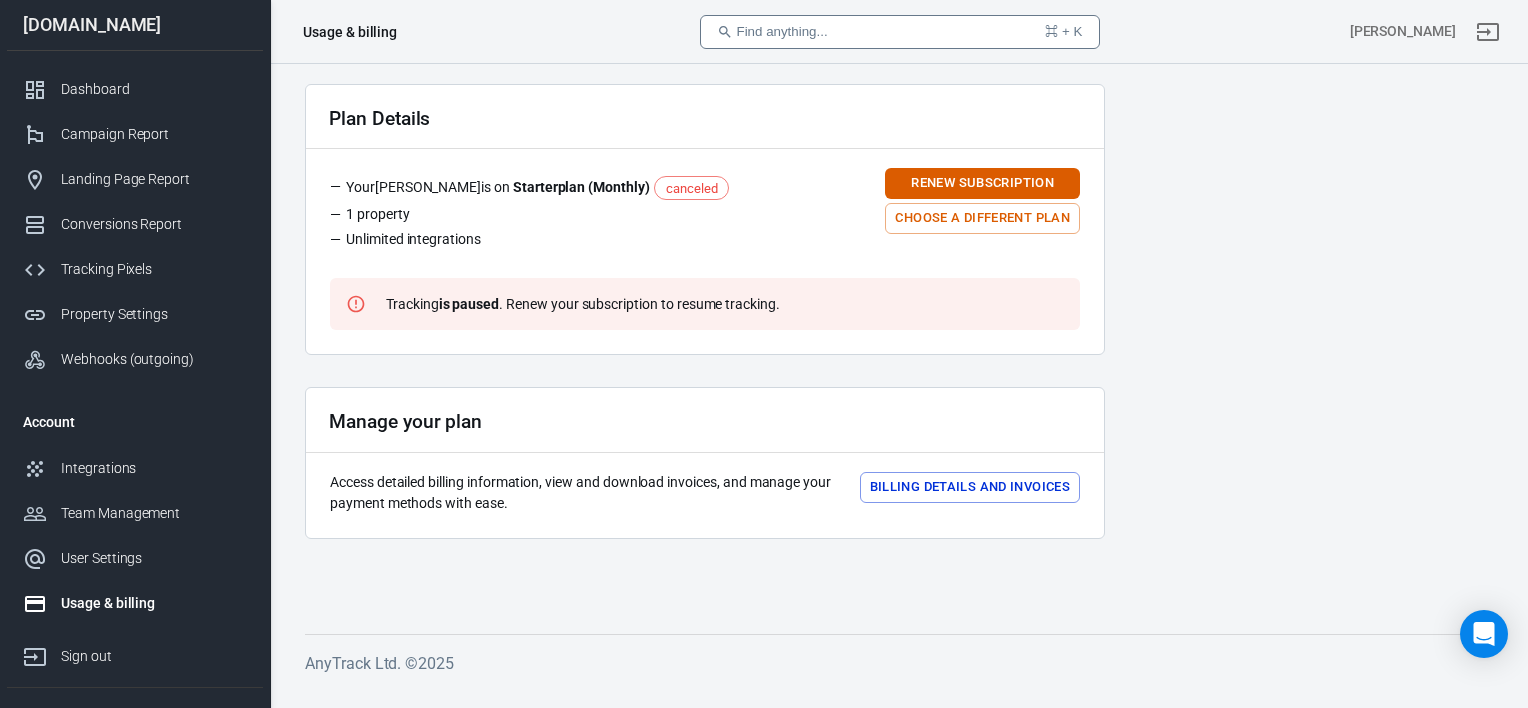 click on "Dashboard" at bounding box center (154, 89) 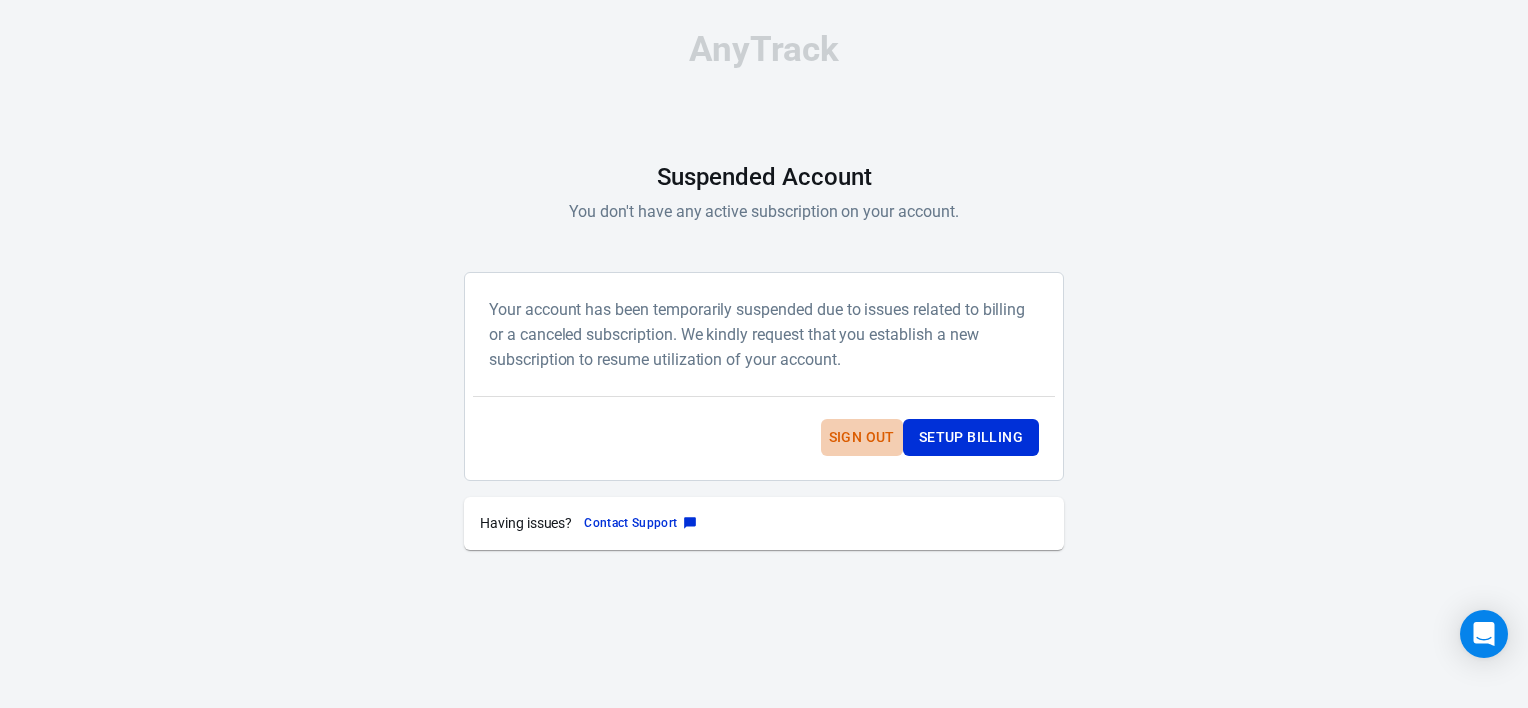 click on "Sign out" at bounding box center (862, 437) 